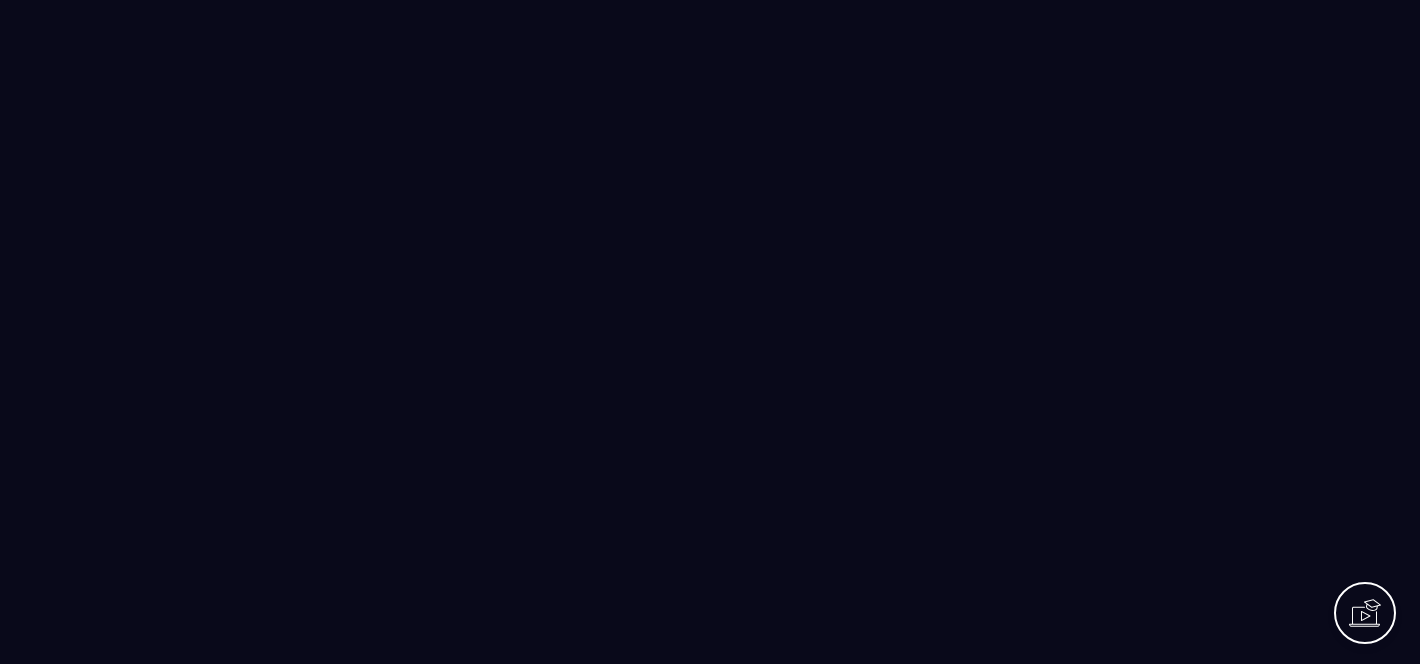 scroll, scrollTop: 0, scrollLeft: 0, axis: both 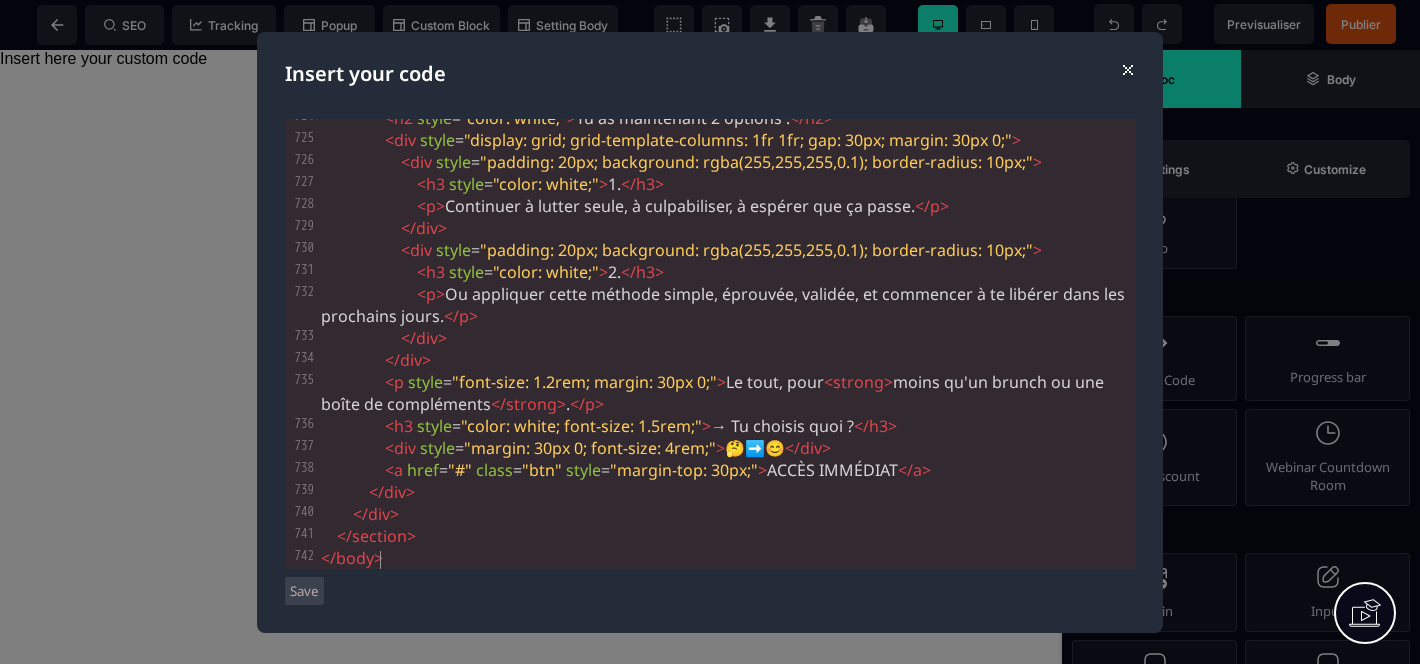 click on "Save" at bounding box center [304, 591] 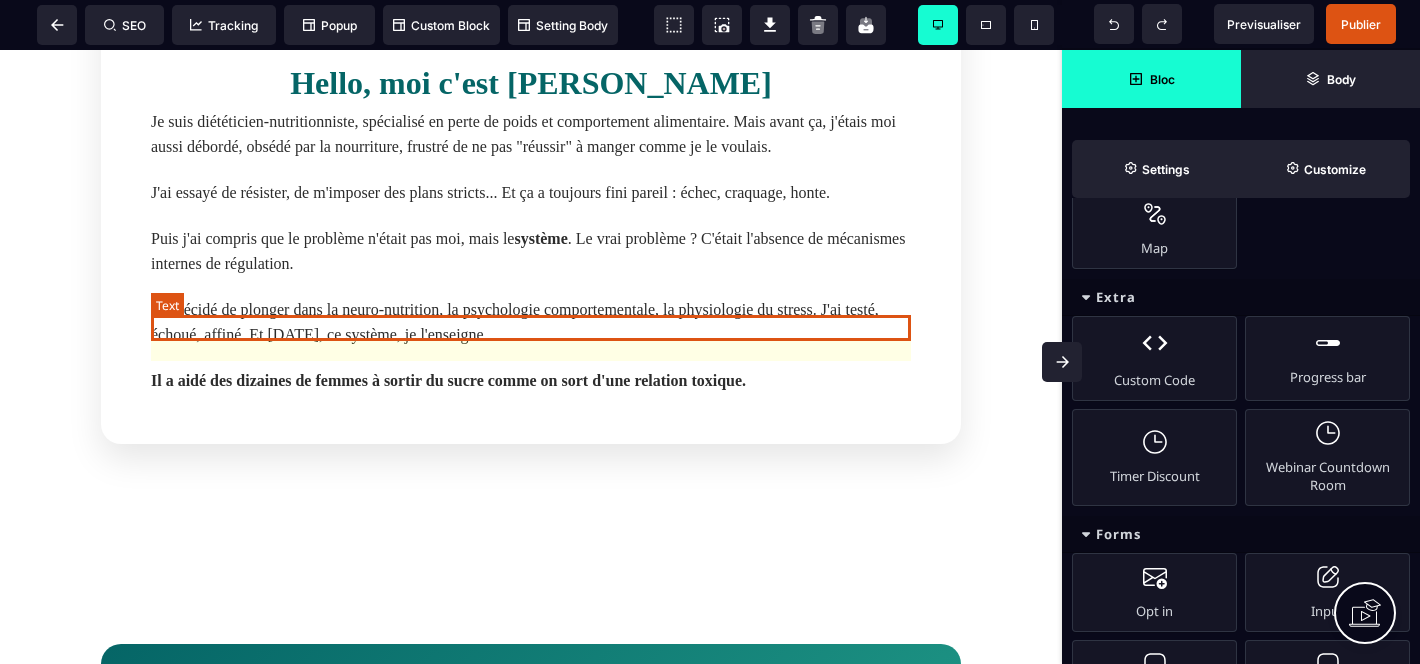 scroll, scrollTop: 5659, scrollLeft: 0, axis: vertical 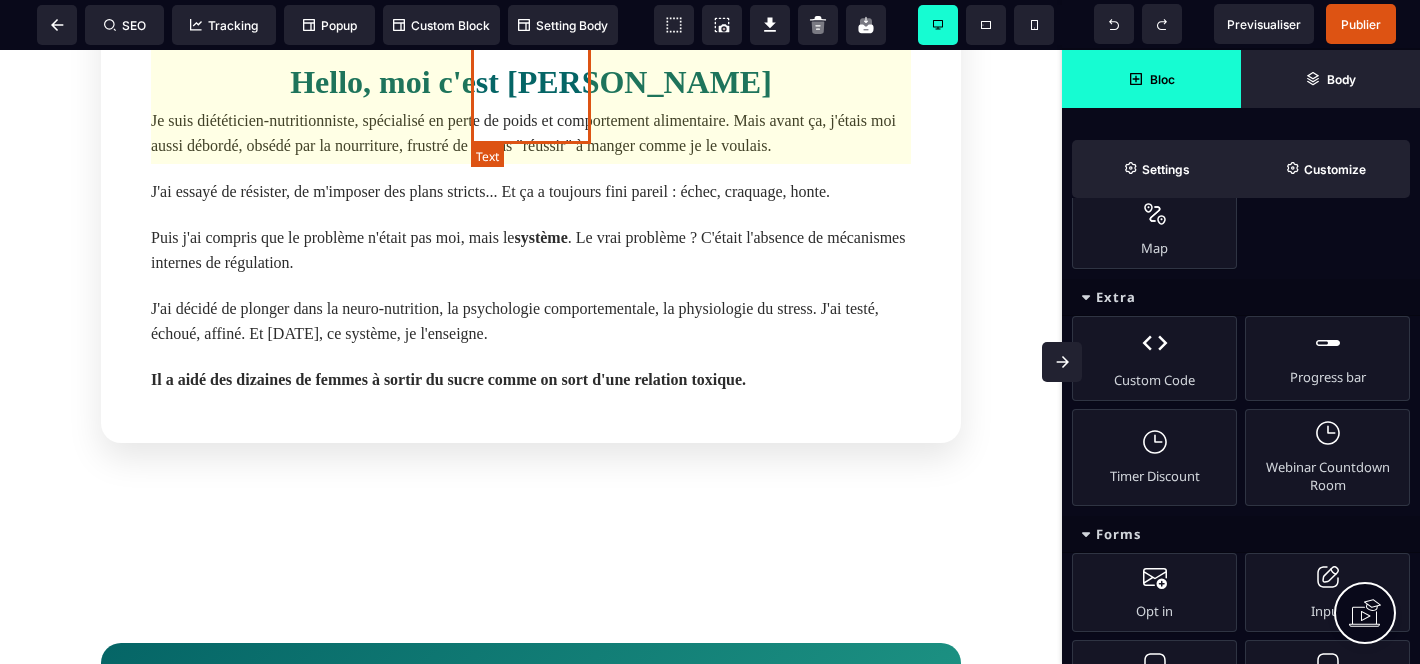 click on "J" at bounding box center (531, -23) 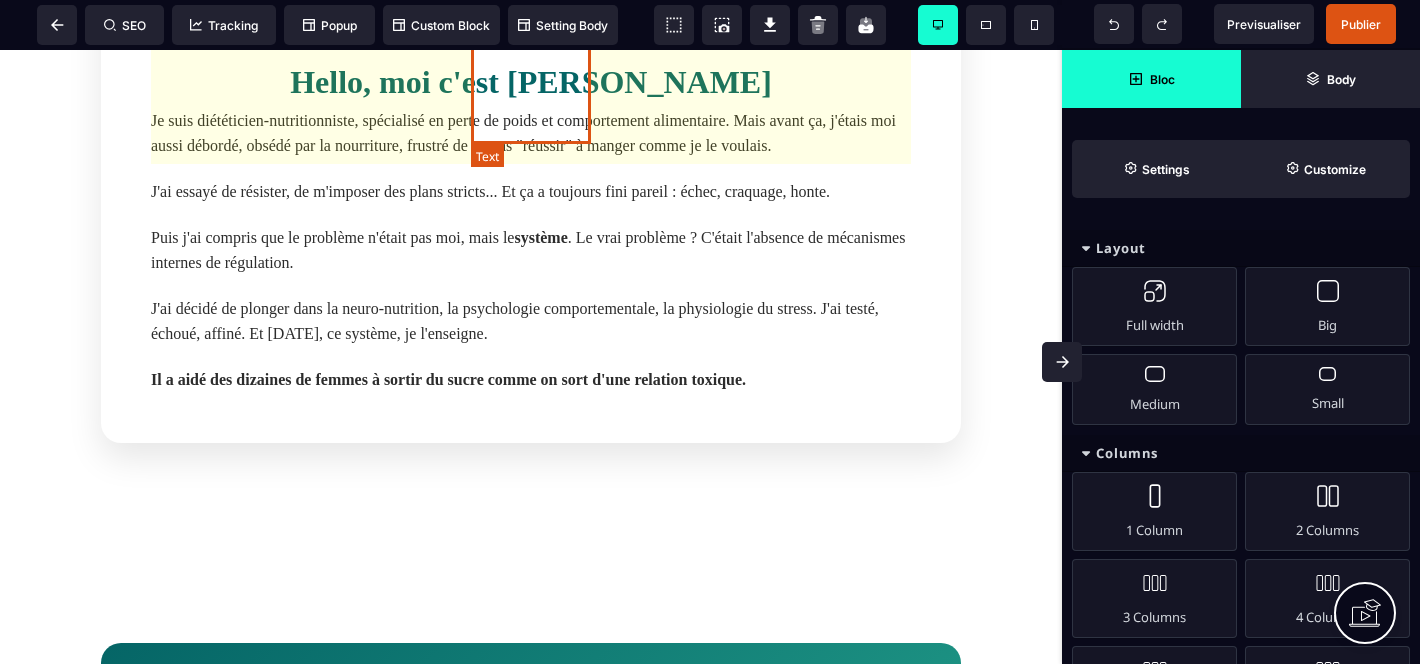 select on "***" 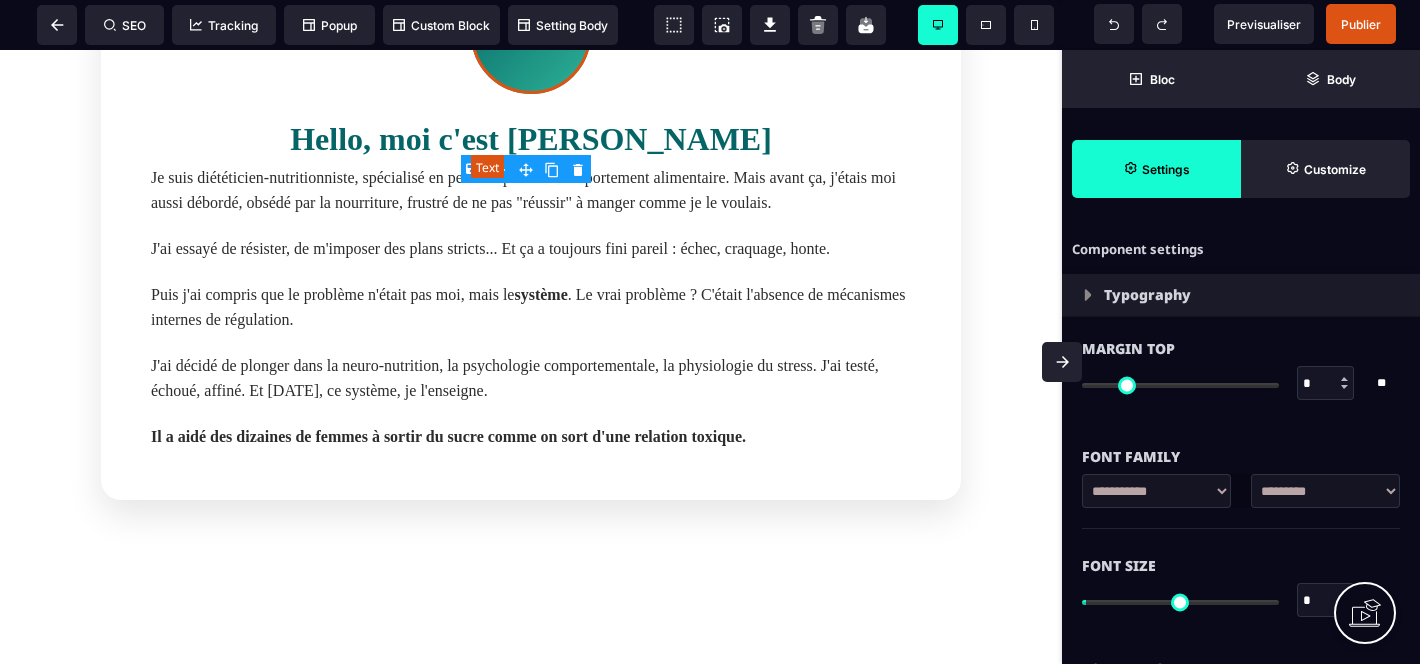 scroll, scrollTop: 5588, scrollLeft: 0, axis: vertical 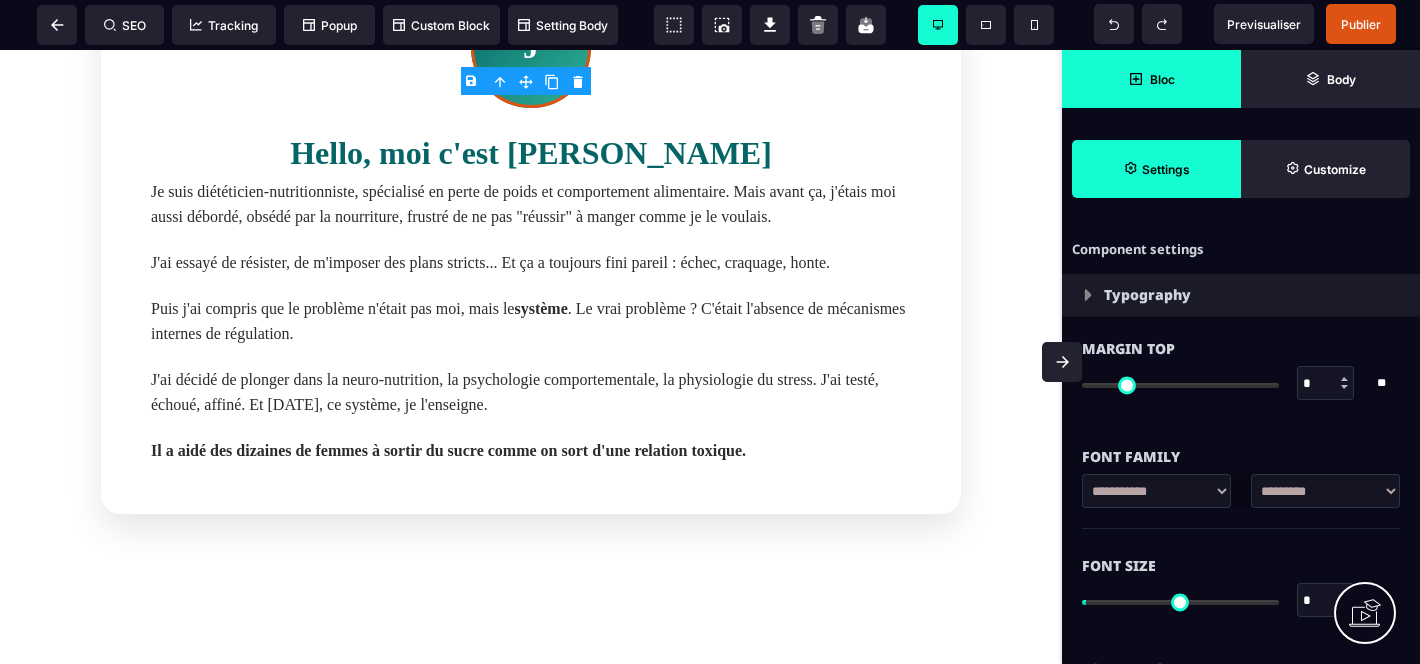 click on "Bloc" at bounding box center (1151, 79) 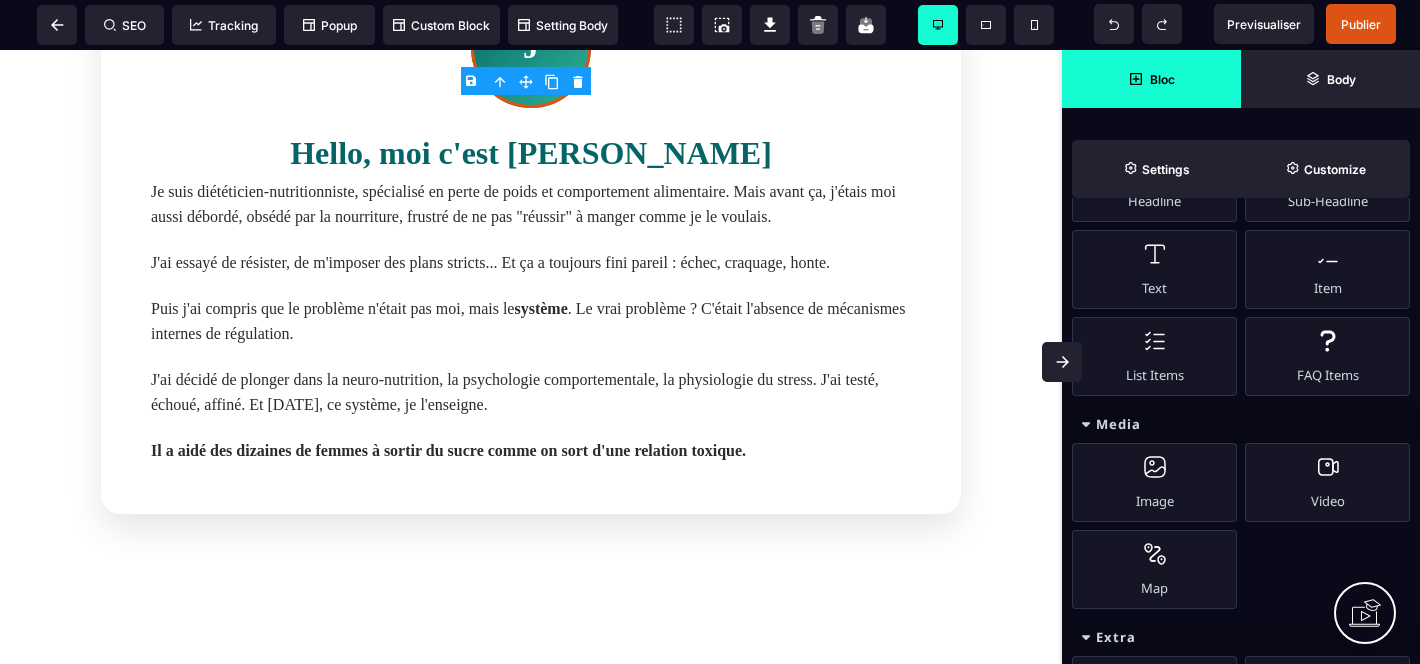 scroll, scrollTop: 805, scrollLeft: 0, axis: vertical 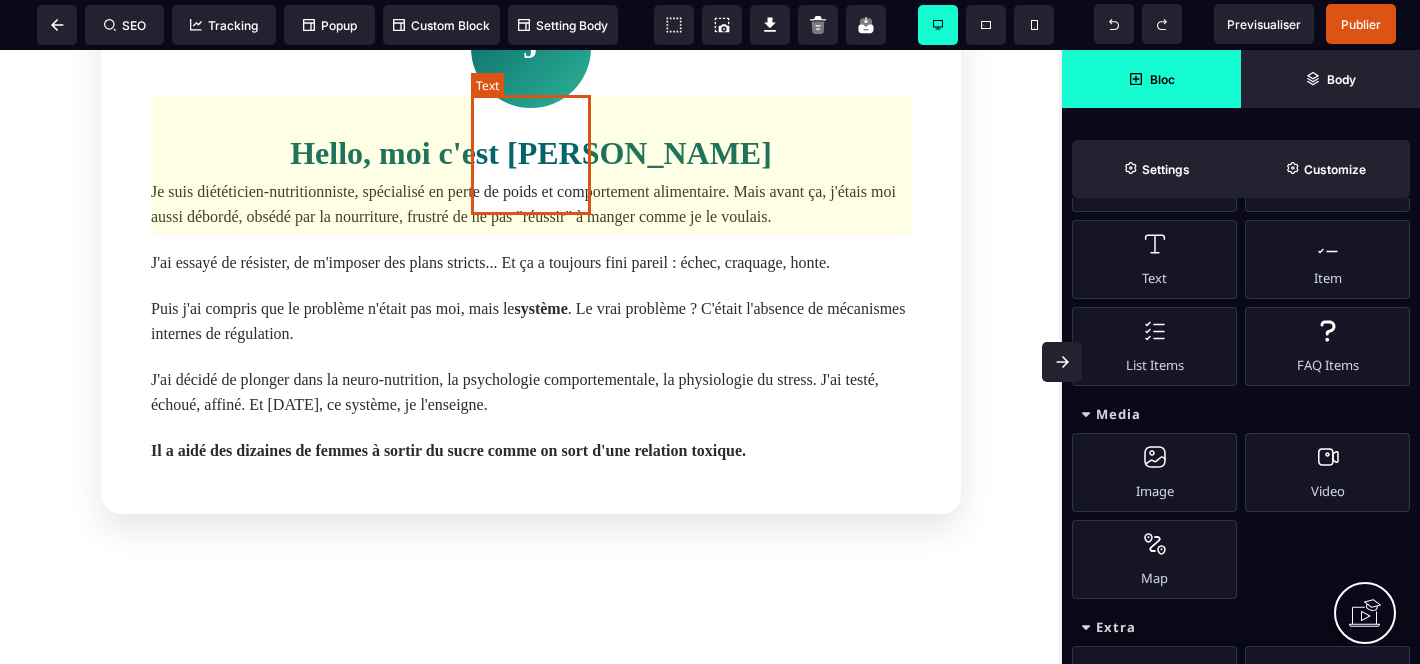 click on "J" at bounding box center [531, 48] 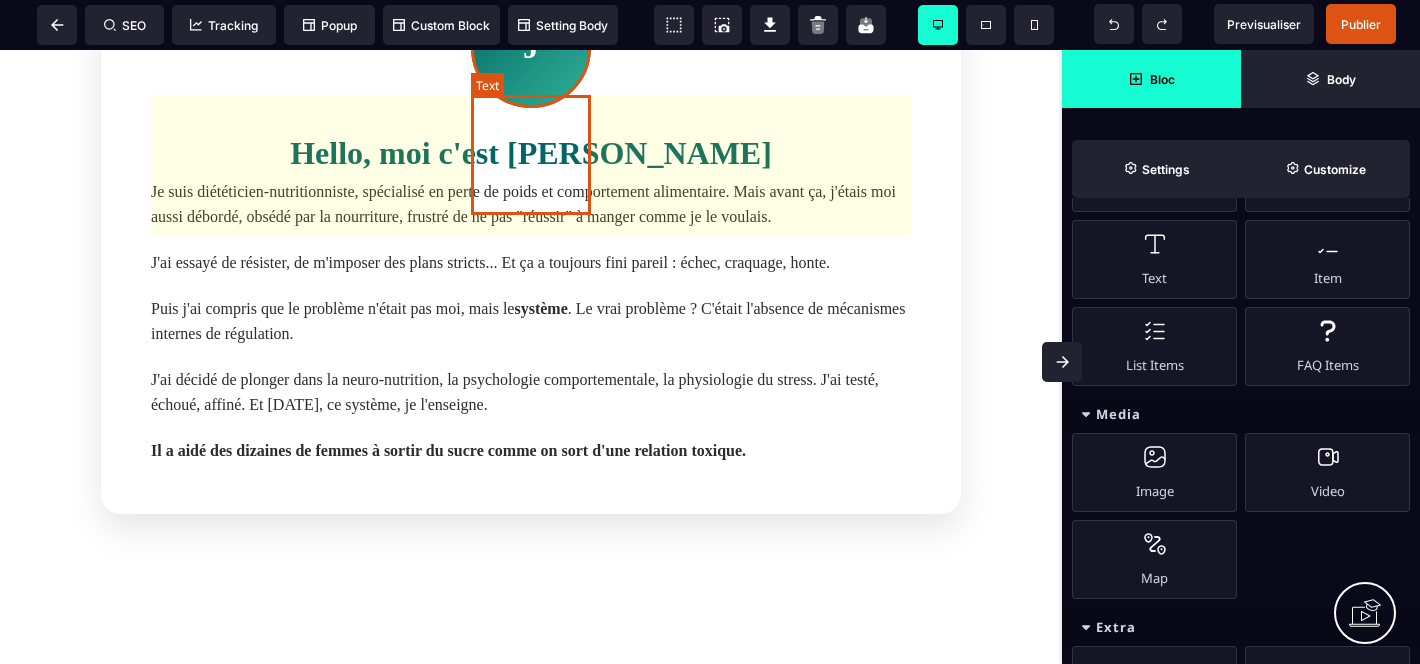 scroll, scrollTop: 0, scrollLeft: 0, axis: both 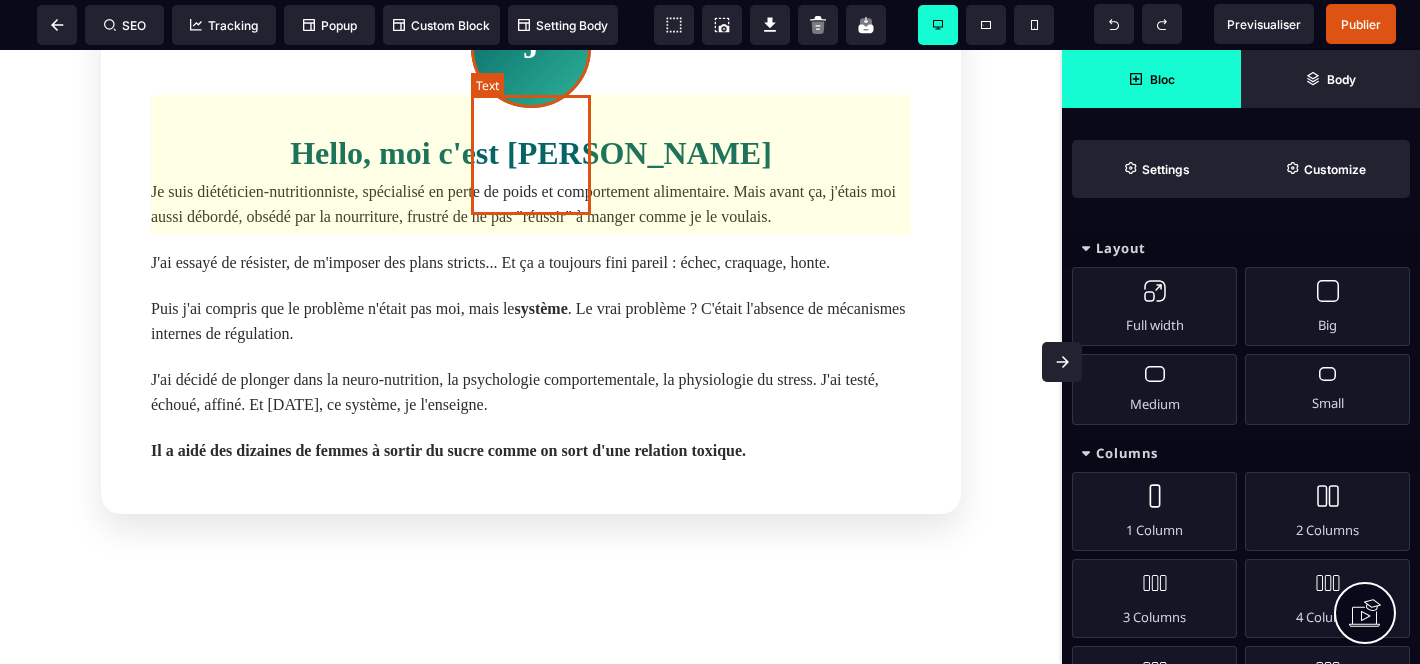 select on "***" 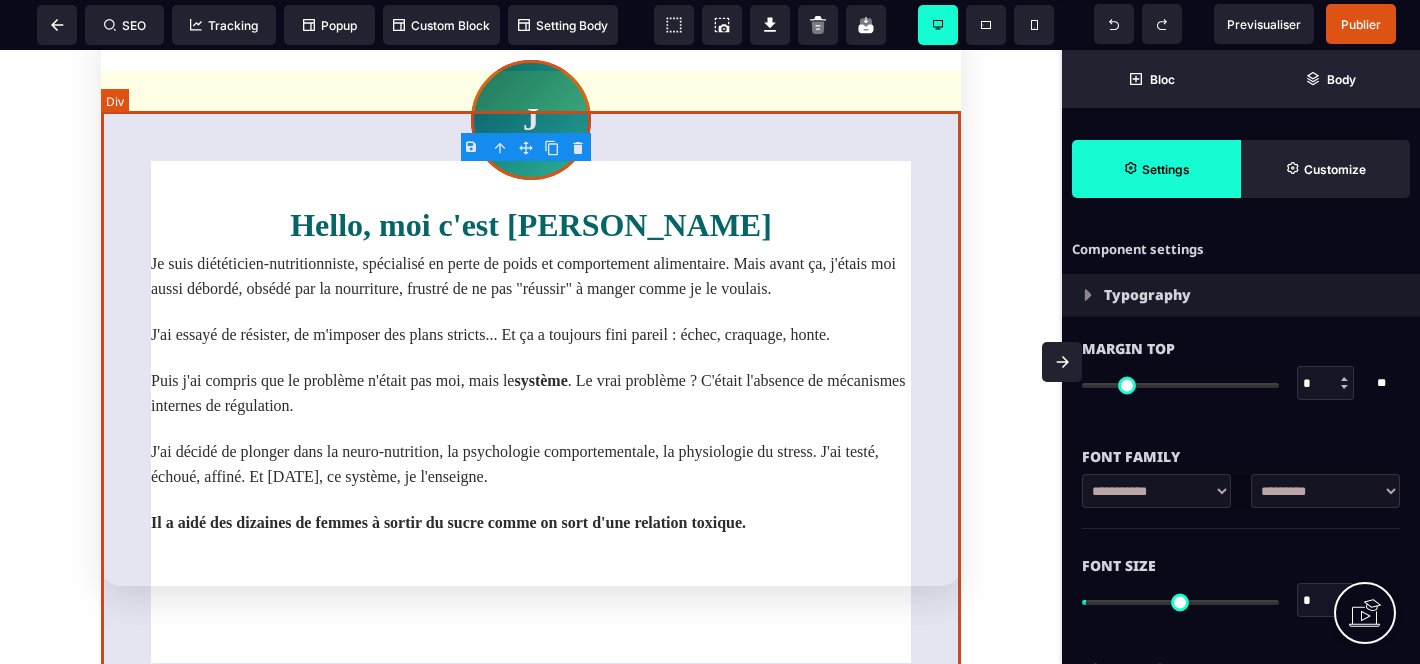 scroll, scrollTop: 5513, scrollLeft: 0, axis: vertical 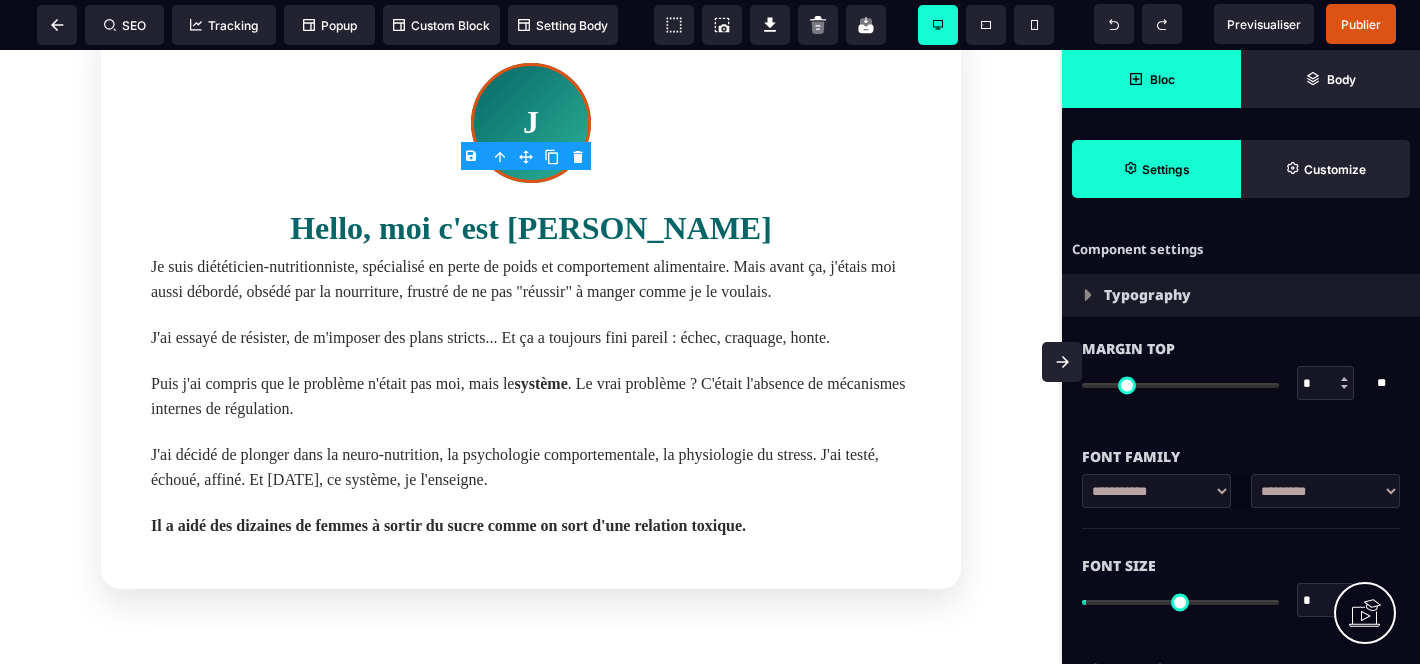 click on "Bloc" at bounding box center (1151, 79) 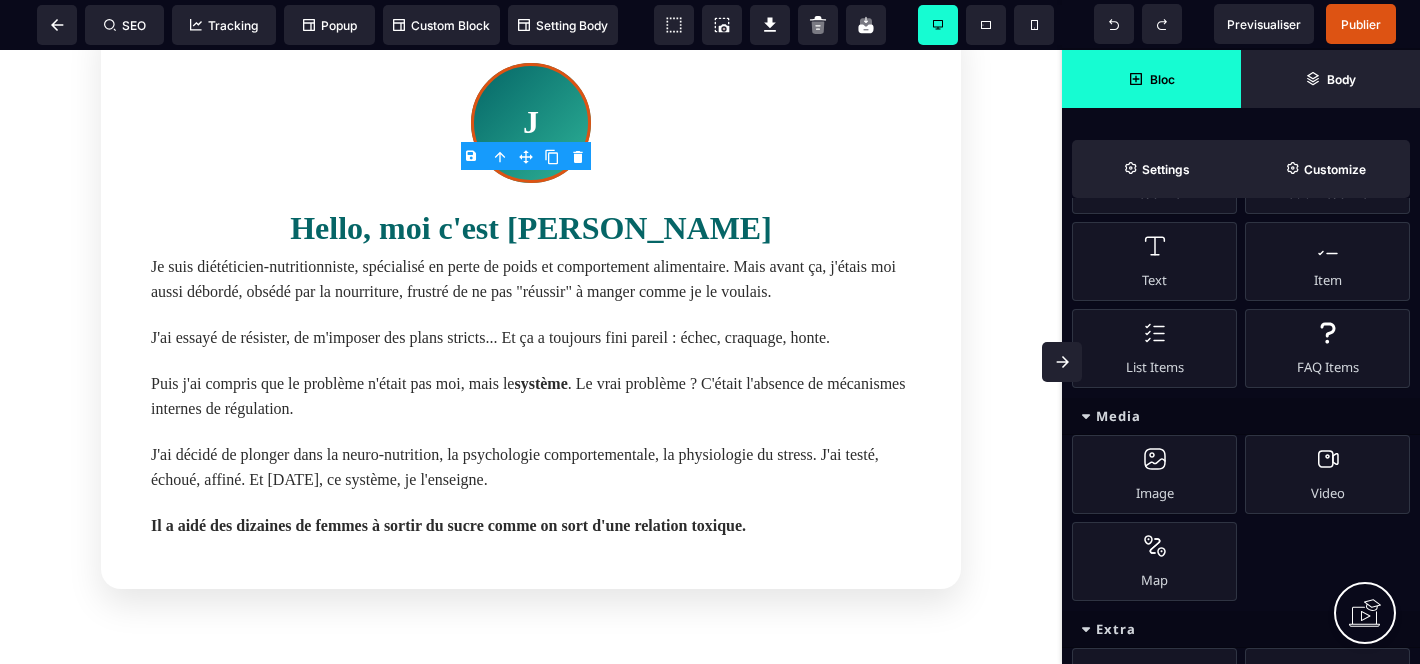 scroll, scrollTop: 810, scrollLeft: 0, axis: vertical 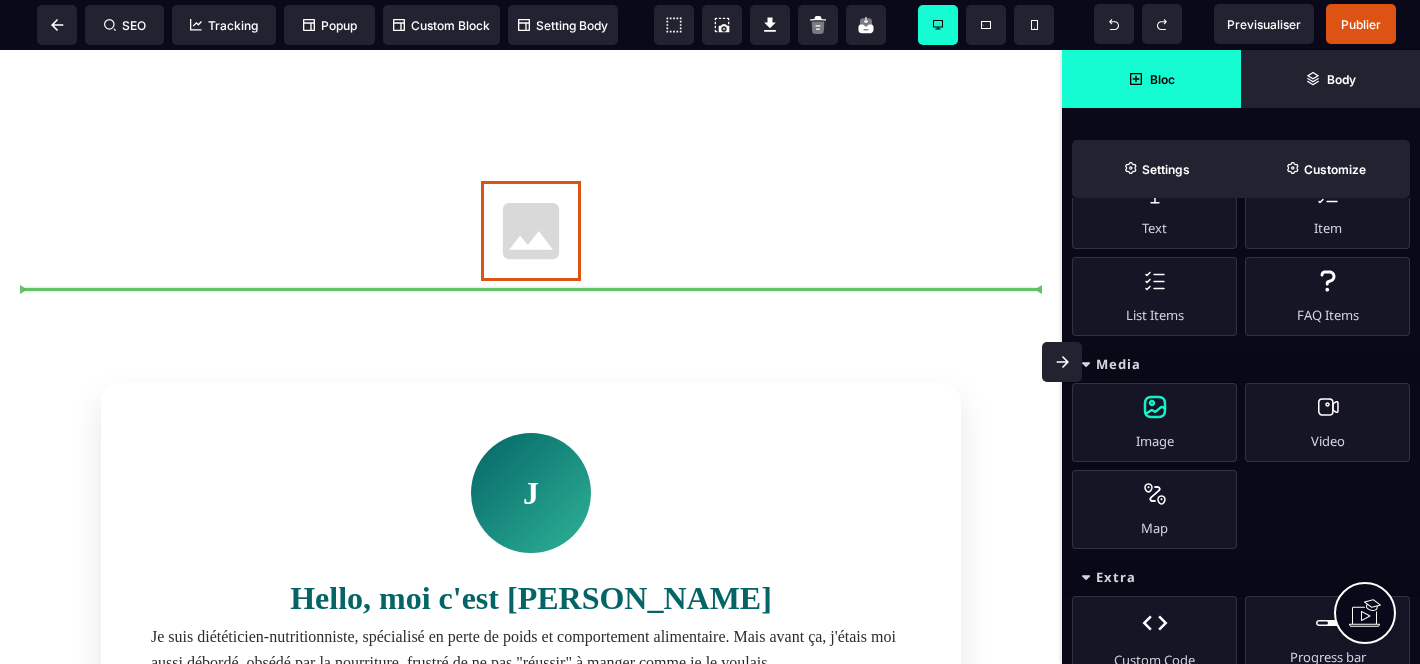 select 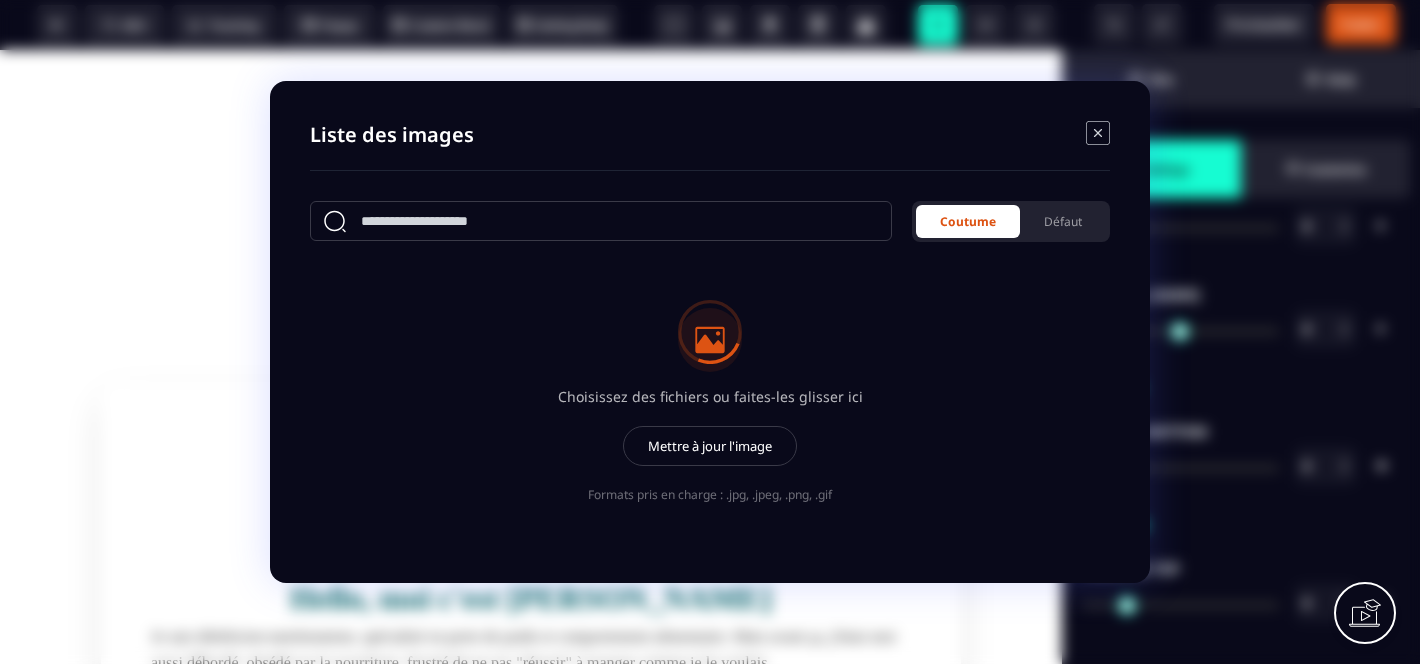 type on "****" 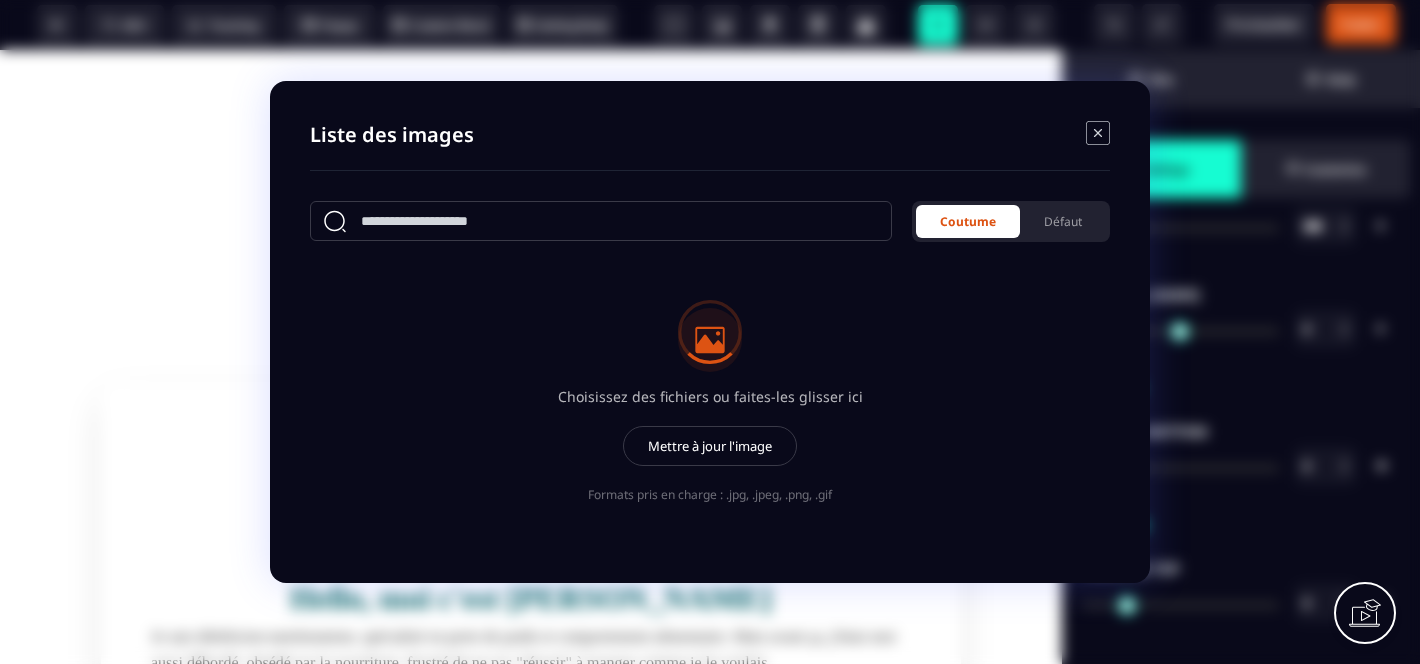 type on "***" 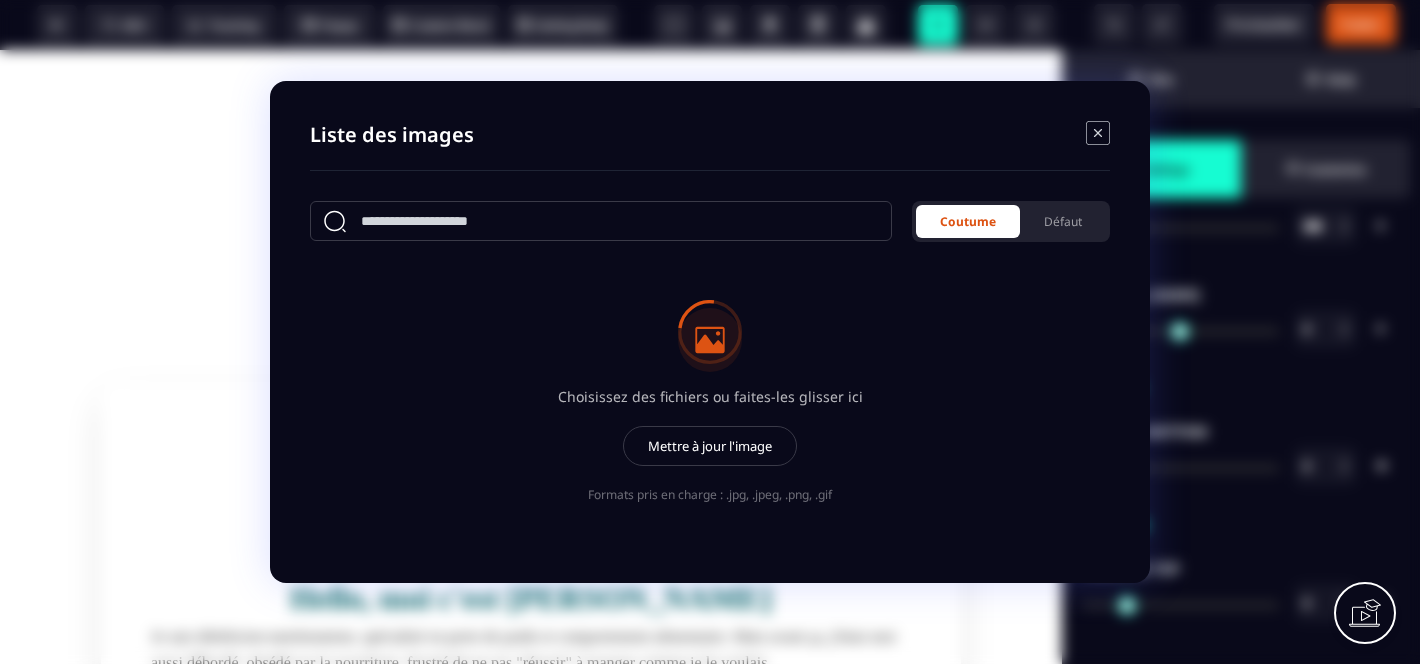 type on "***" 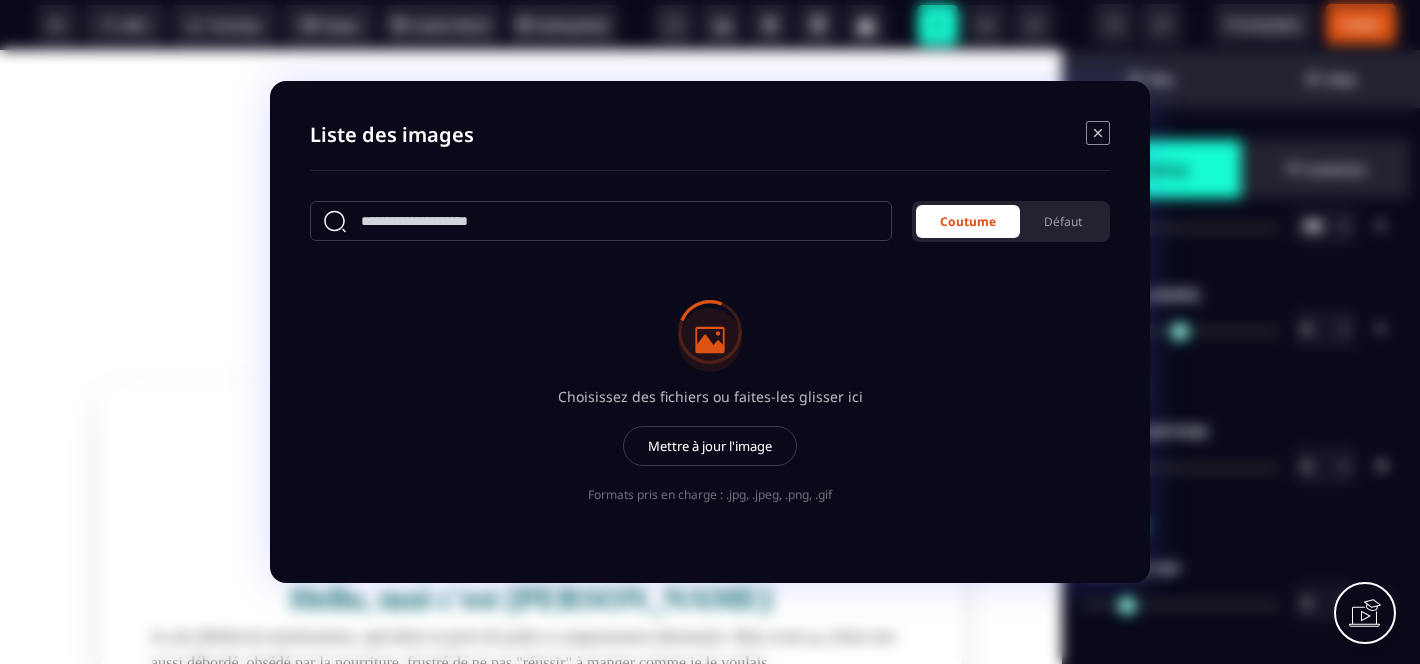 type on "*" 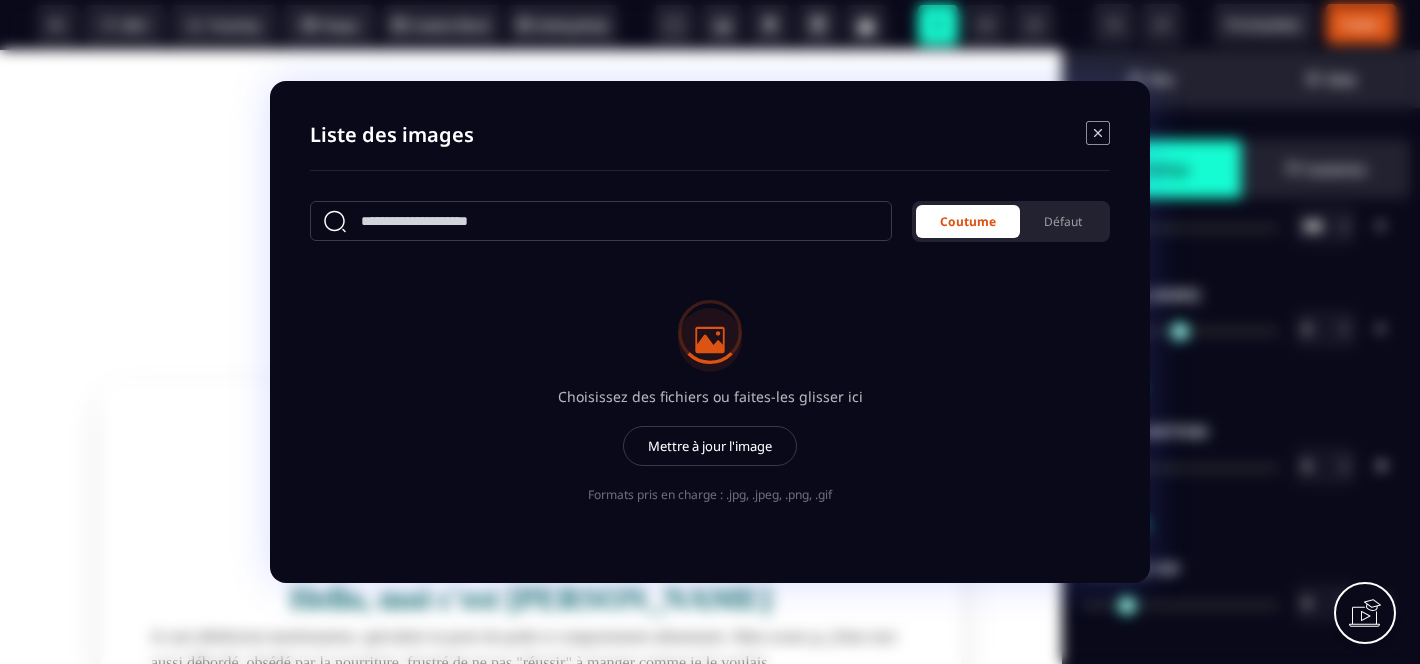 type on "*" 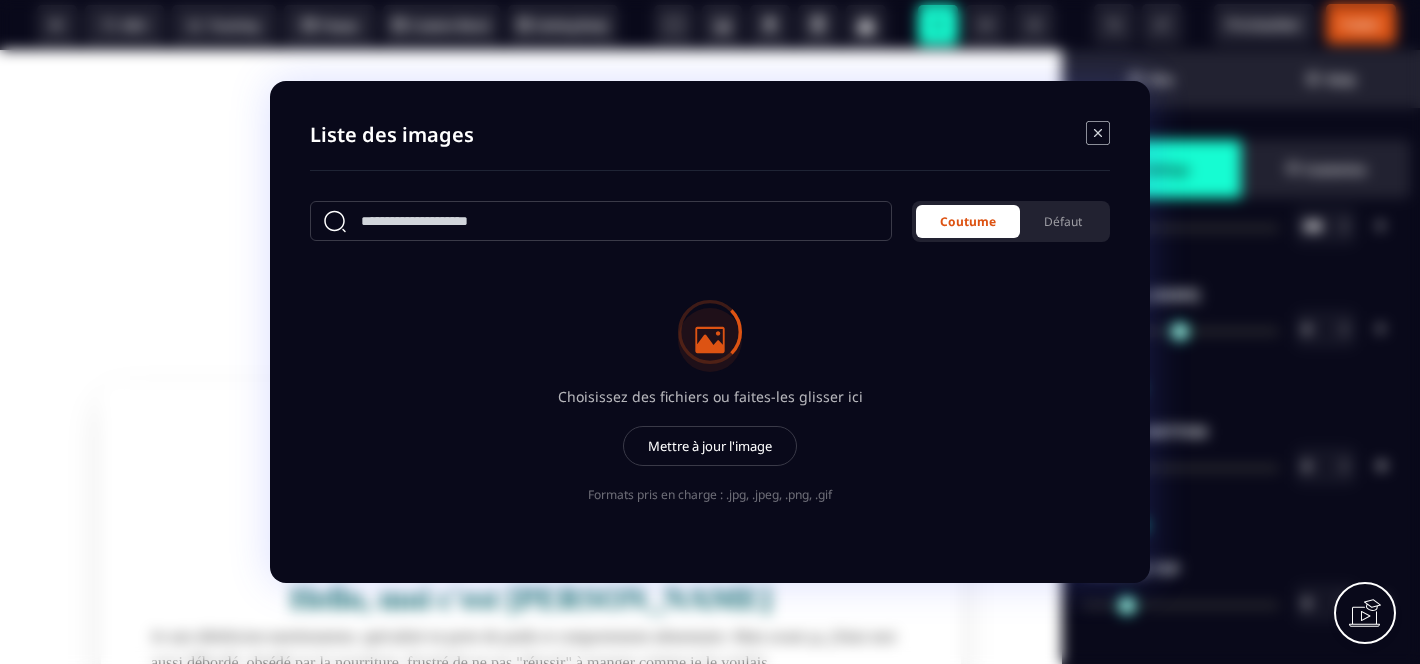 type on "*" 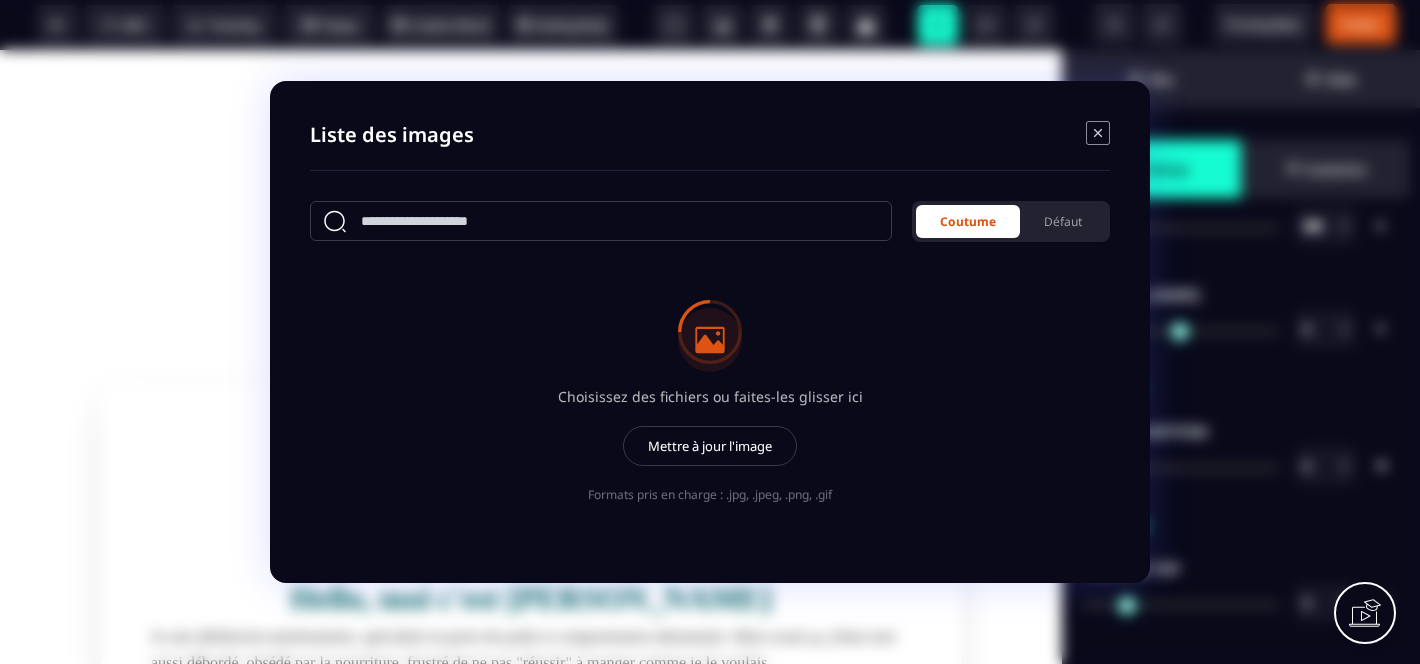 type on "*" 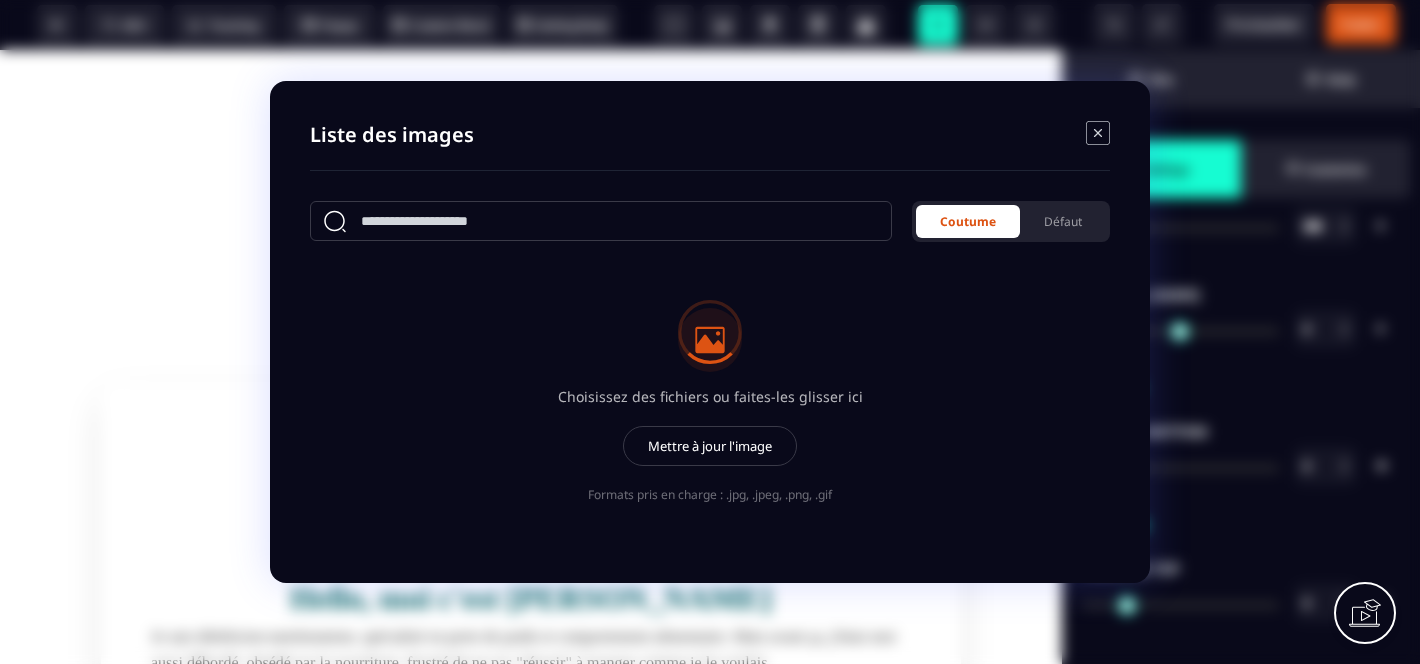 type on "*" 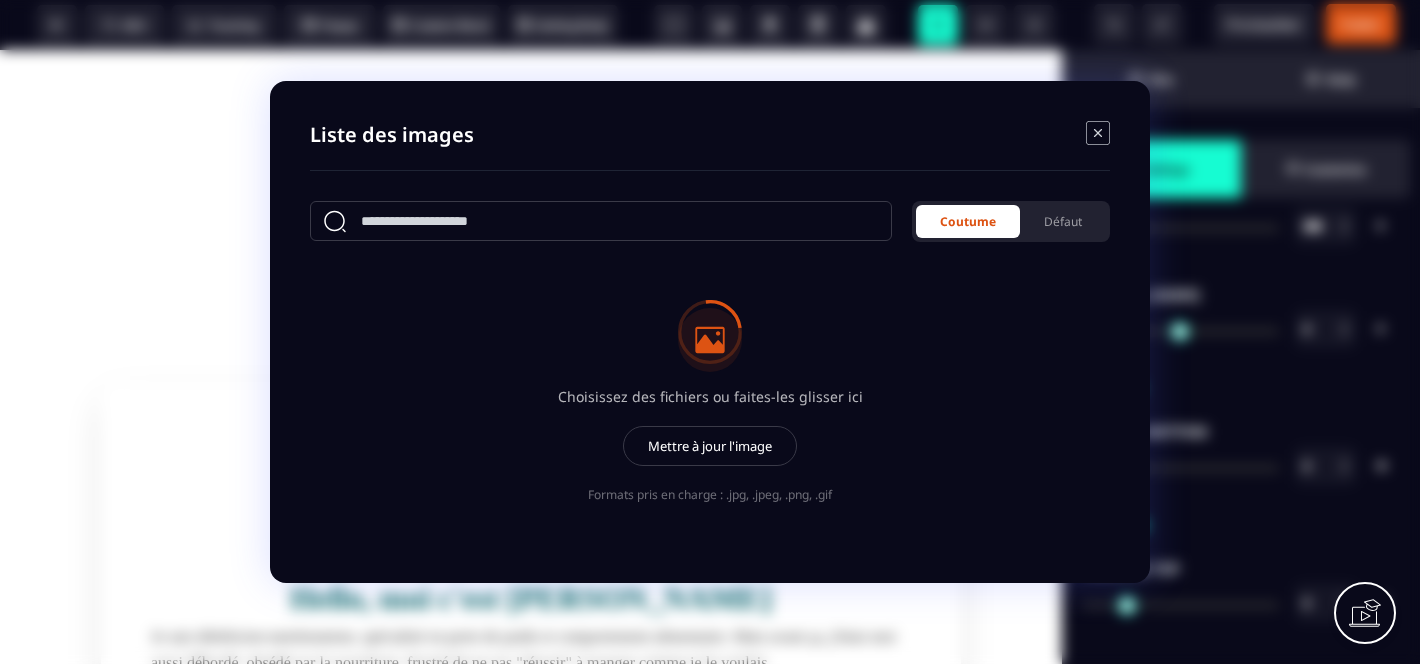 select on "**" 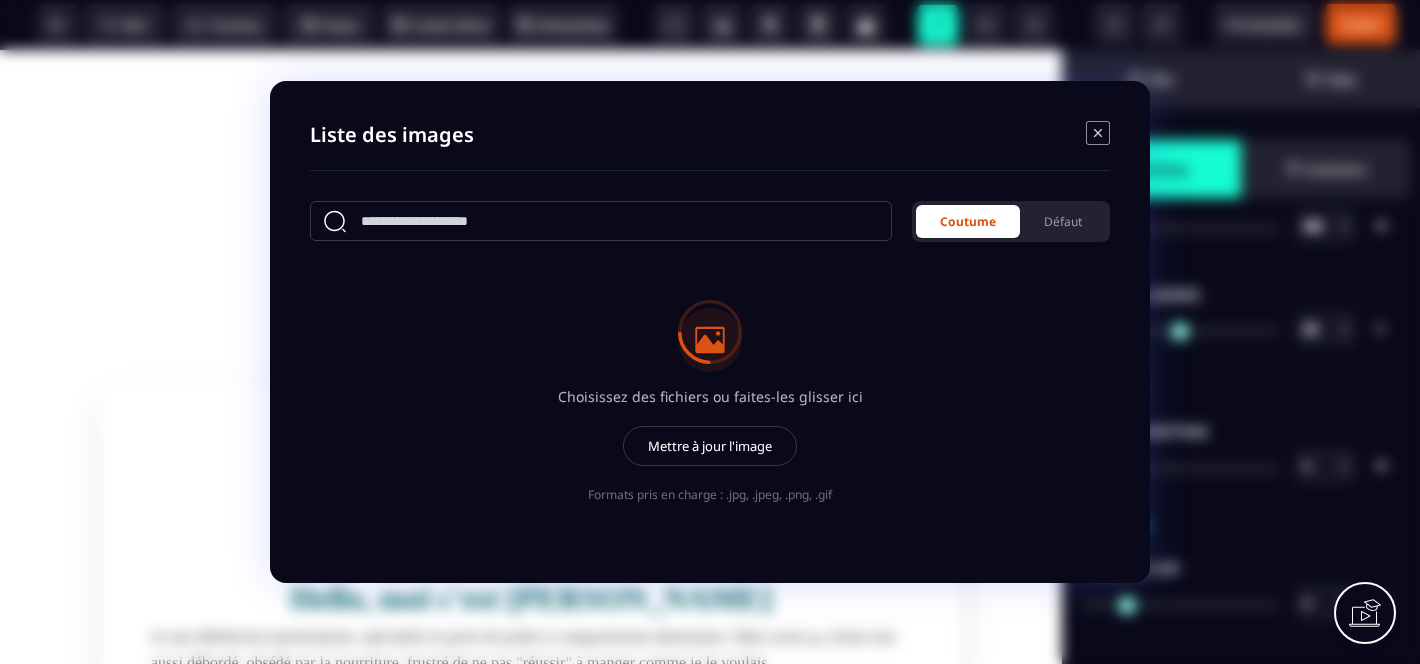 scroll, scrollTop: 0, scrollLeft: 0, axis: both 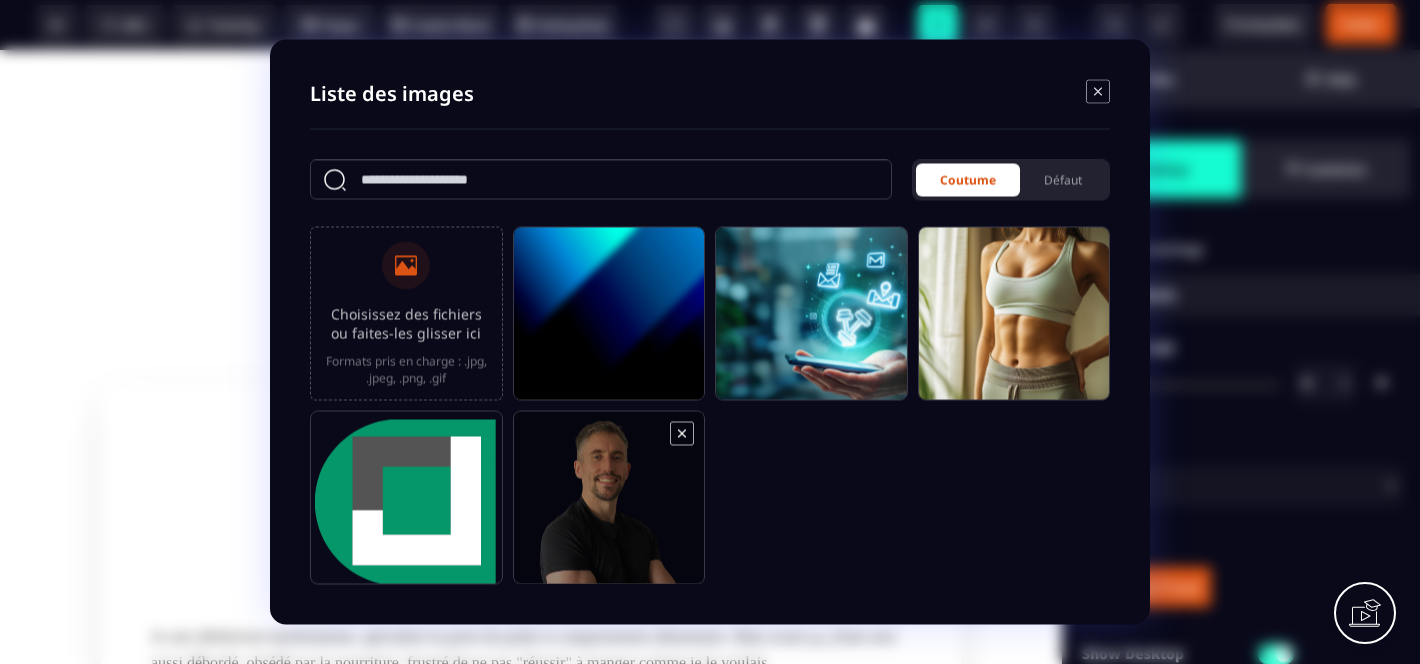 click at bounding box center [609, 507] 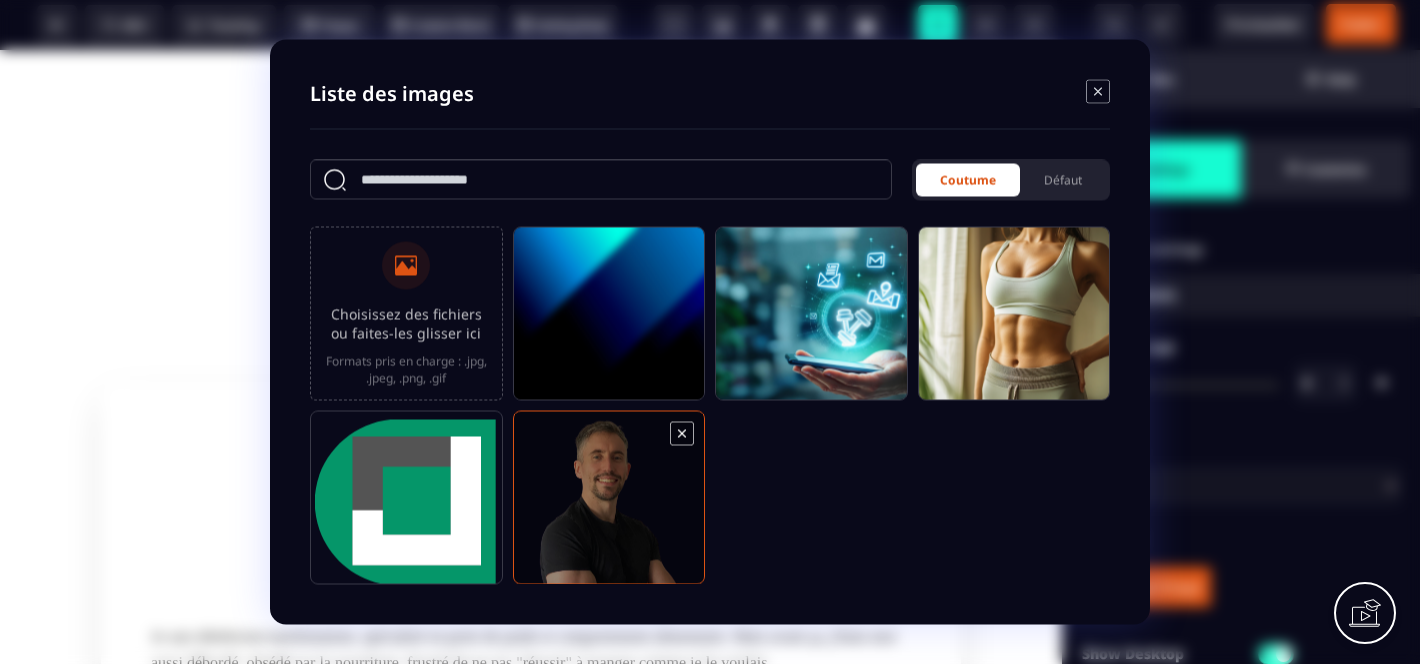 click at bounding box center (609, 507) 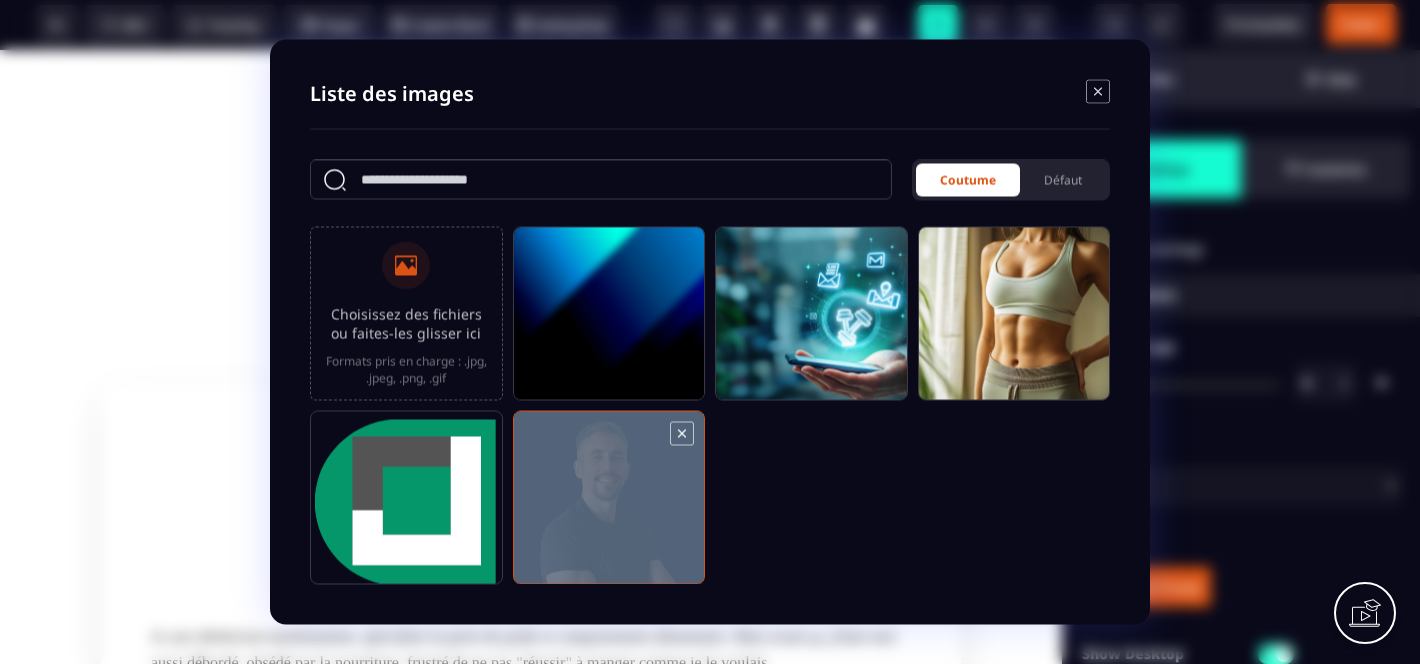 click at bounding box center (609, 507) 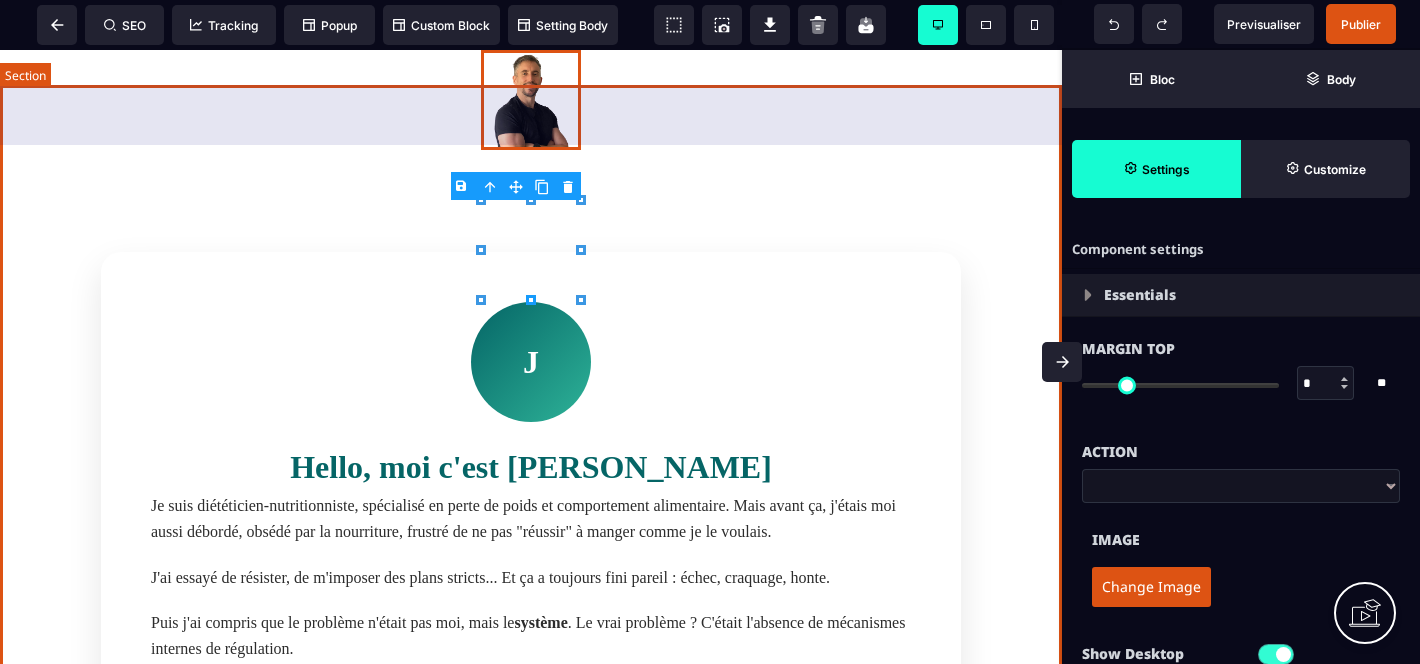 scroll, scrollTop: 5534, scrollLeft: 0, axis: vertical 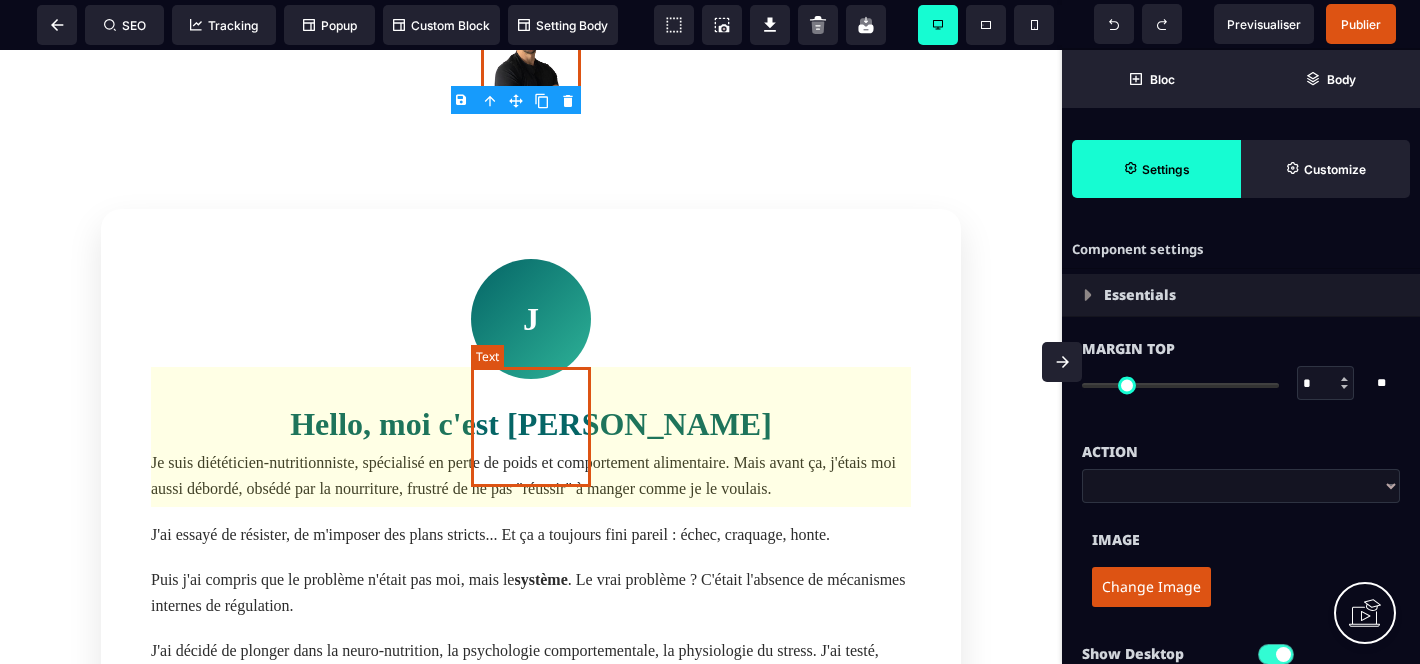 click on "J" at bounding box center [531, 319] 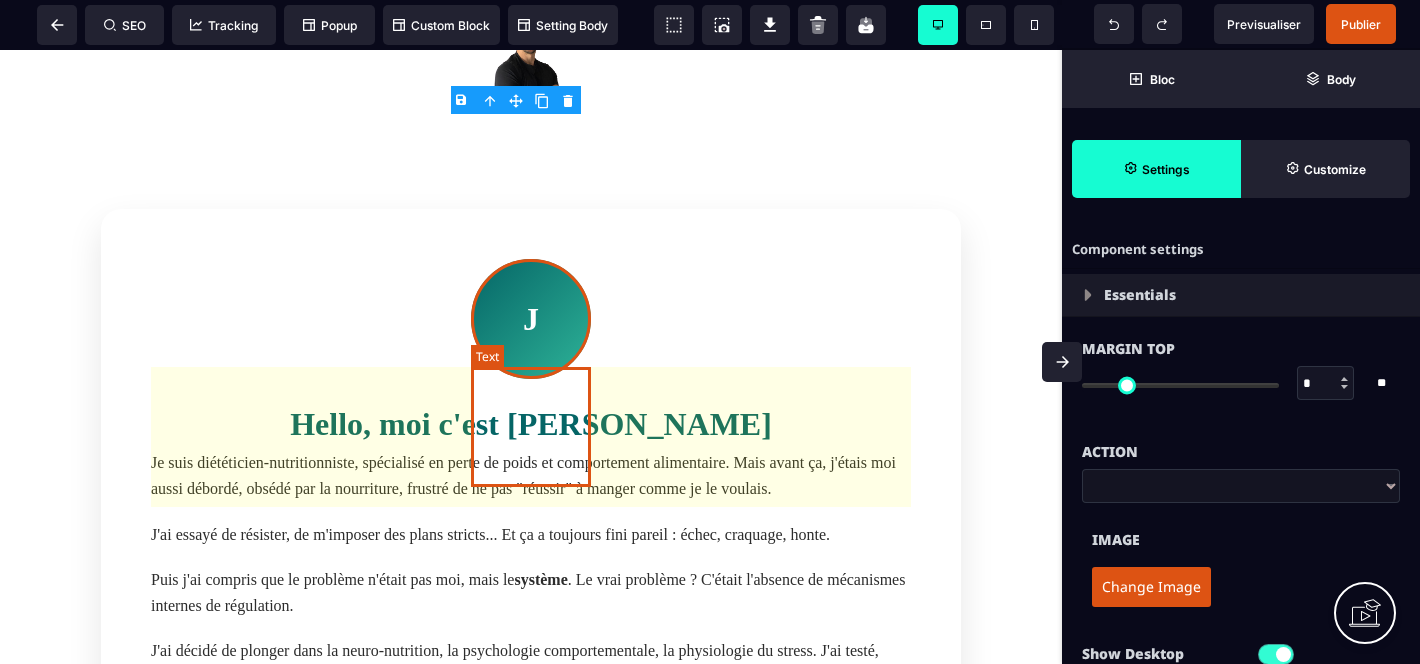 select on "***" 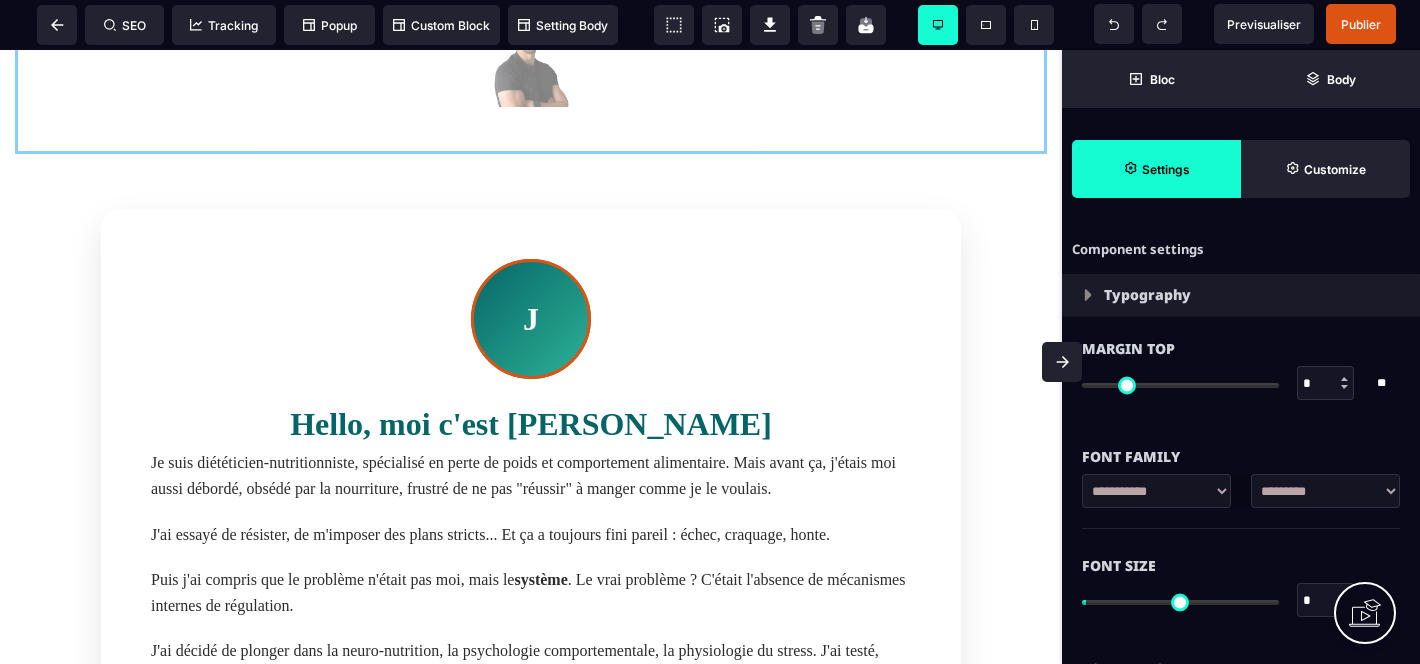 drag, startPoint x: 532, startPoint y: 164, endPoint x: 576, endPoint y: 387, distance: 227.29936 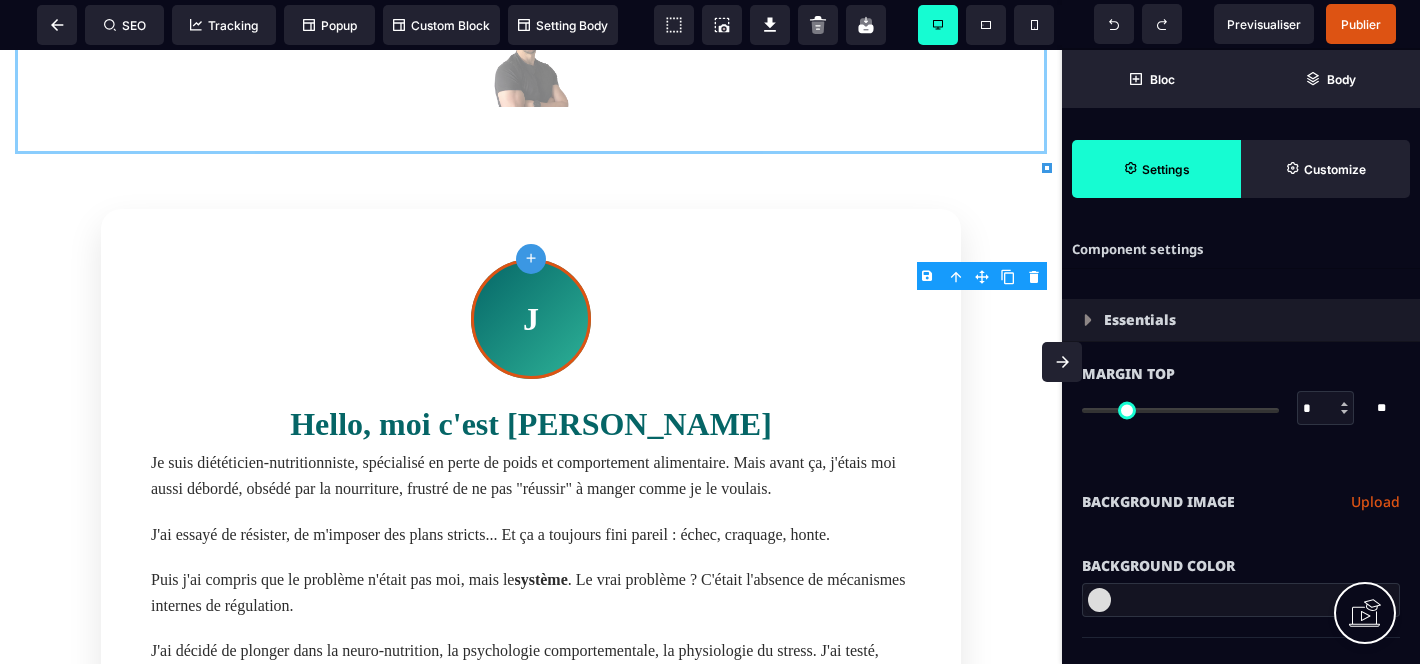 type on "*" 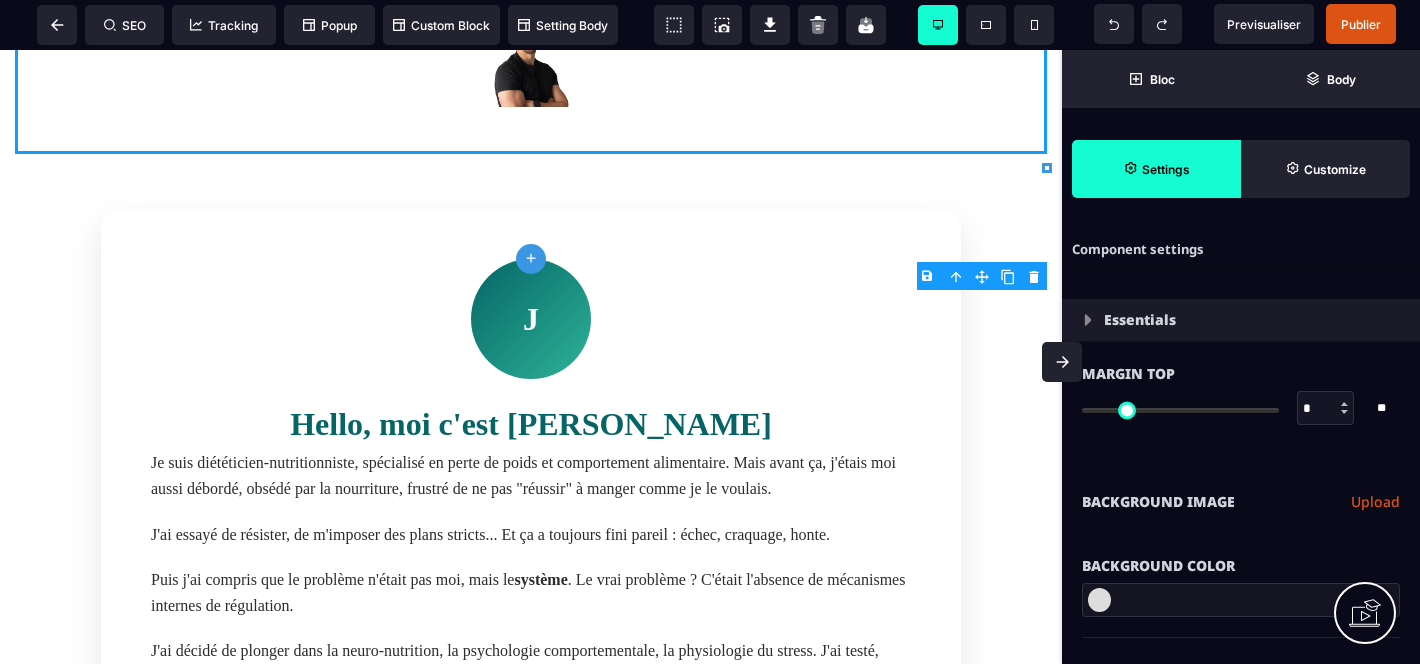 select on "**" 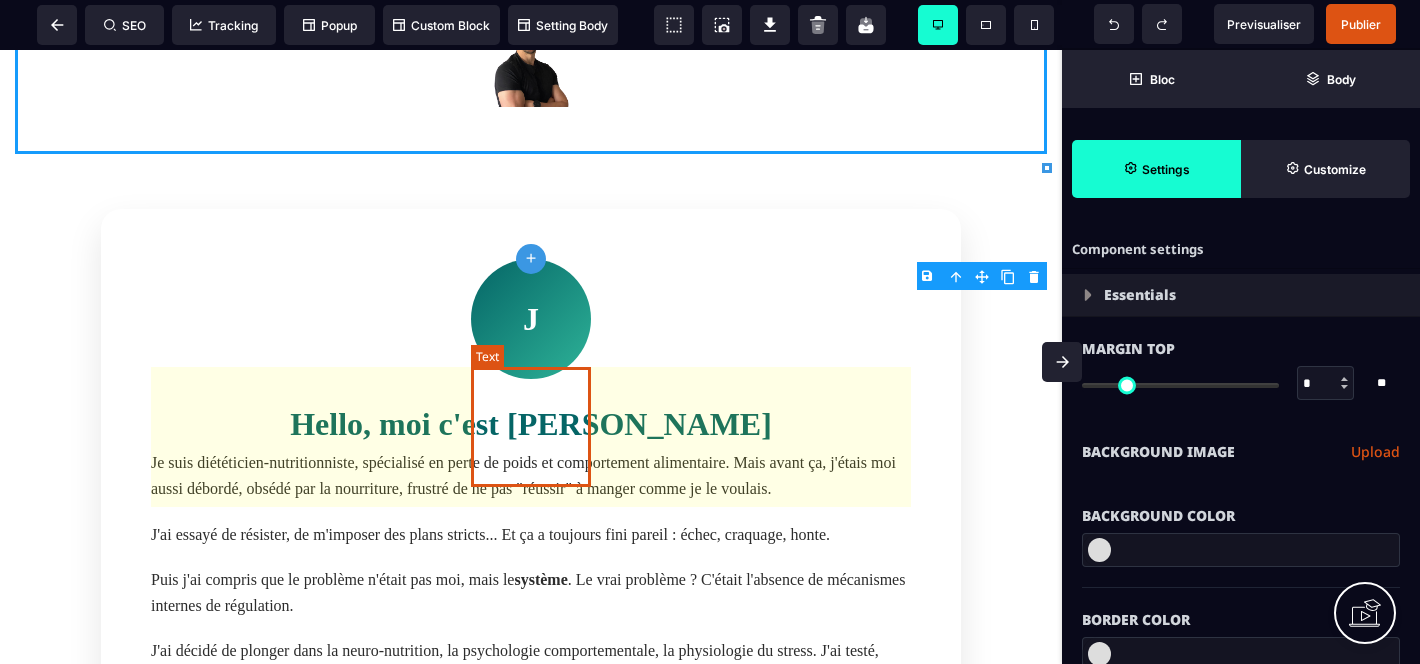 click on "J" at bounding box center (531, 319) 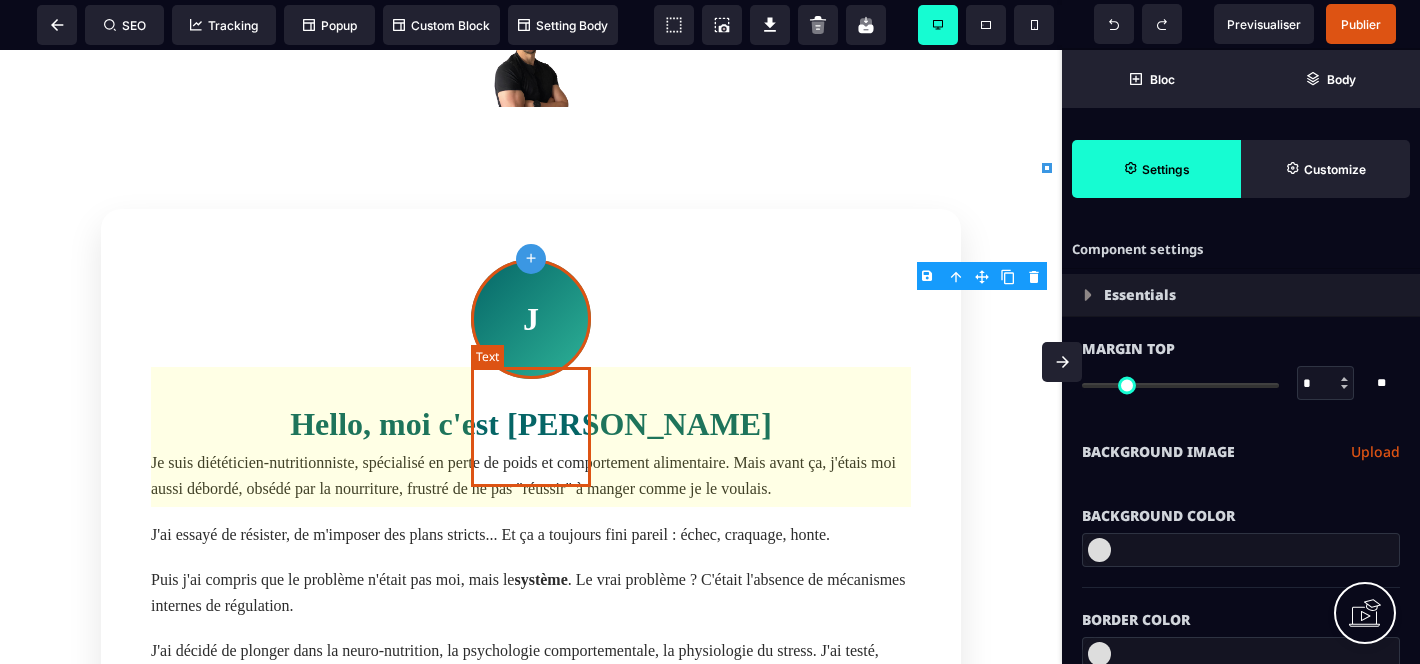 select on "***" 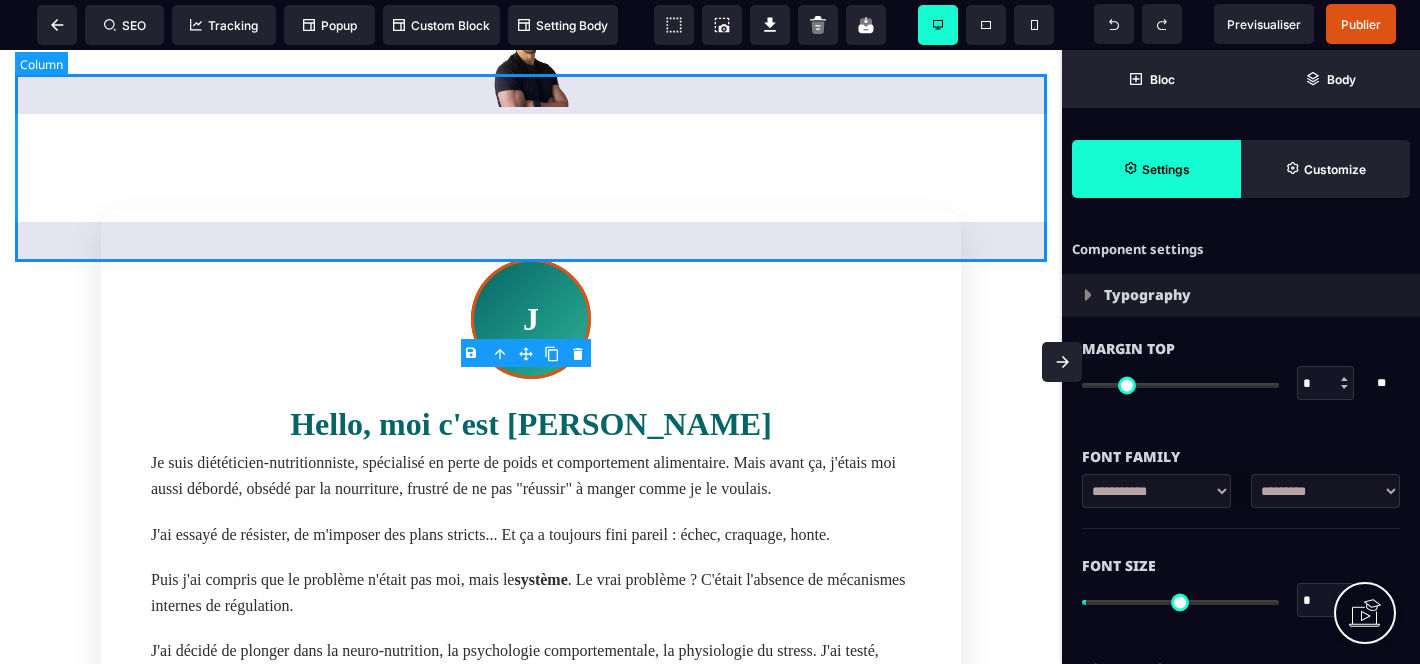 click at bounding box center [531, 61] 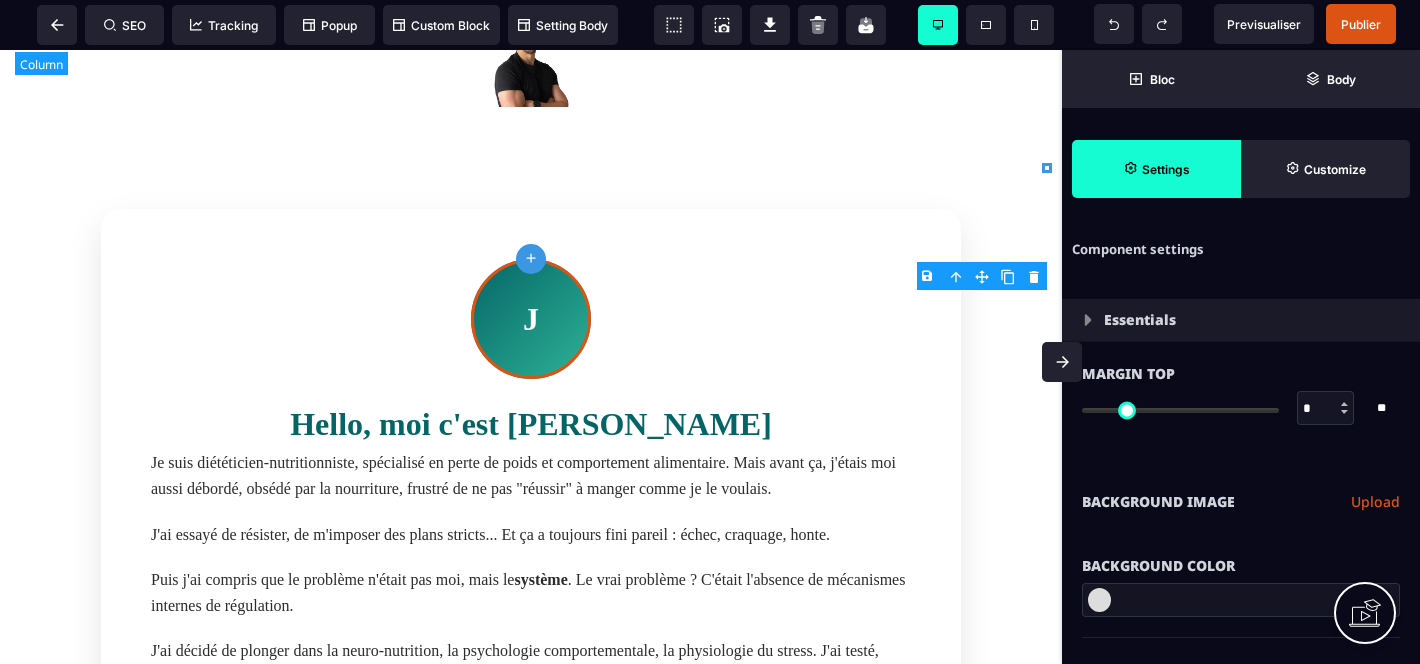type on "***" 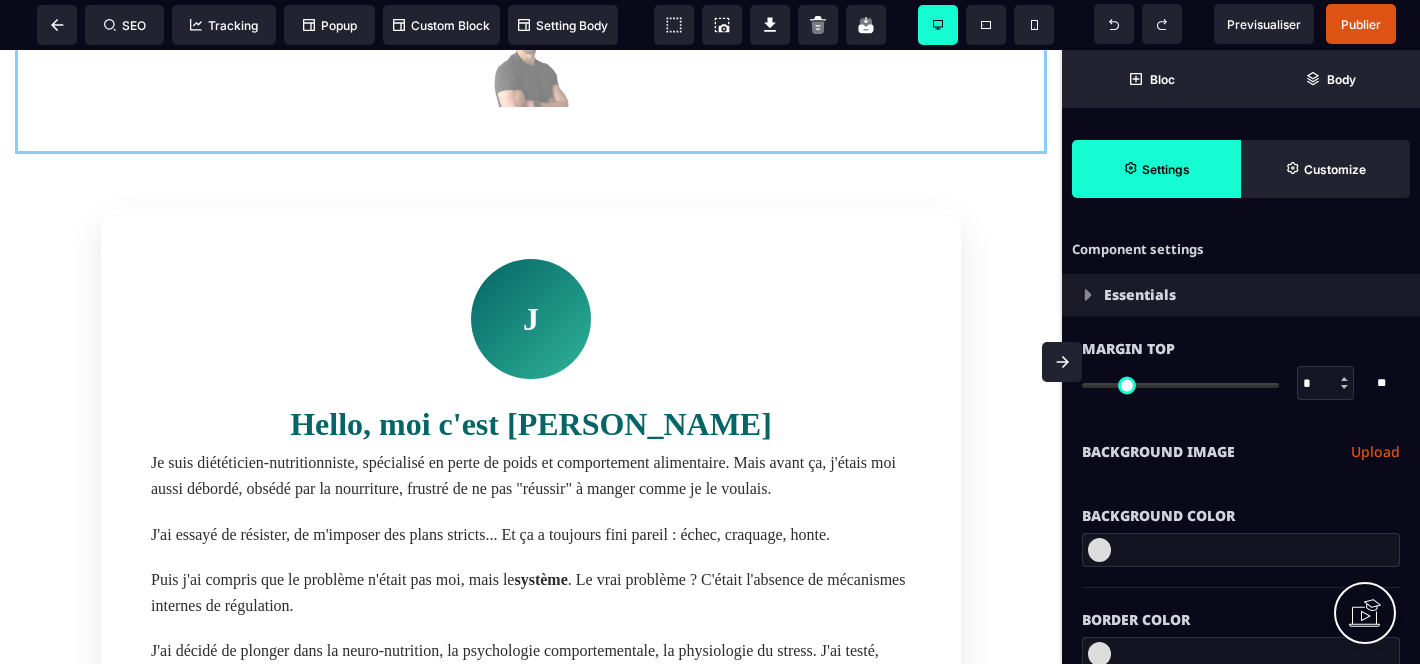 drag, startPoint x: 337, startPoint y: 102, endPoint x: 541, endPoint y: 454, distance: 406.8415 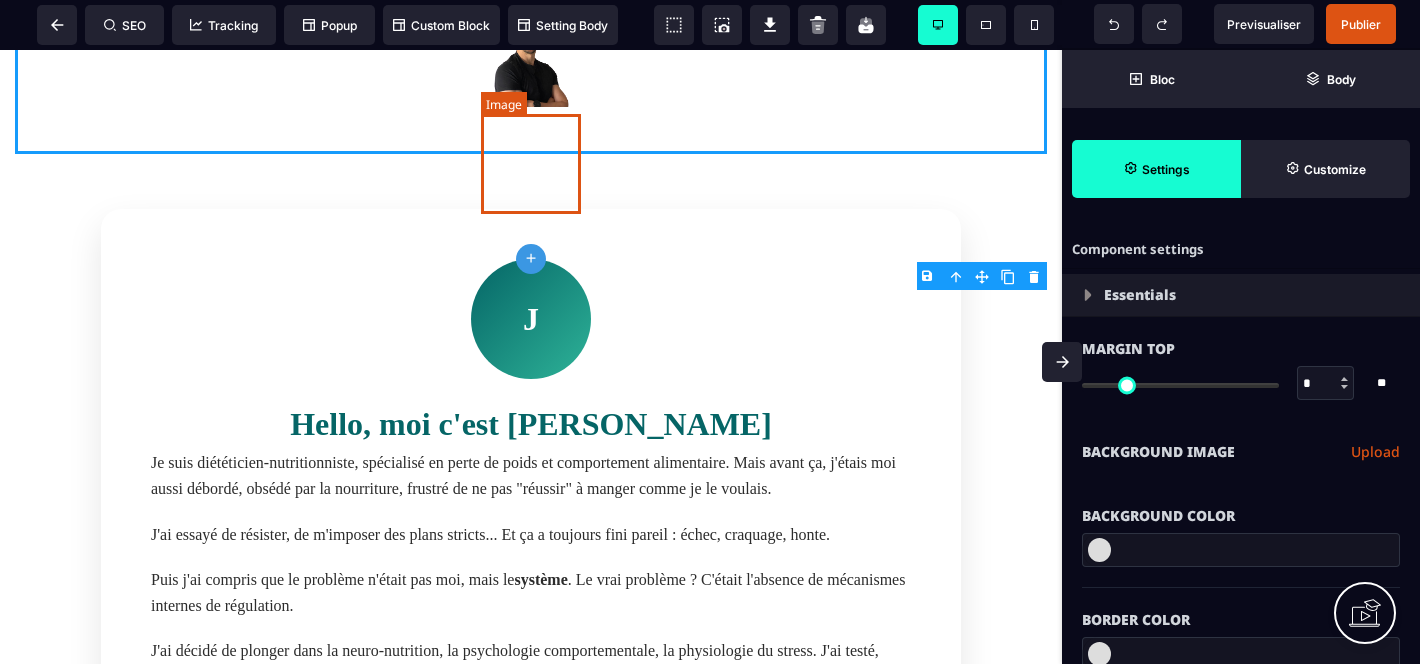 click at bounding box center [531, 57] 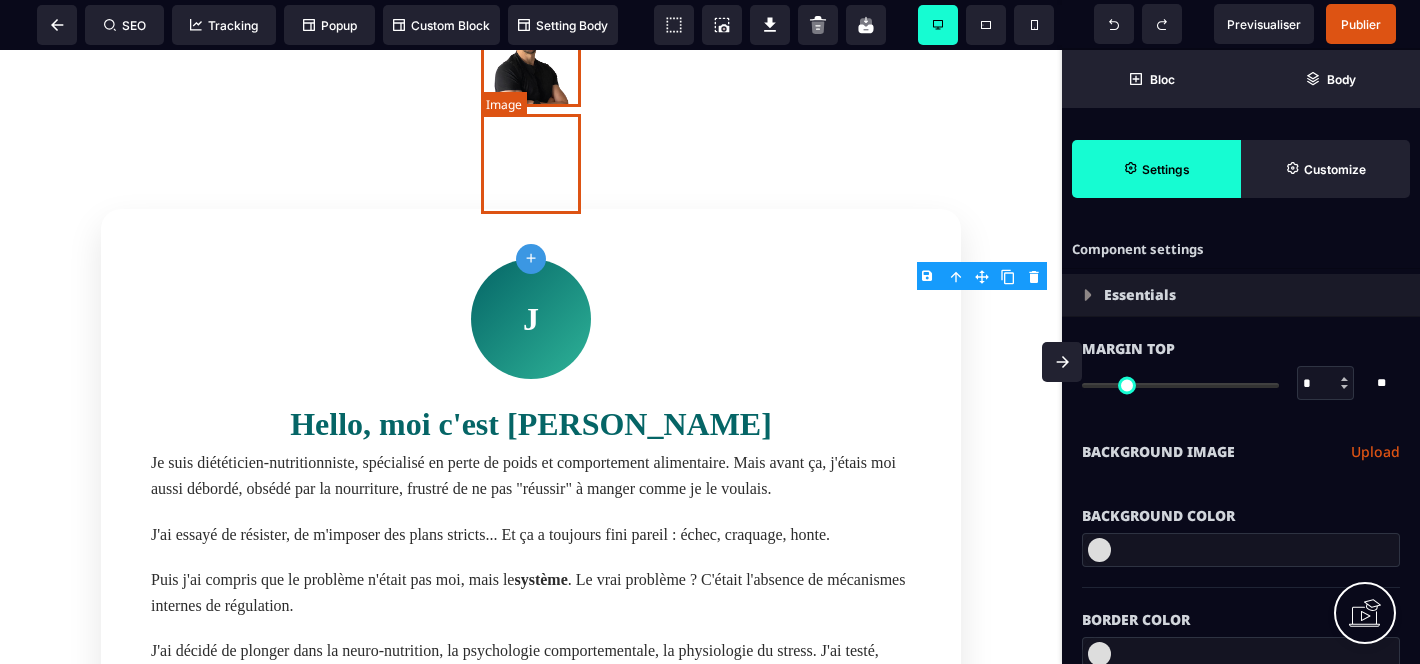 select 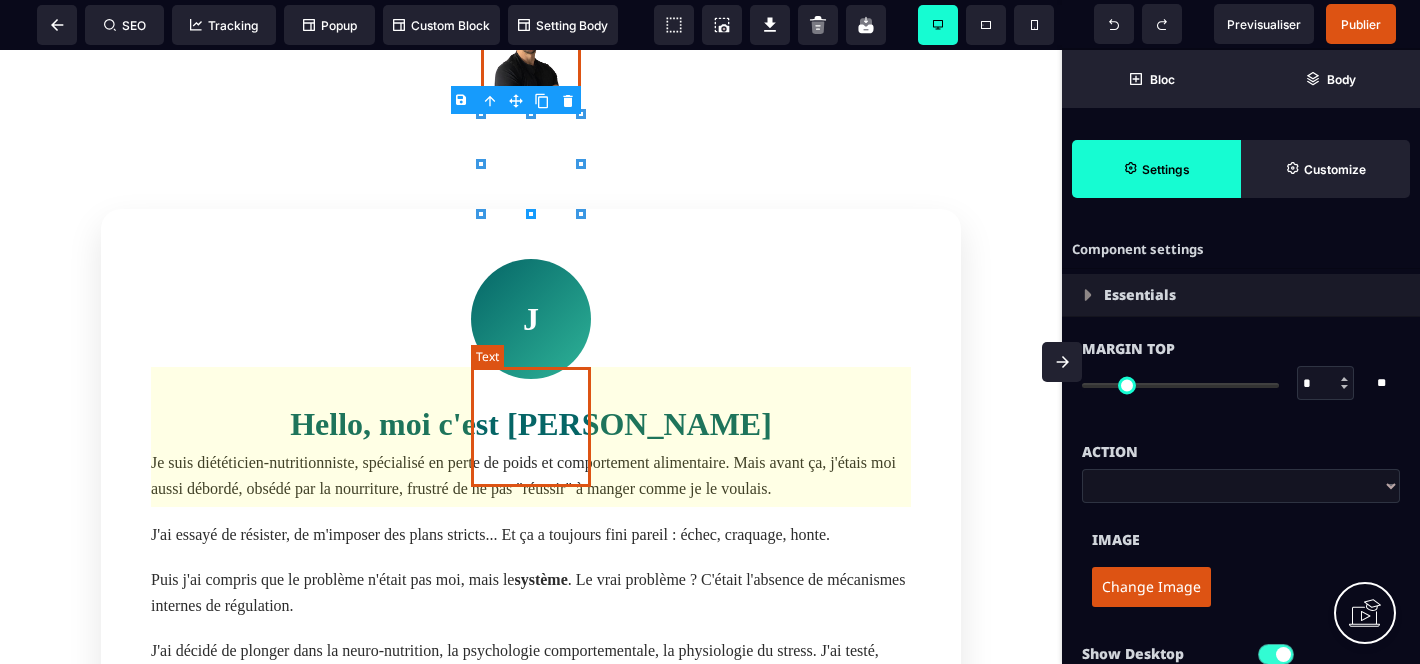 click on "J" at bounding box center [531, 319] 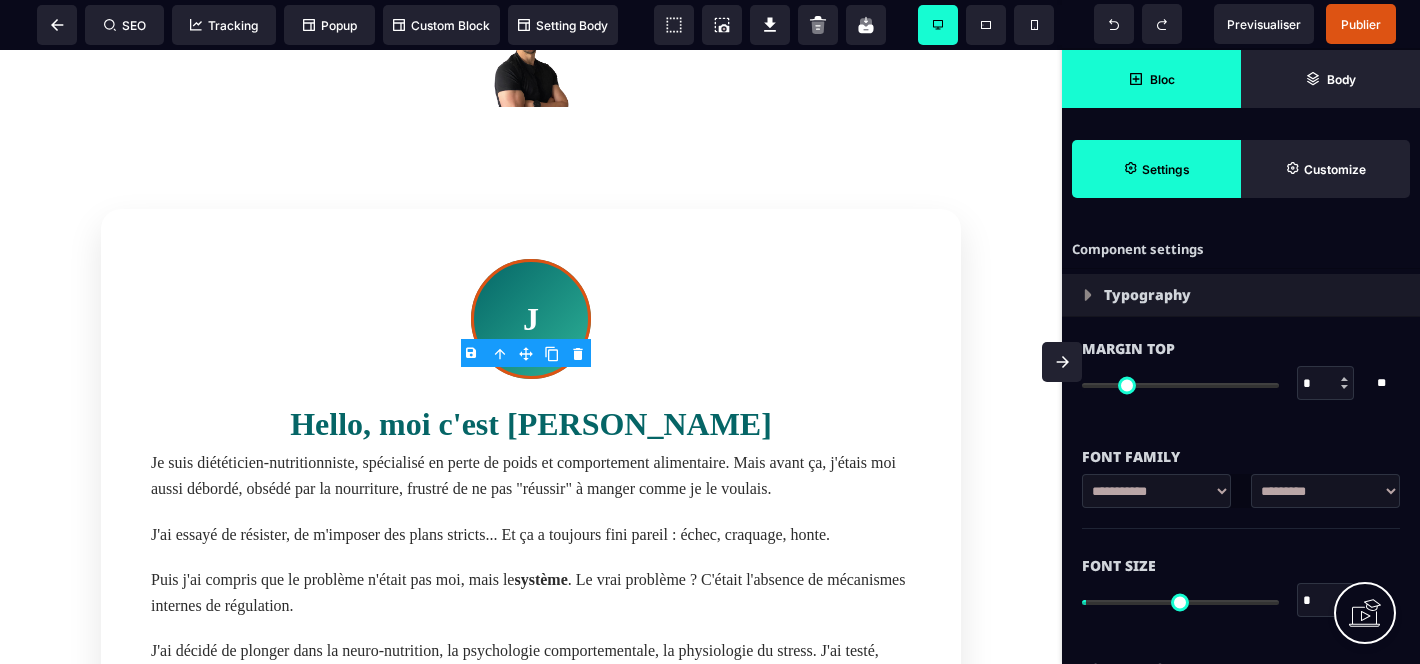 click on "Bloc" at bounding box center [1151, 79] 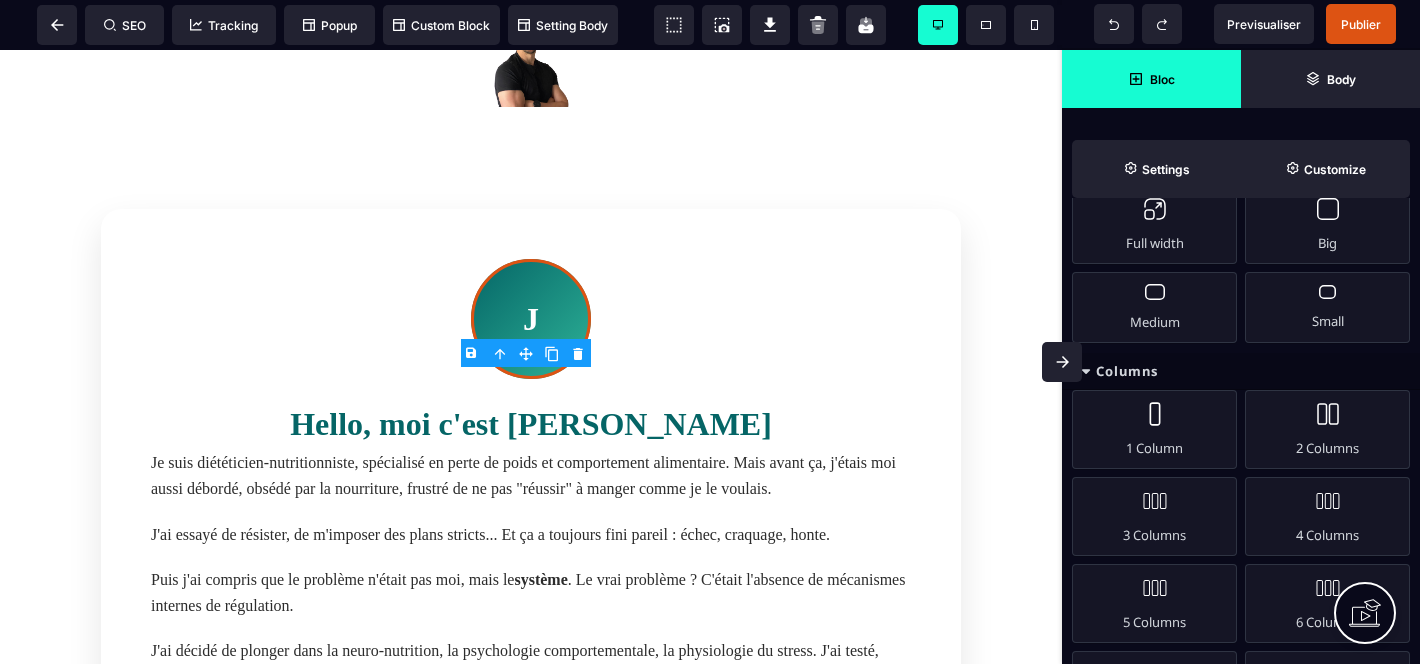 scroll, scrollTop: 108, scrollLeft: 0, axis: vertical 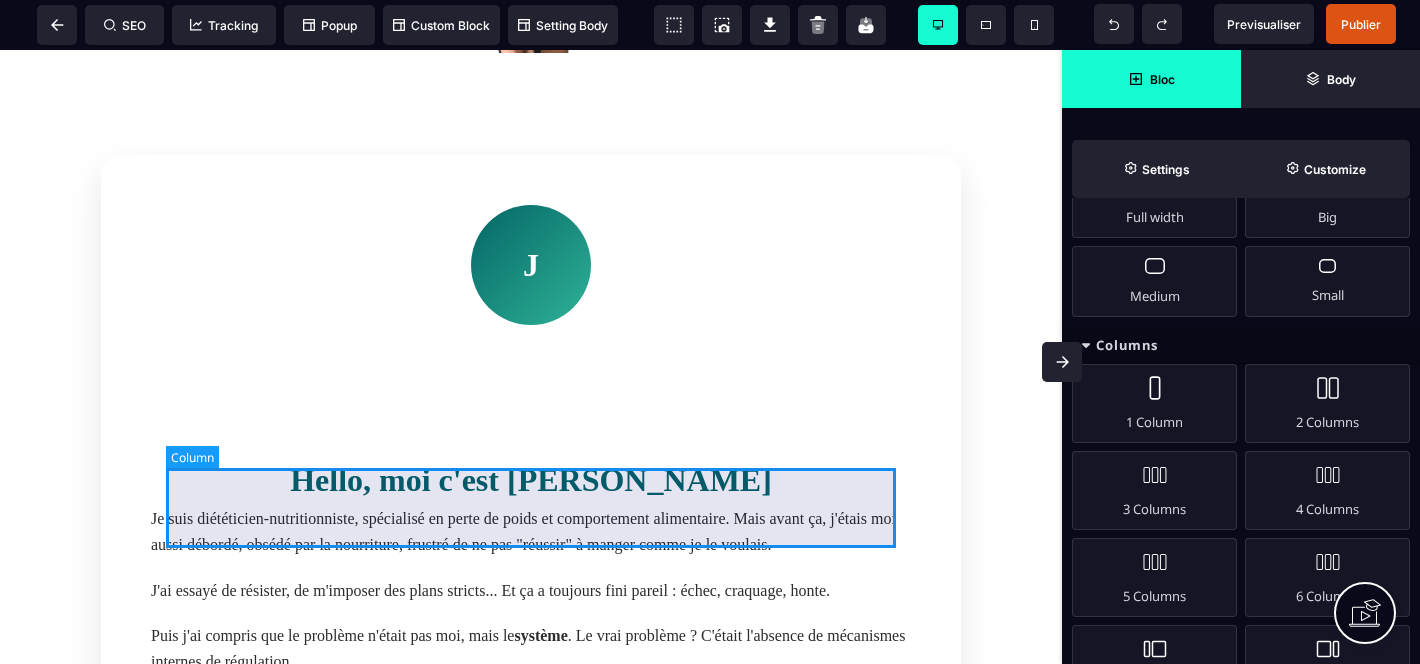 click at bounding box center (531, 400) 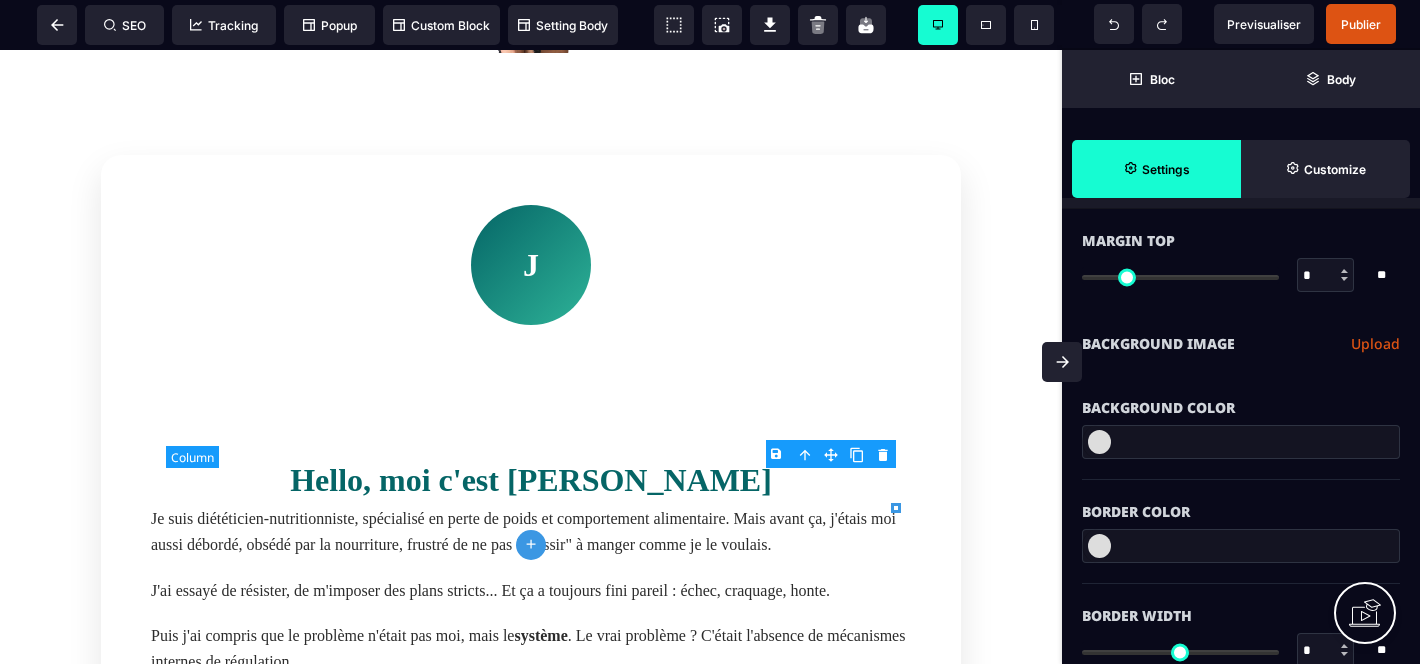 type on "*" 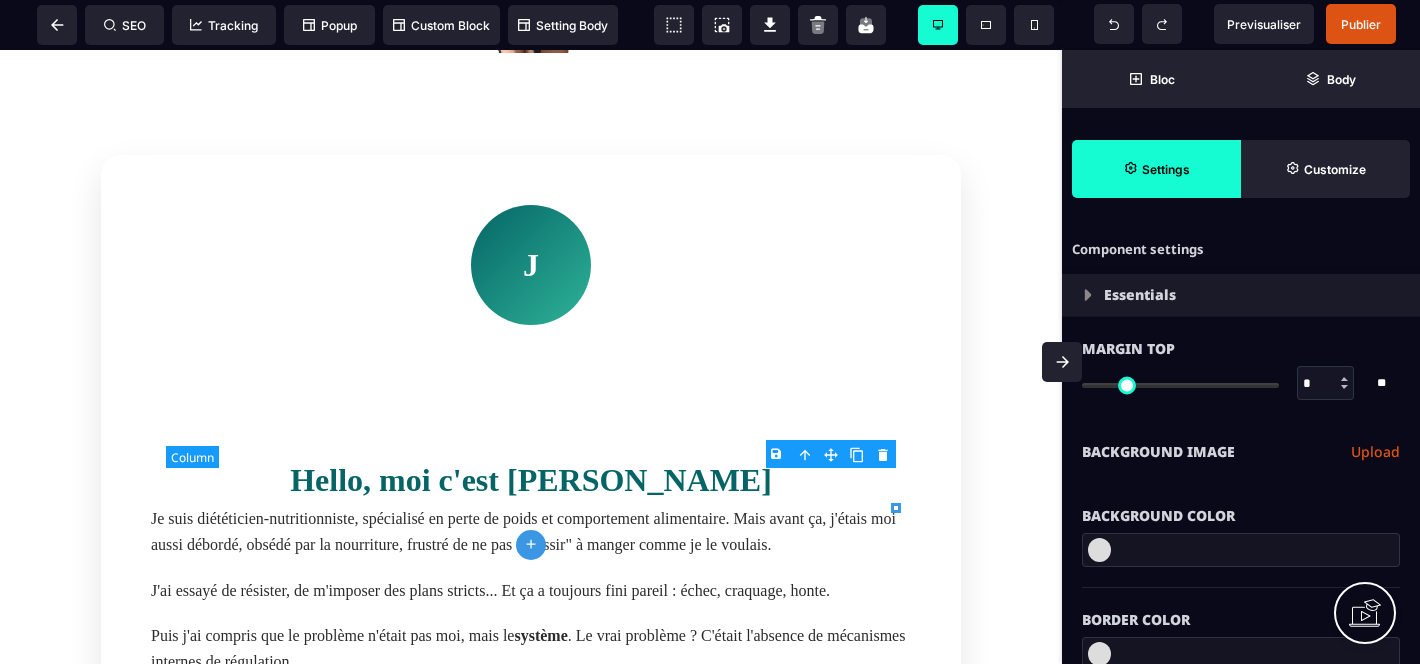 type on "*" 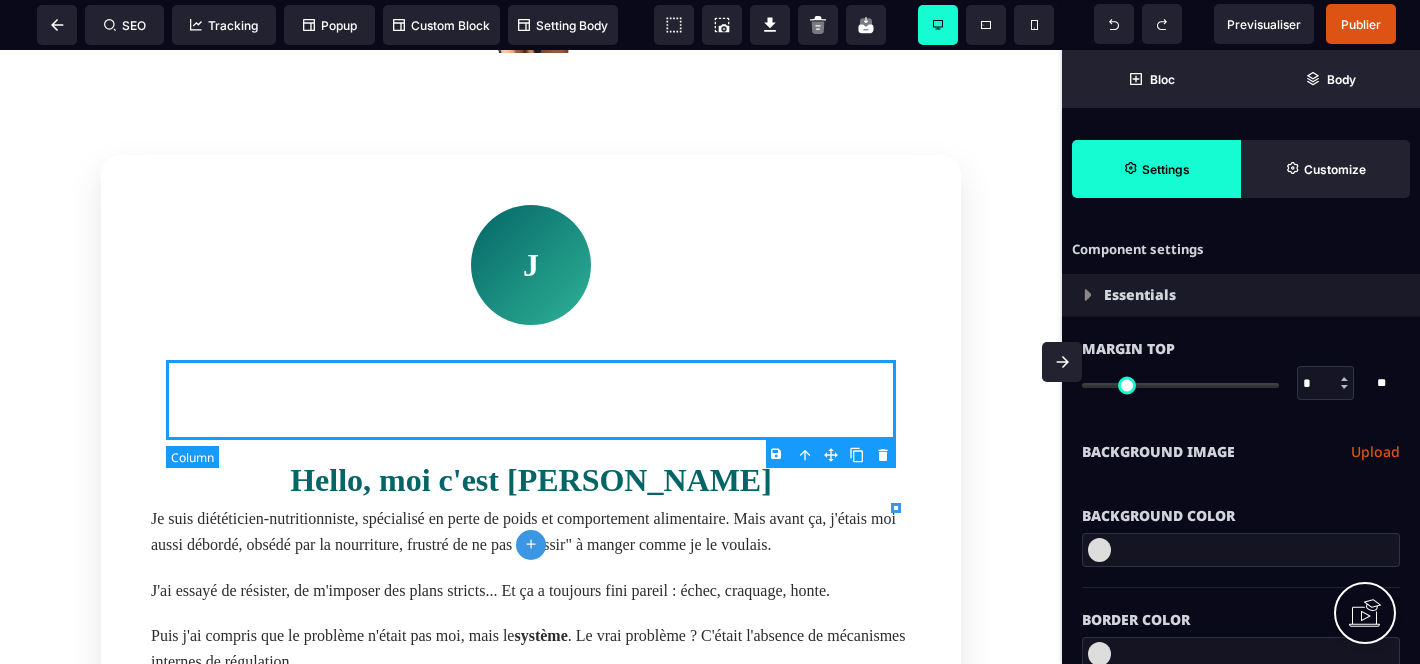 select on "**" 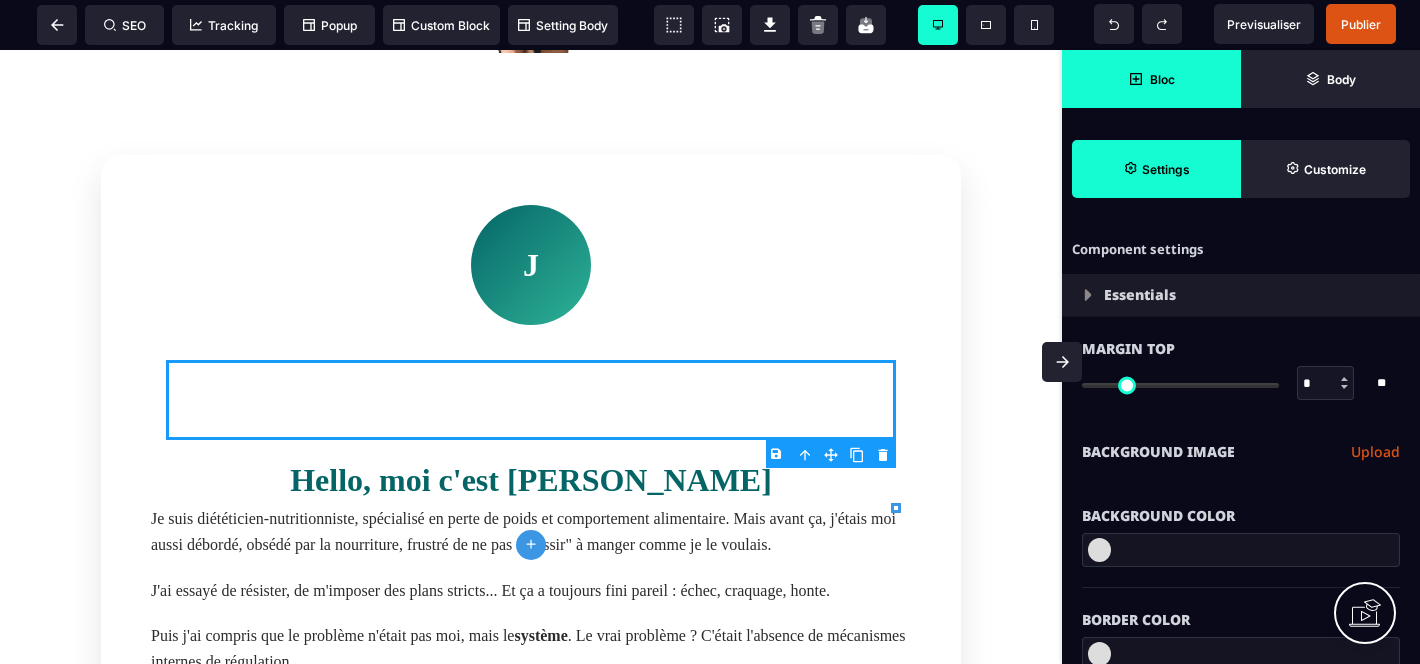 click on "Bloc" at bounding box center (1162, 79) 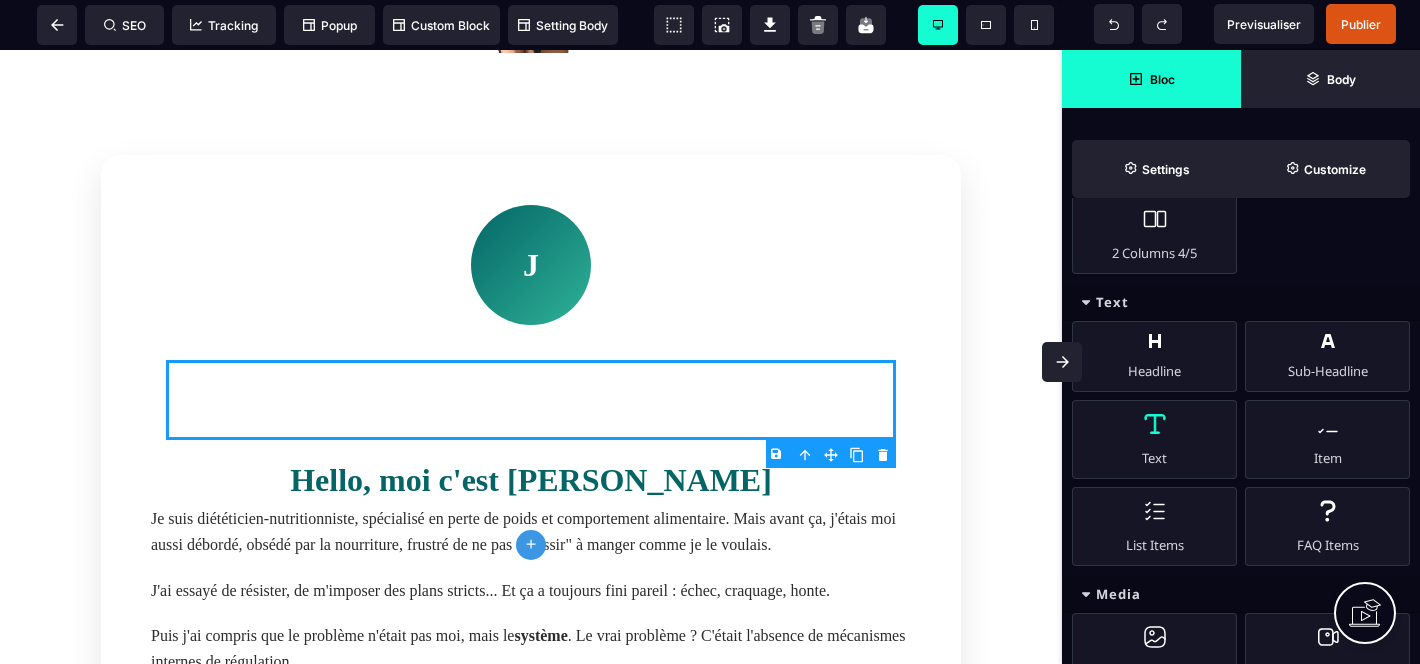 scroll, scrollTop: 793, scrollLeft: 0, axis: vertical 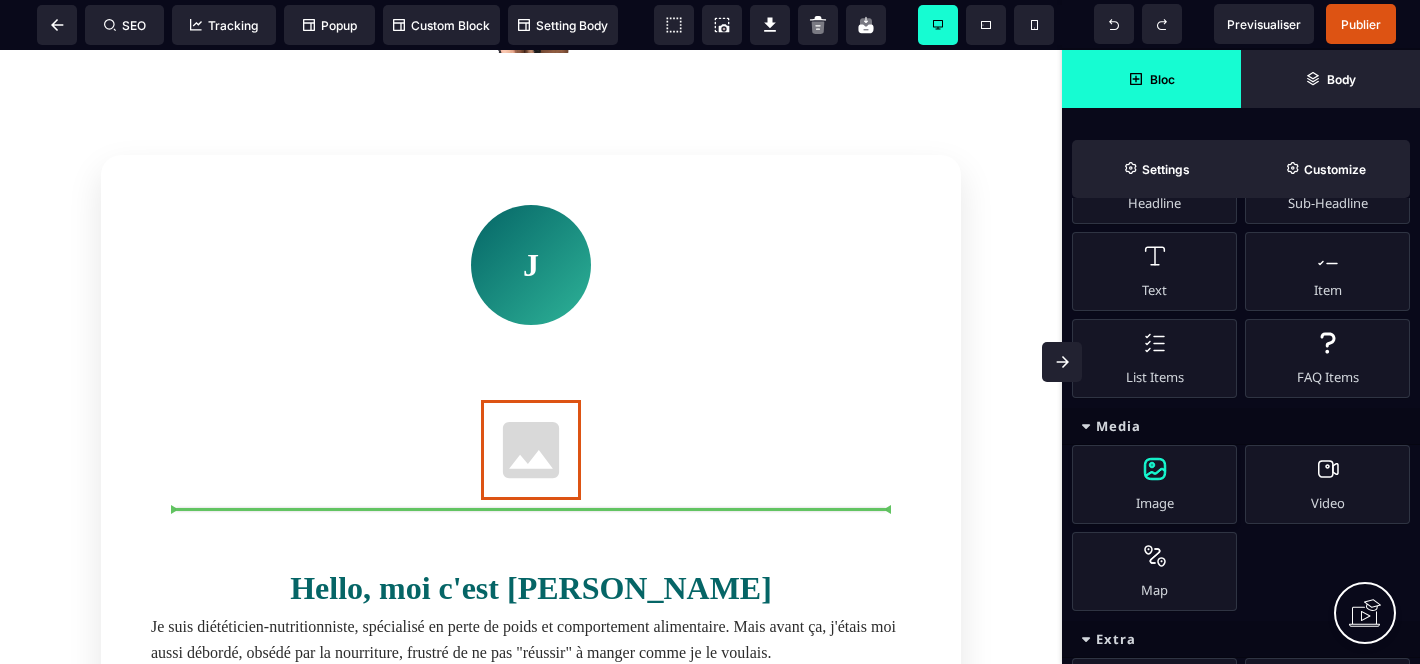 select 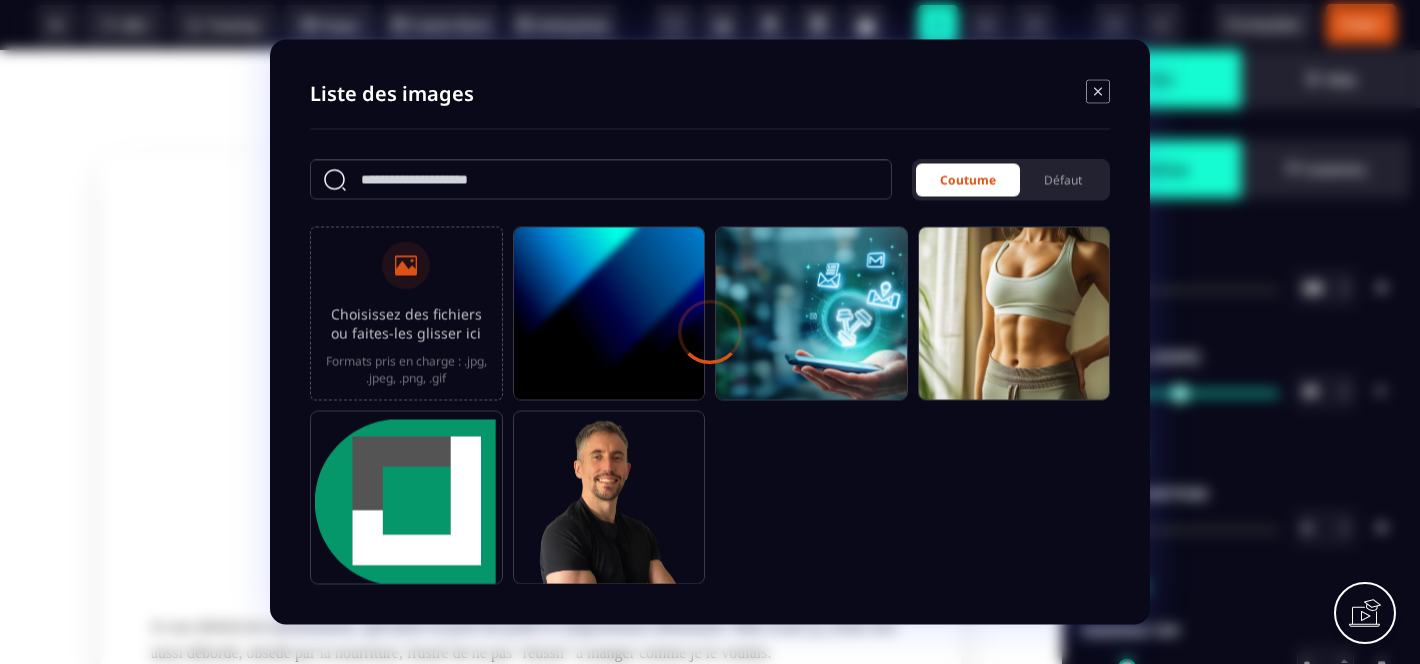 scroll, scrollTop: 0, scrollLeft: 0, axis: both 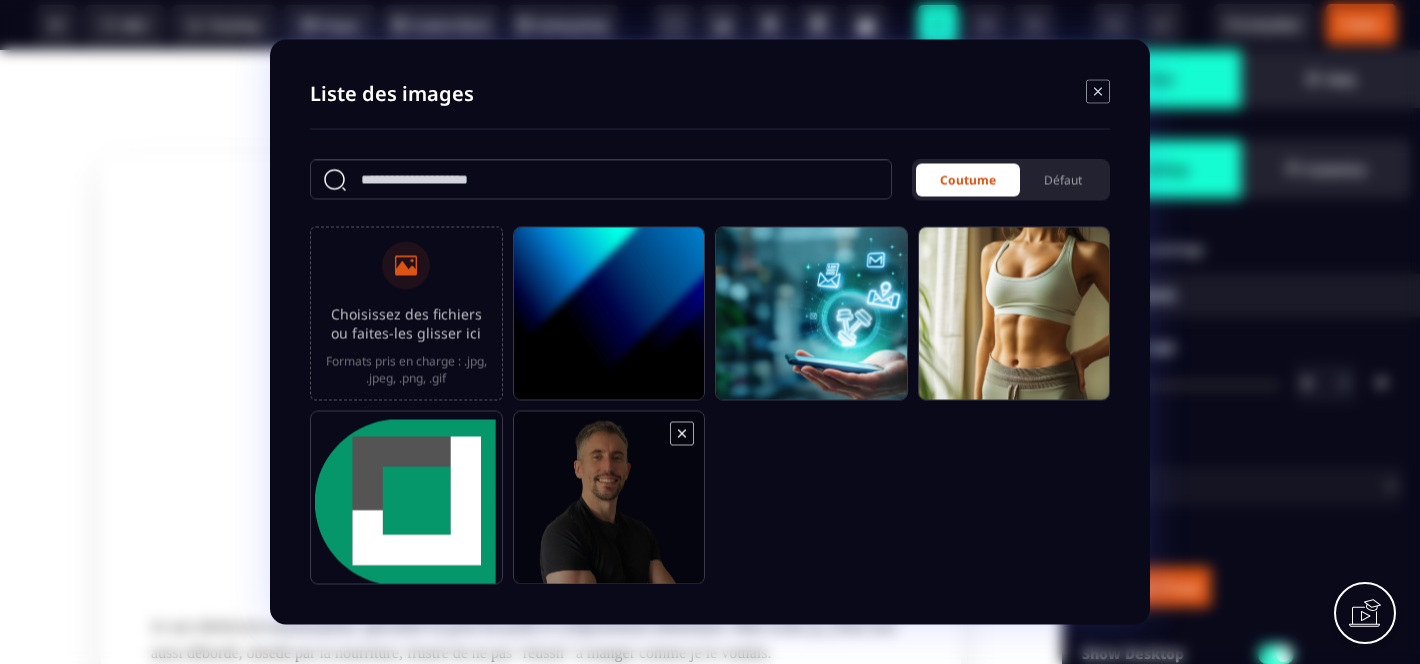 click at bounding box center (609, 507) 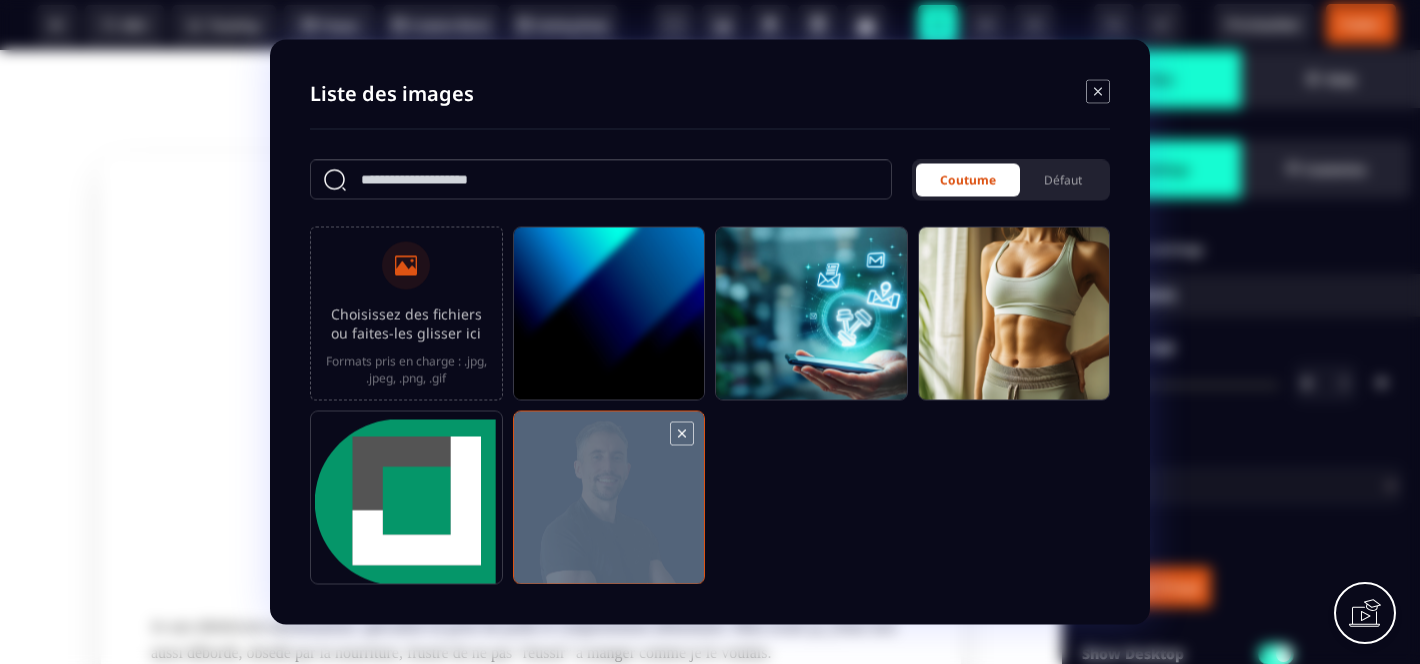 click at bounding box center [609, 507] 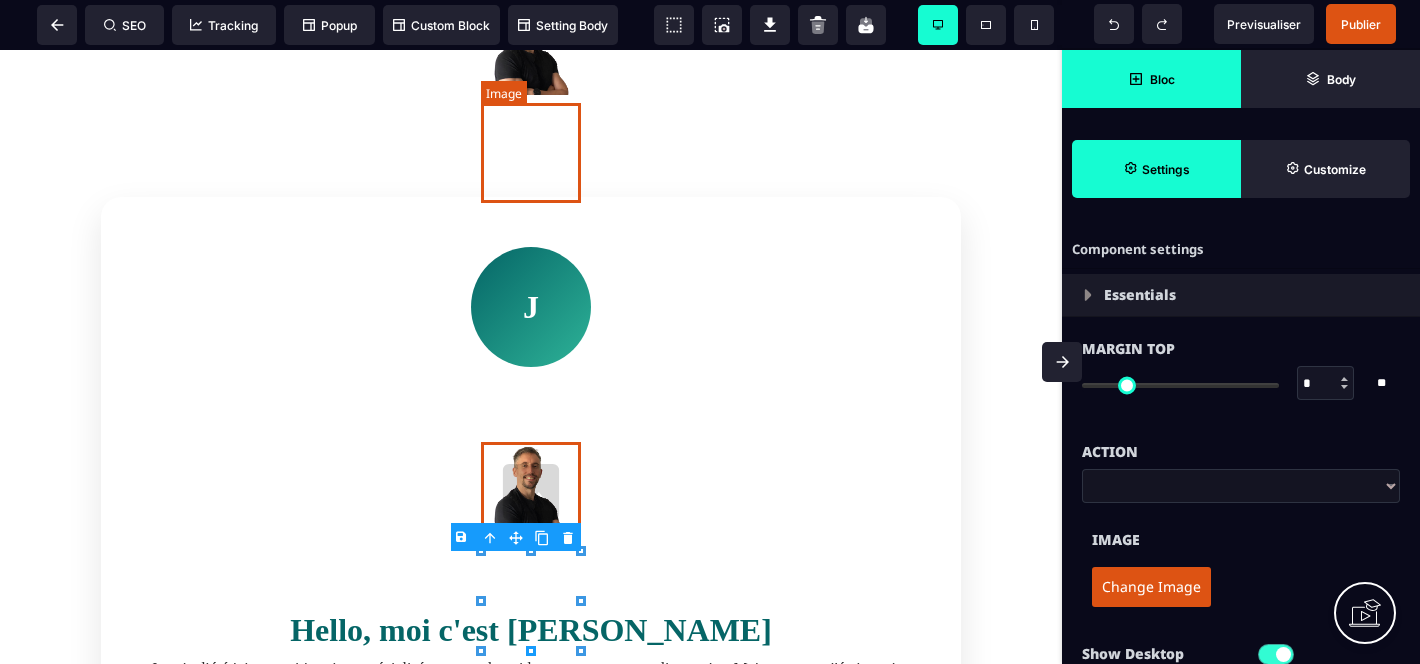 scroll, scrollTop: 5545, scrollLeft: 0, axis: vertical 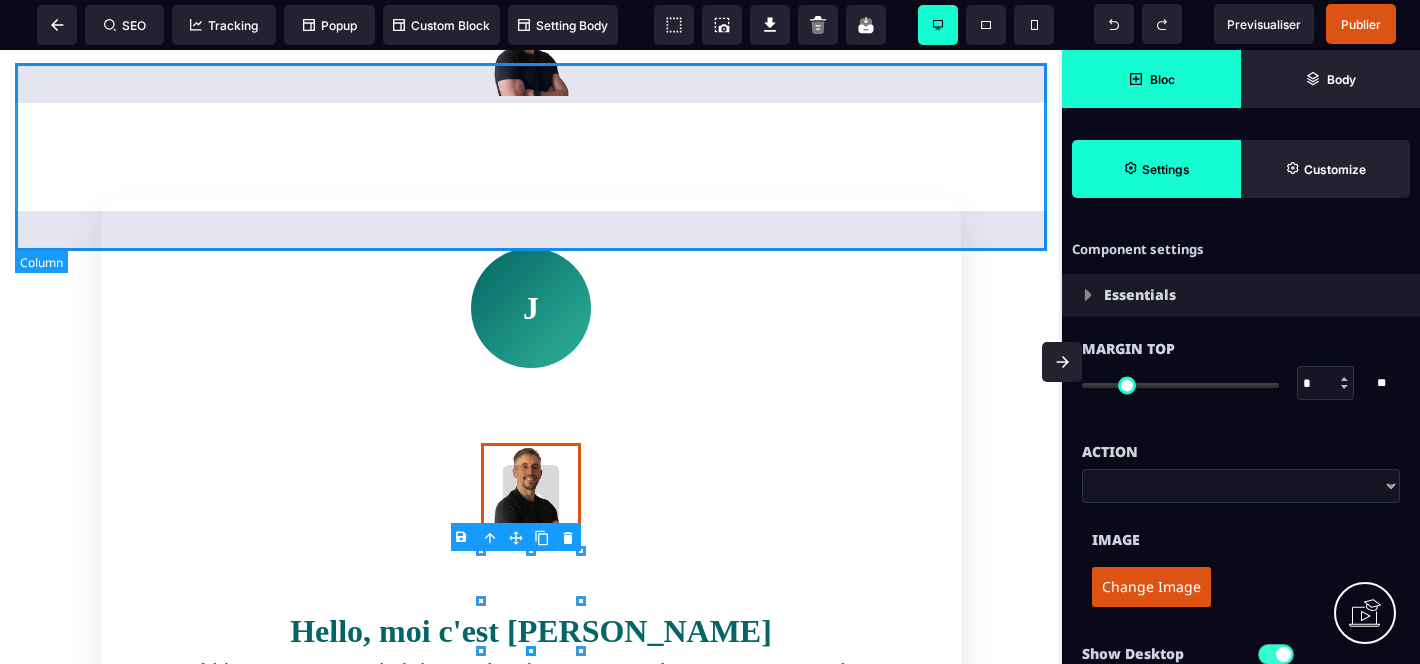 click at bounding box center (531, 50) 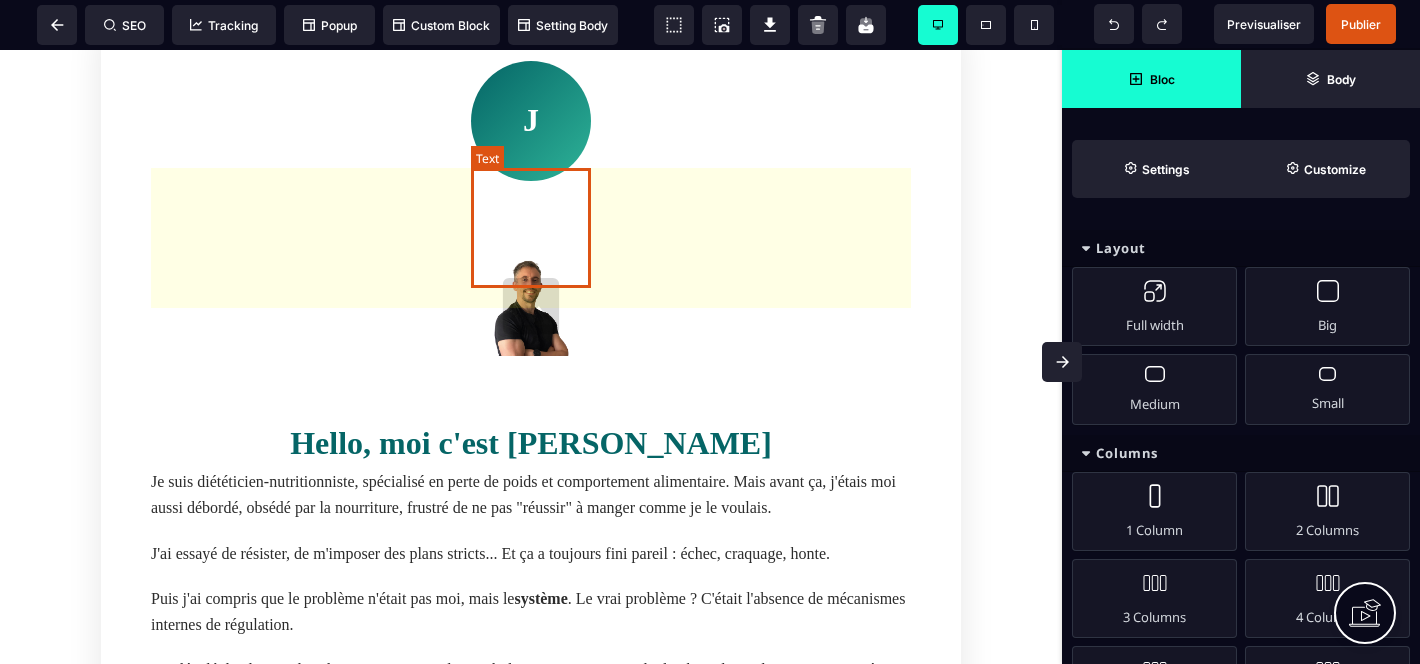 click on "J" at bounding box center (531, 121) 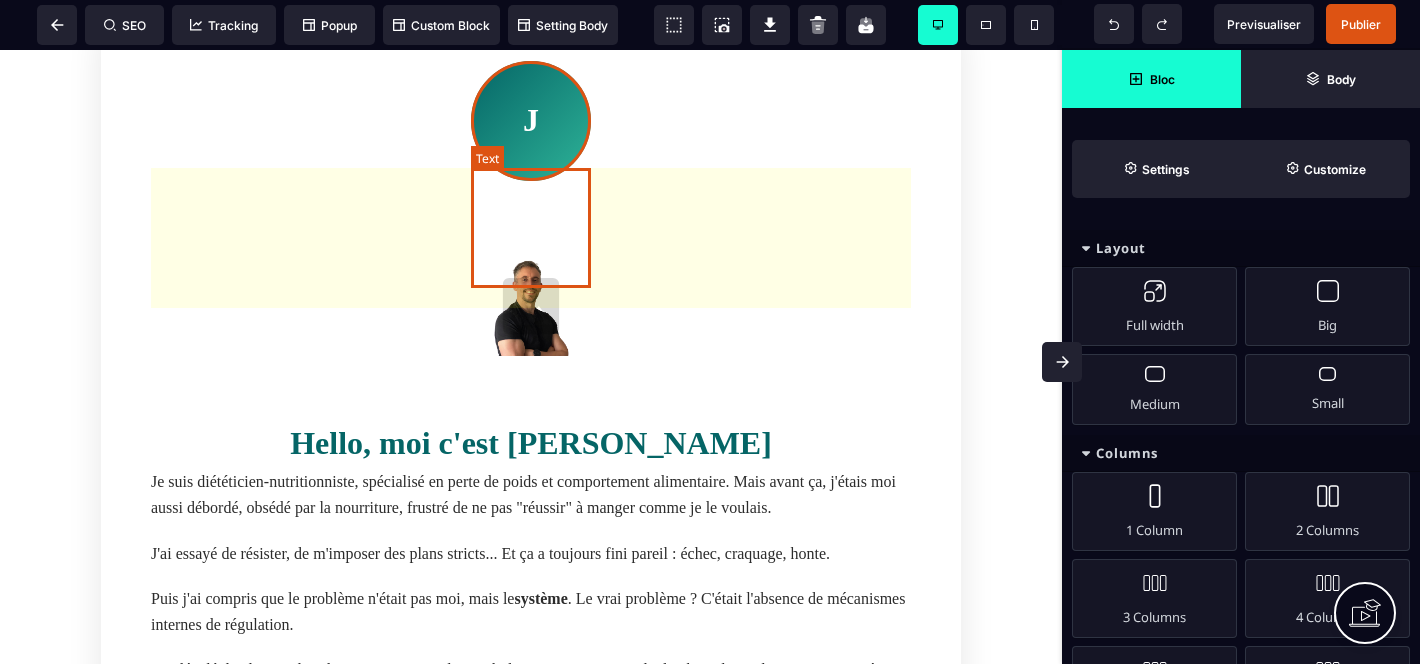 select on "***" 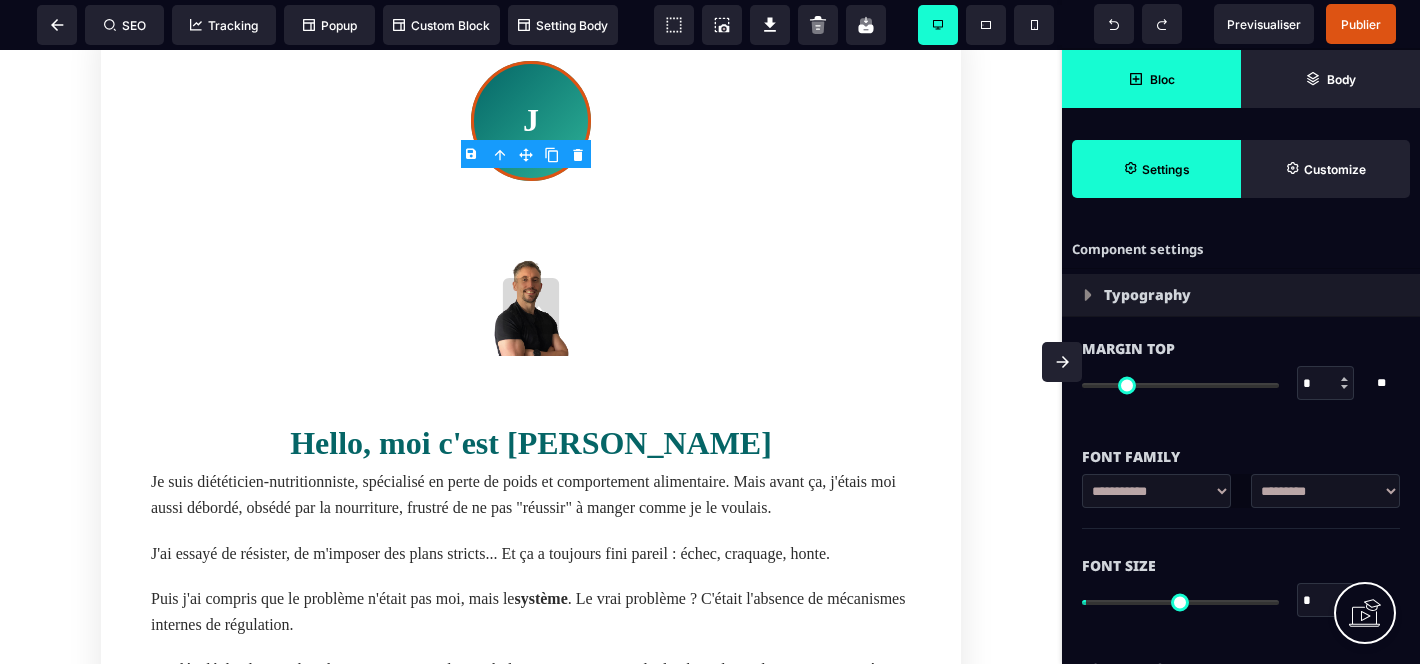 click on "B I U S
A *******
Div
SEO
Tracking
Popup
Custom Block
Setting Body
Publier" at bounding box center (710, 332) 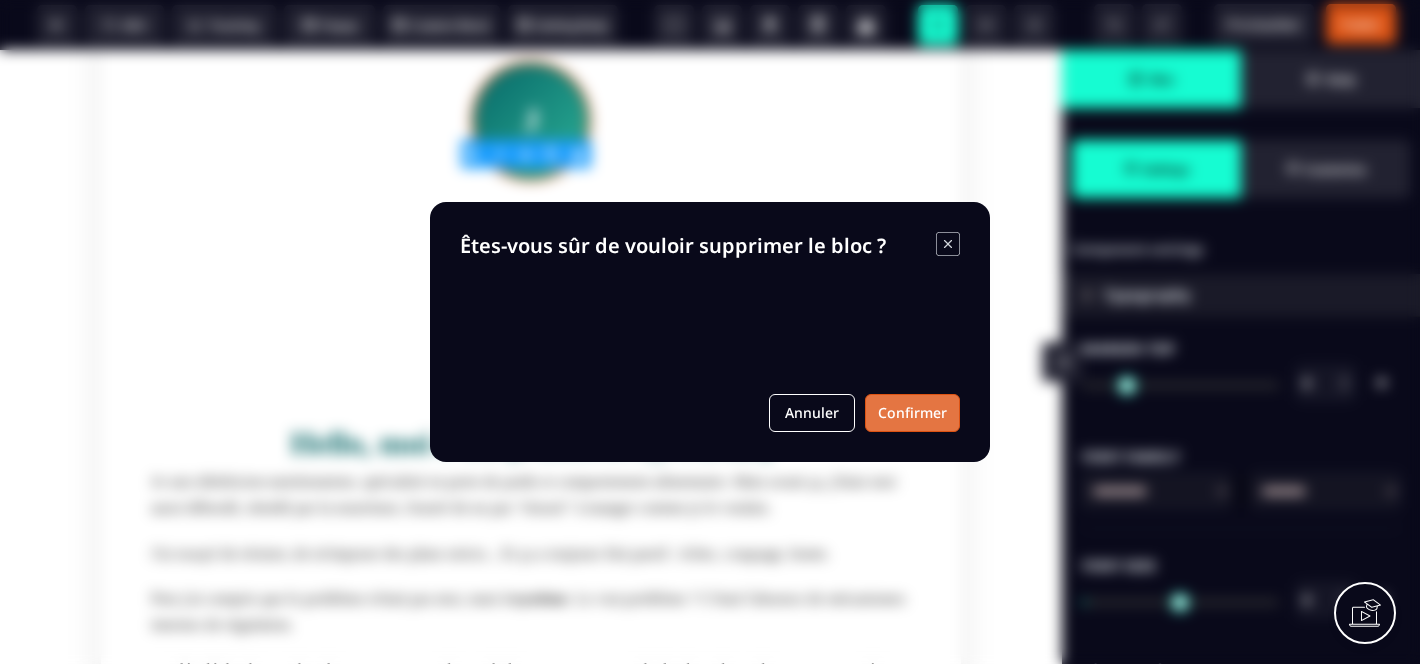 click on "Confirmer" at bounding box center [912, 413] 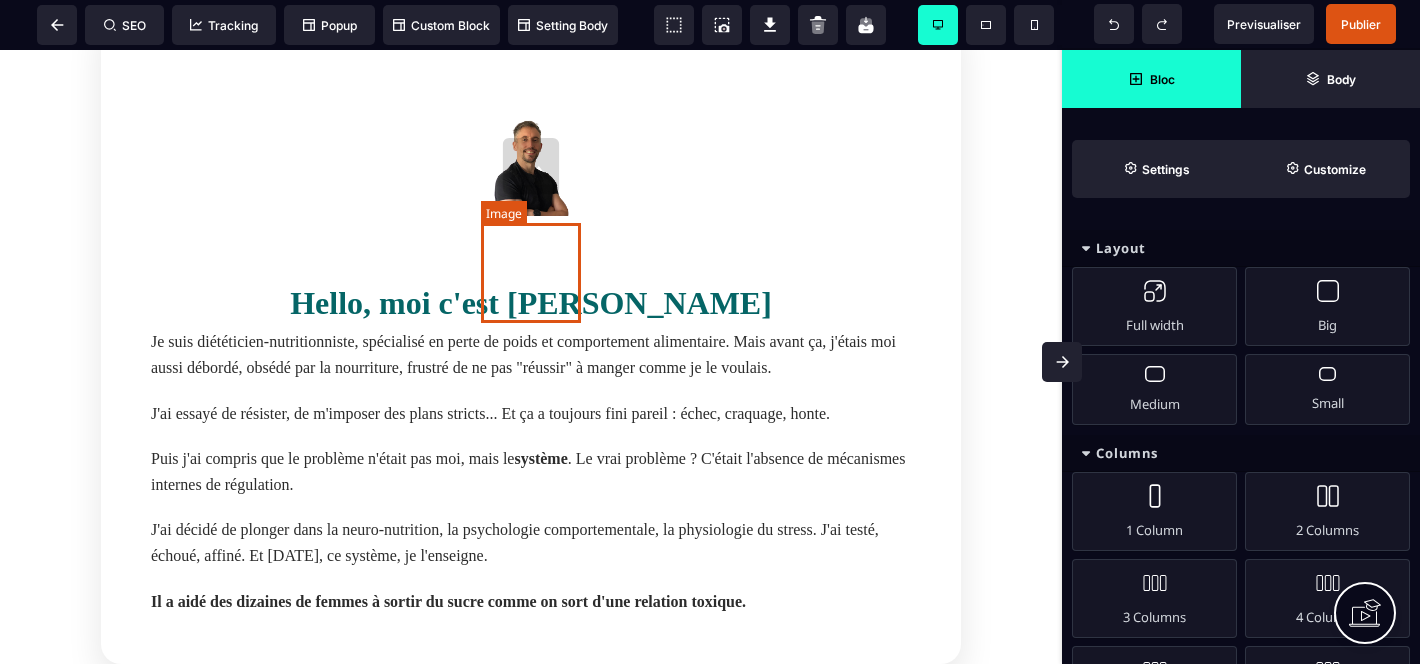 click at bounding box center (531, 166) 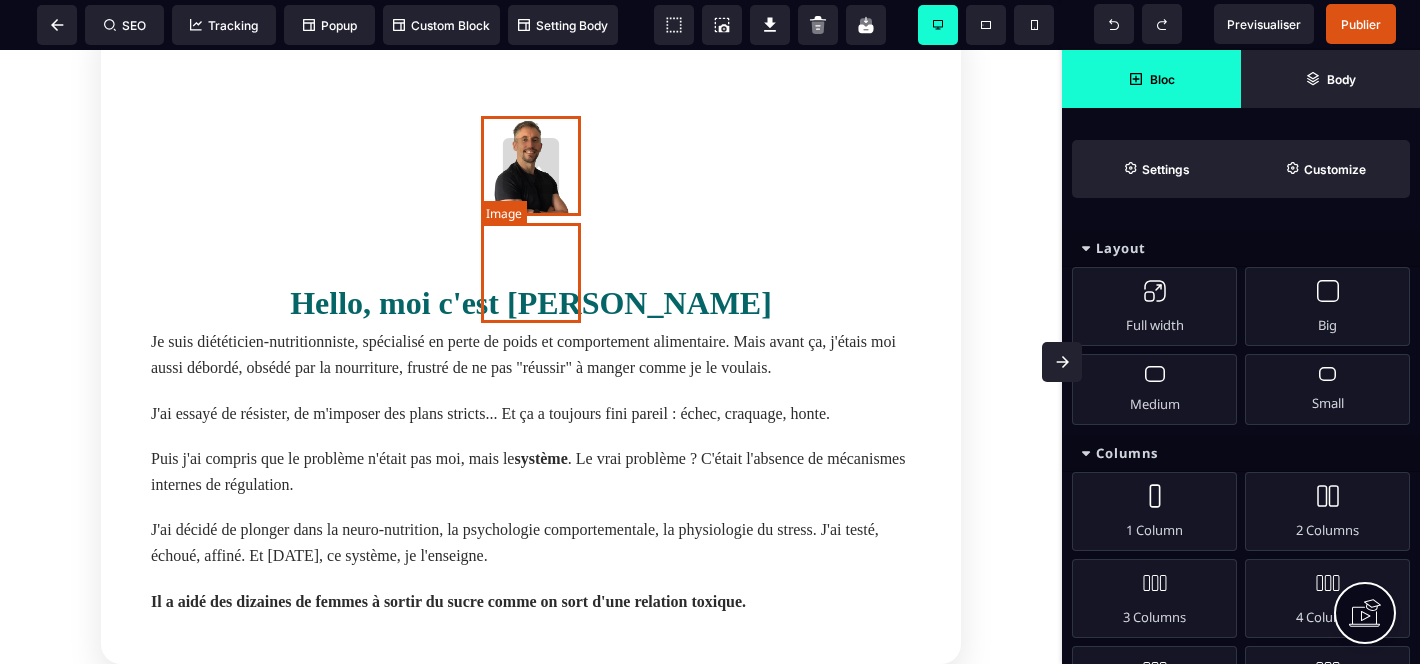 select 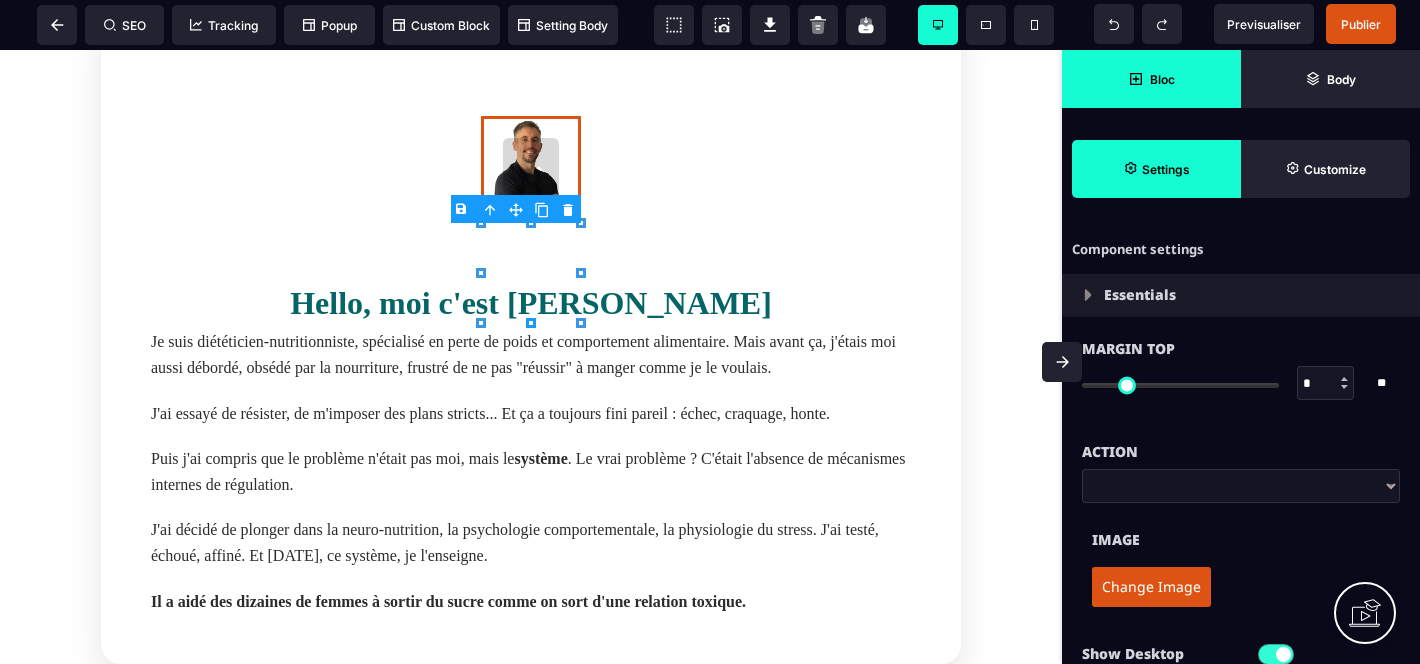 type on "***" 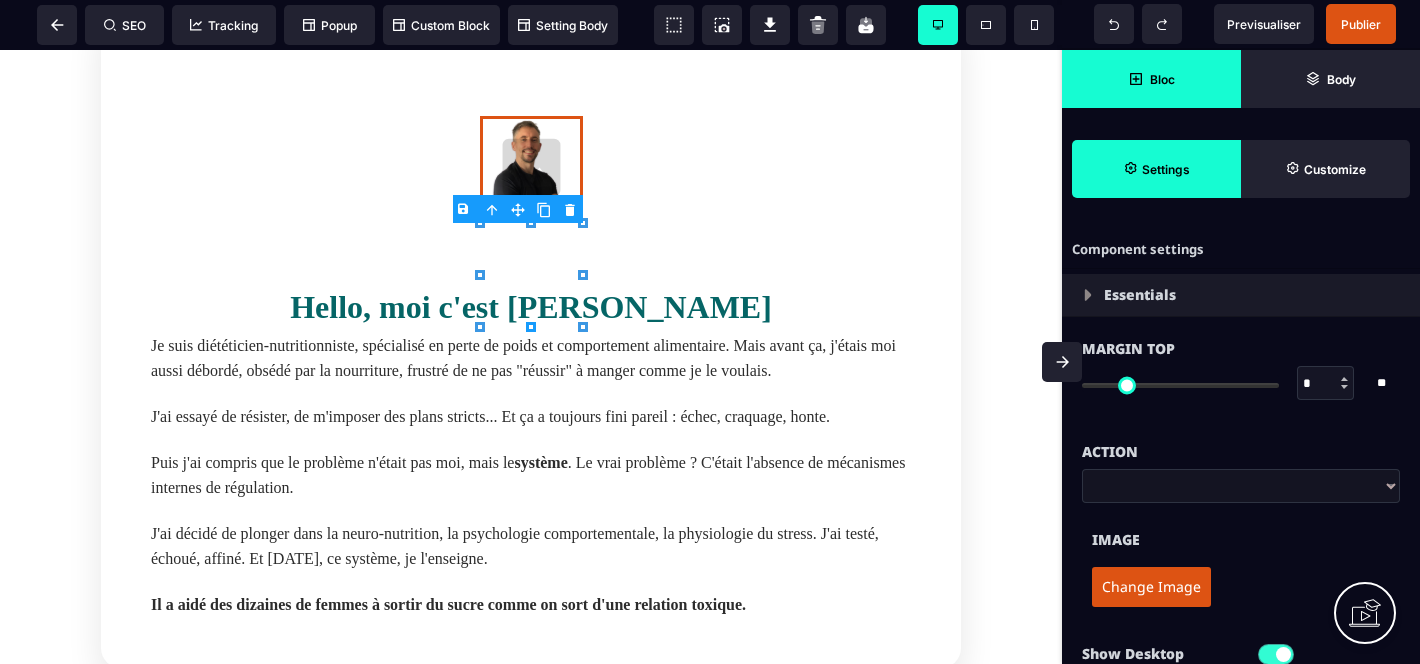 type on "***" 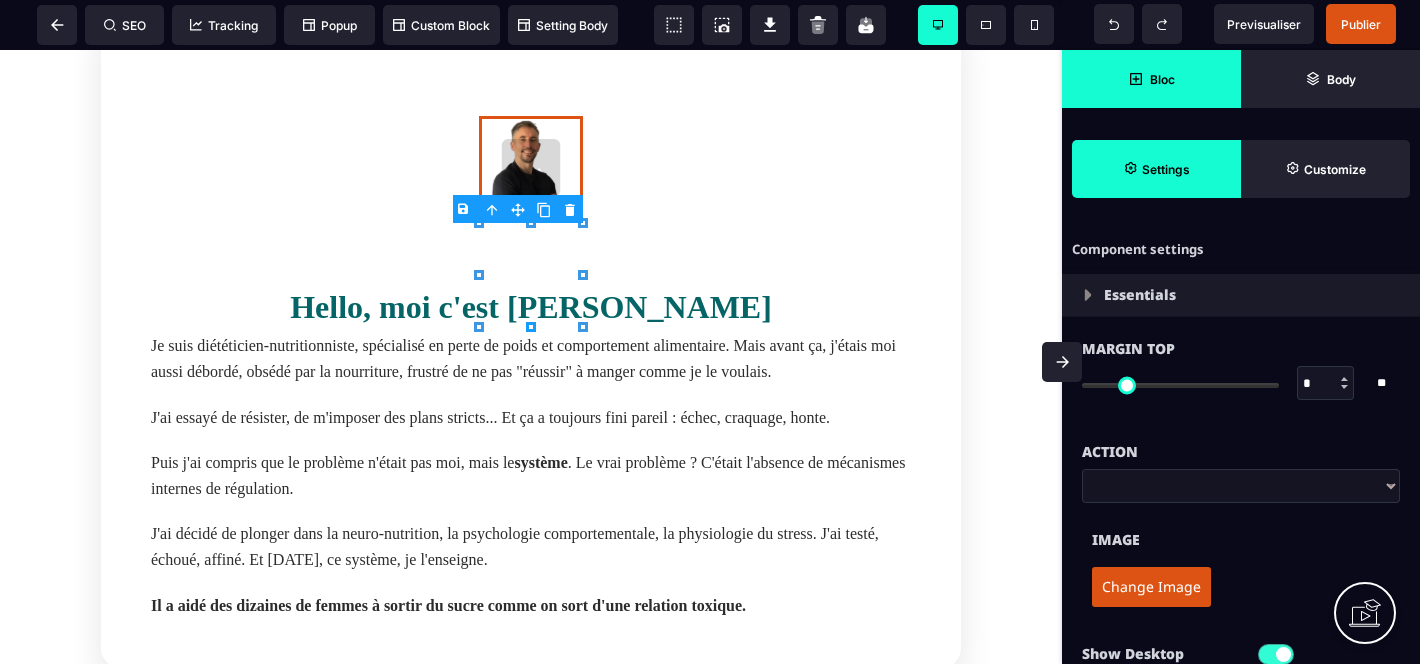 type on "***" 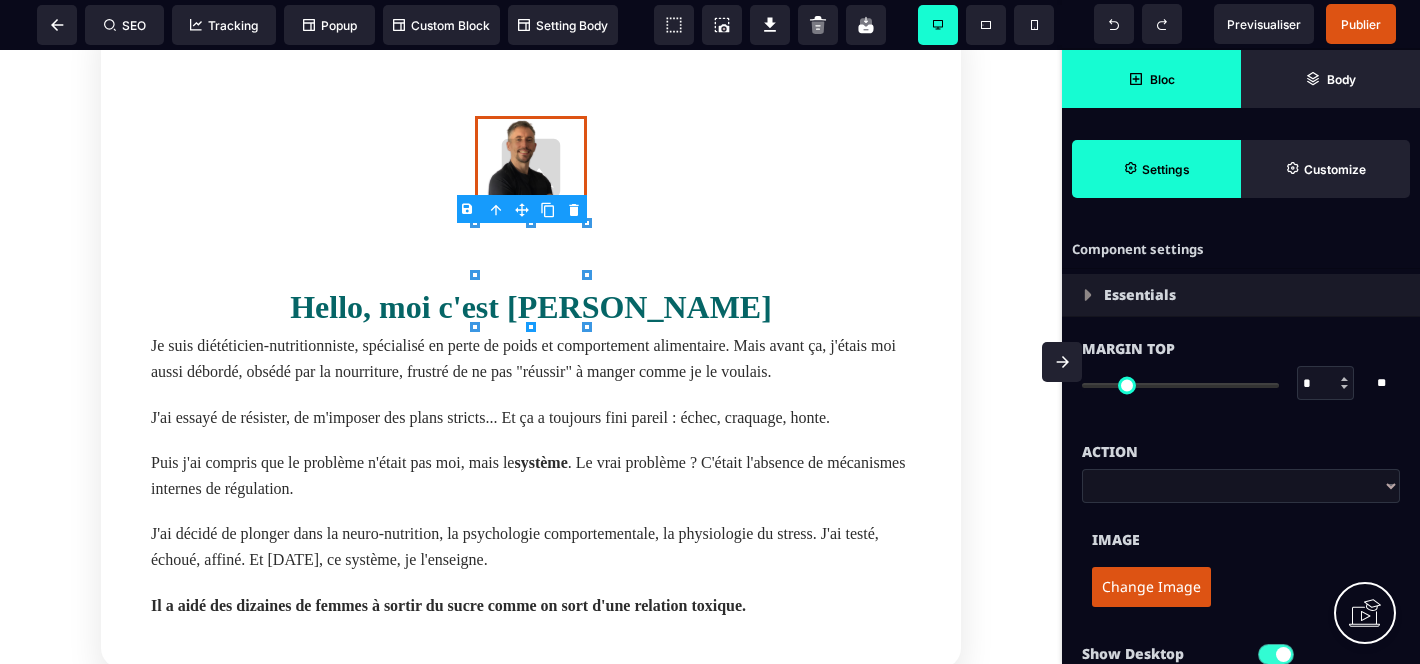type on "***" 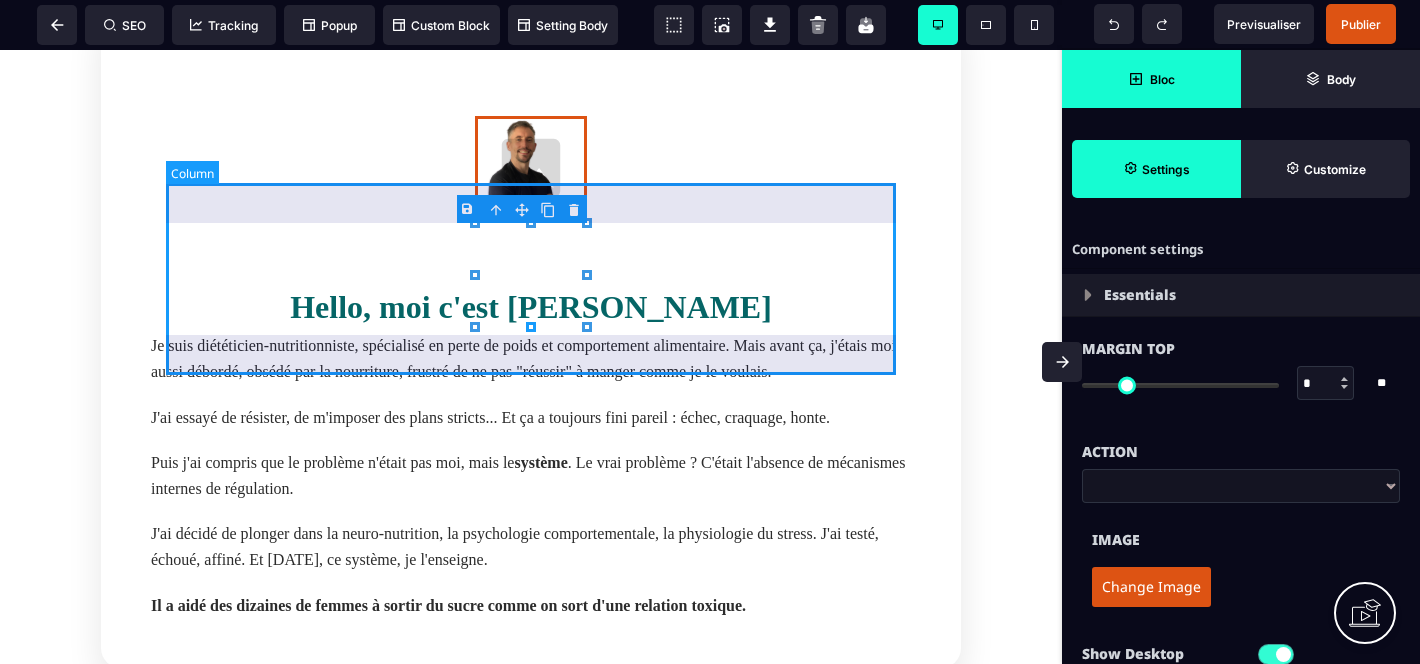 click at bounding box center [531, 172] 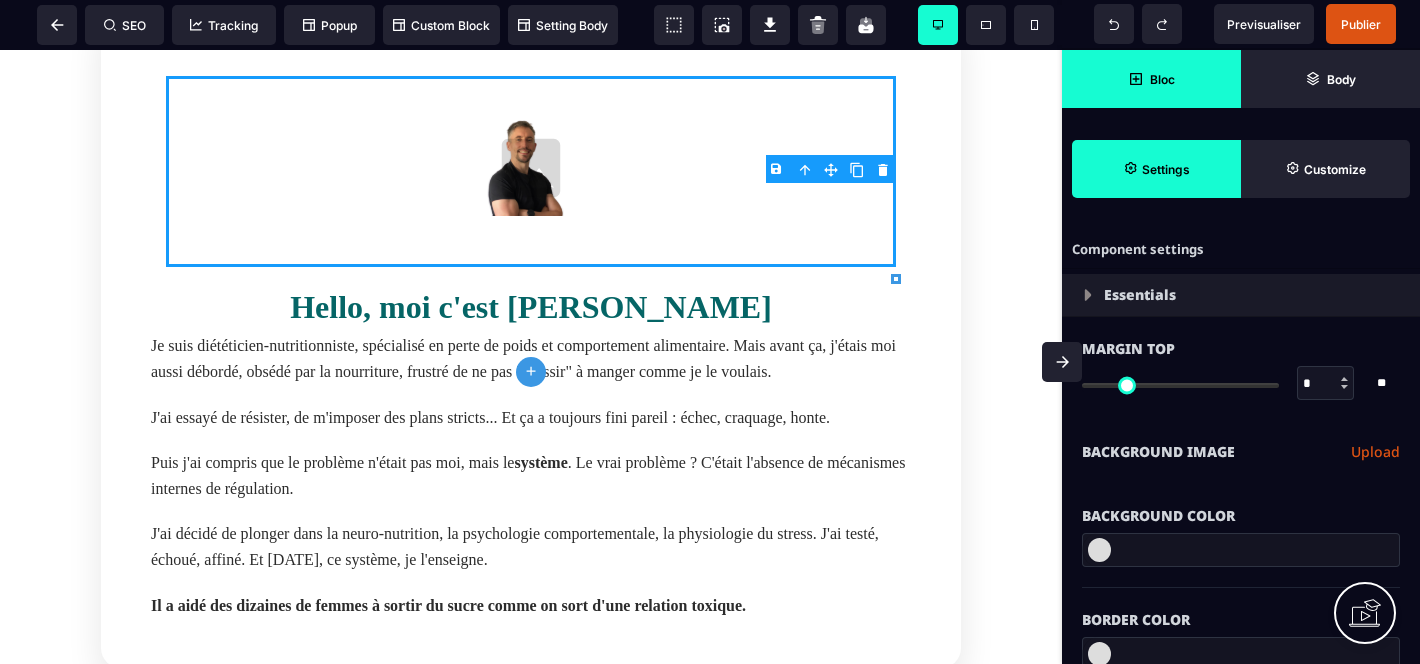 click on "B I U S
A *******
plus
Row" at bounding box center (531, 357) 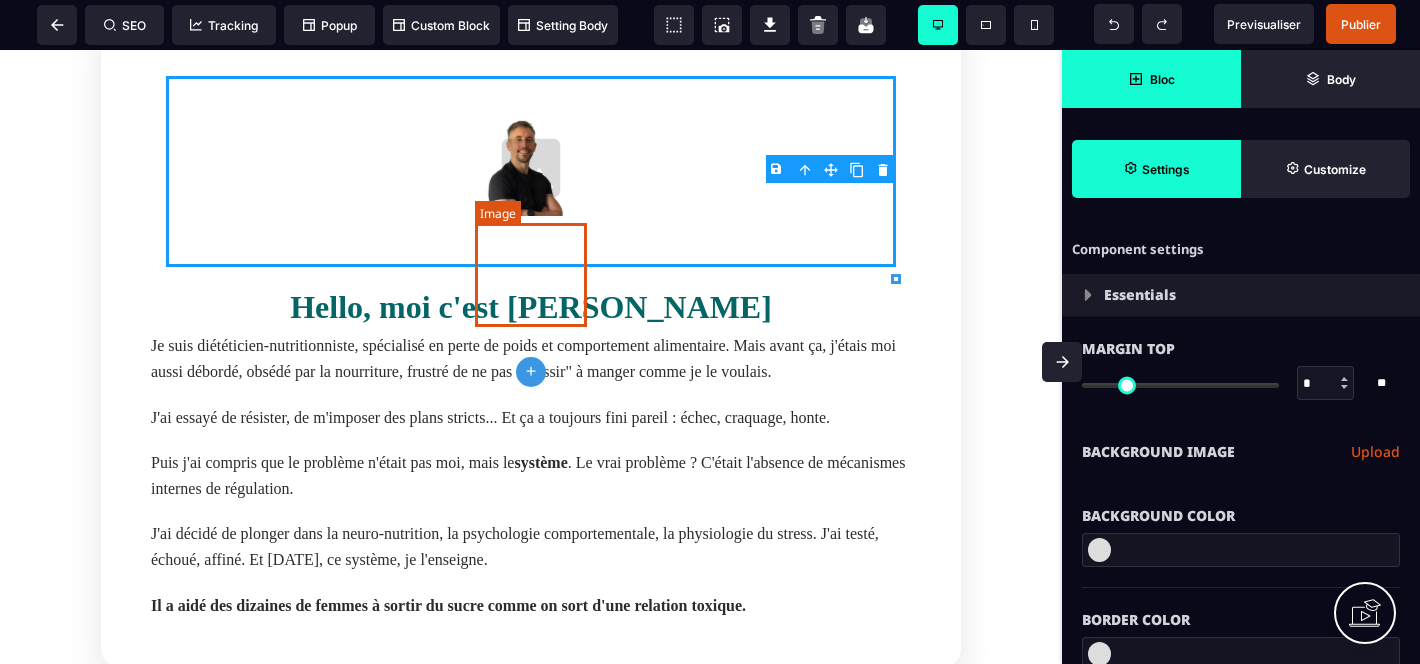 click at bounding box center (531, 168) 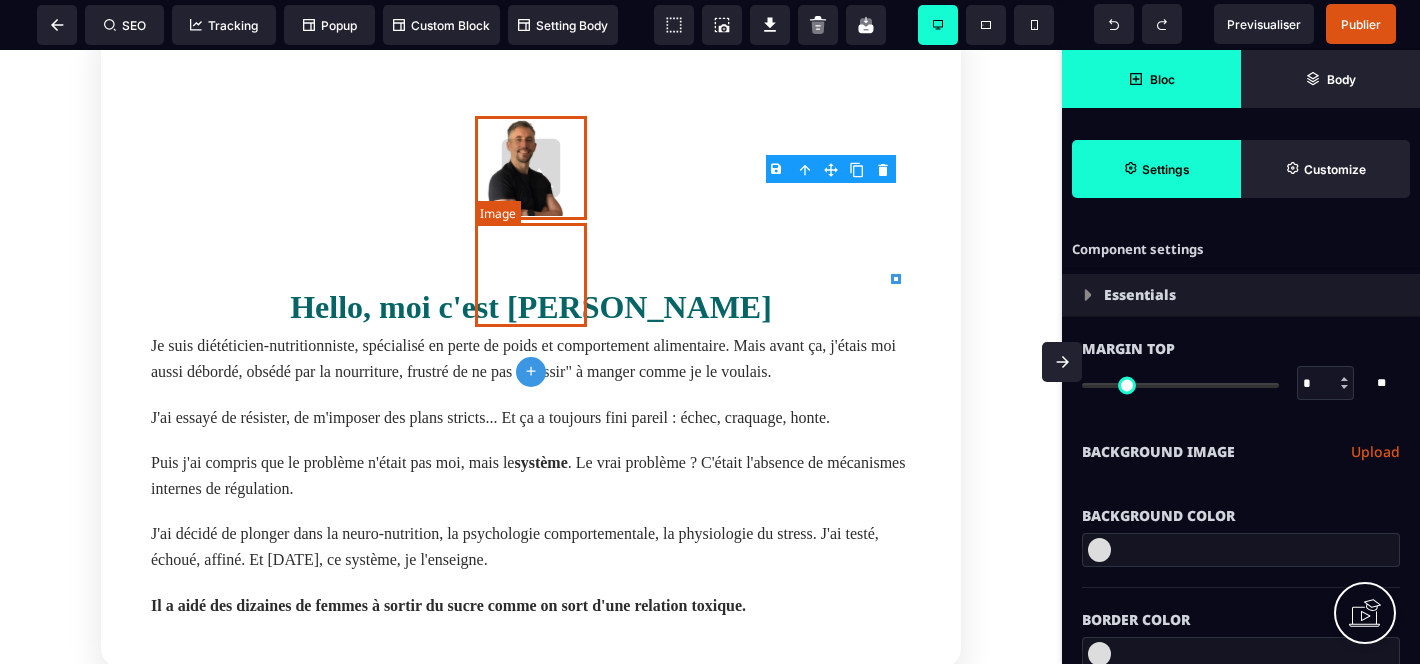 select 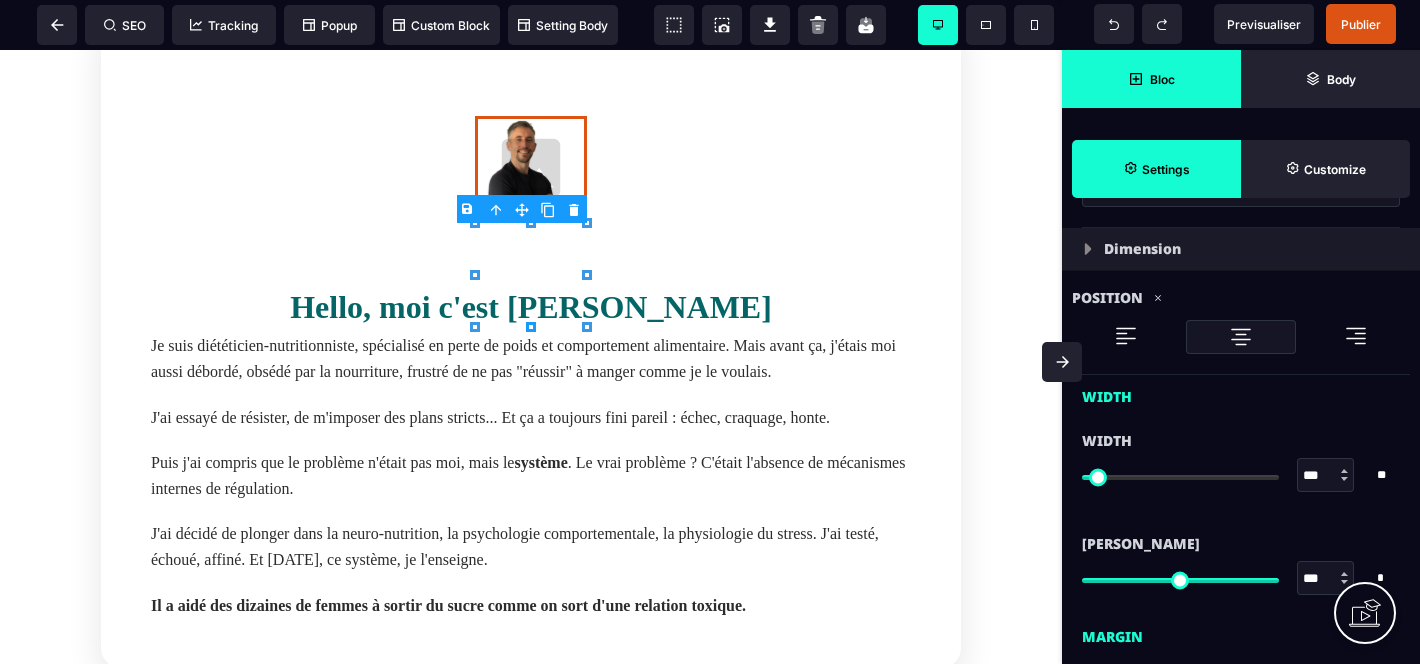scroll, scrollTop: 609, scrollLeft: 0, axis: vertical 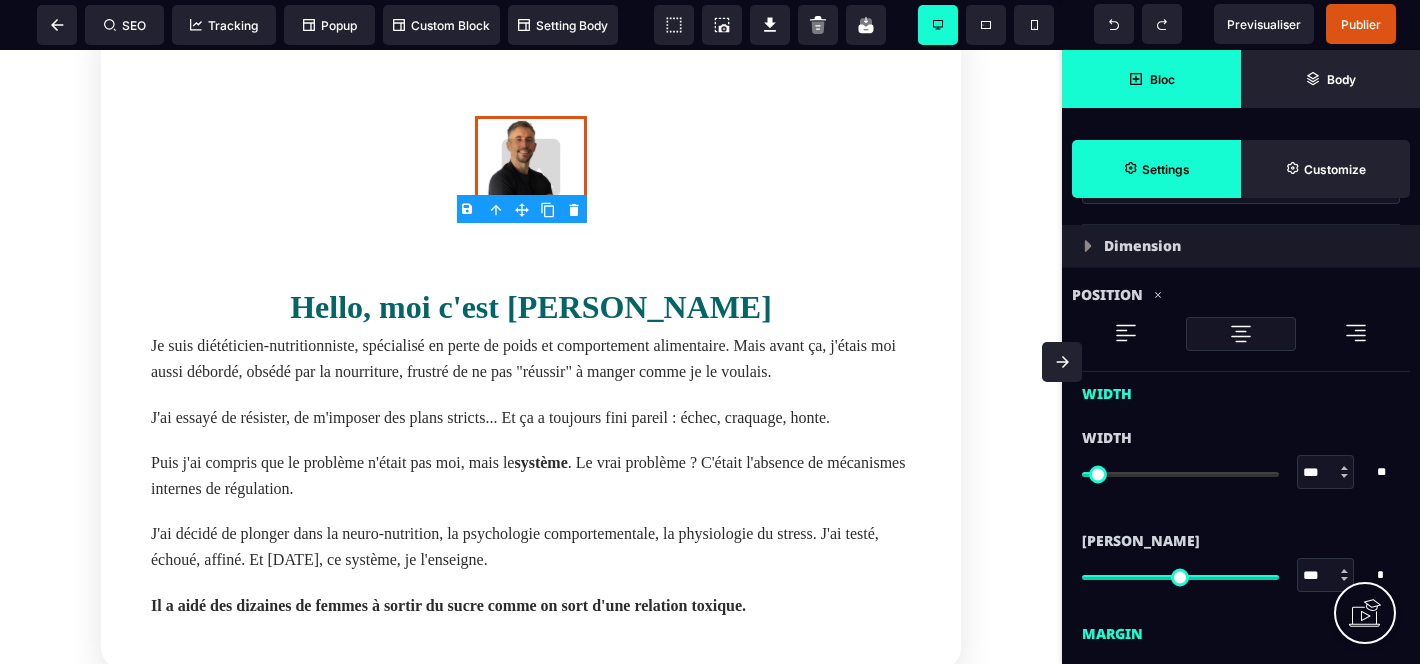 type on "***" 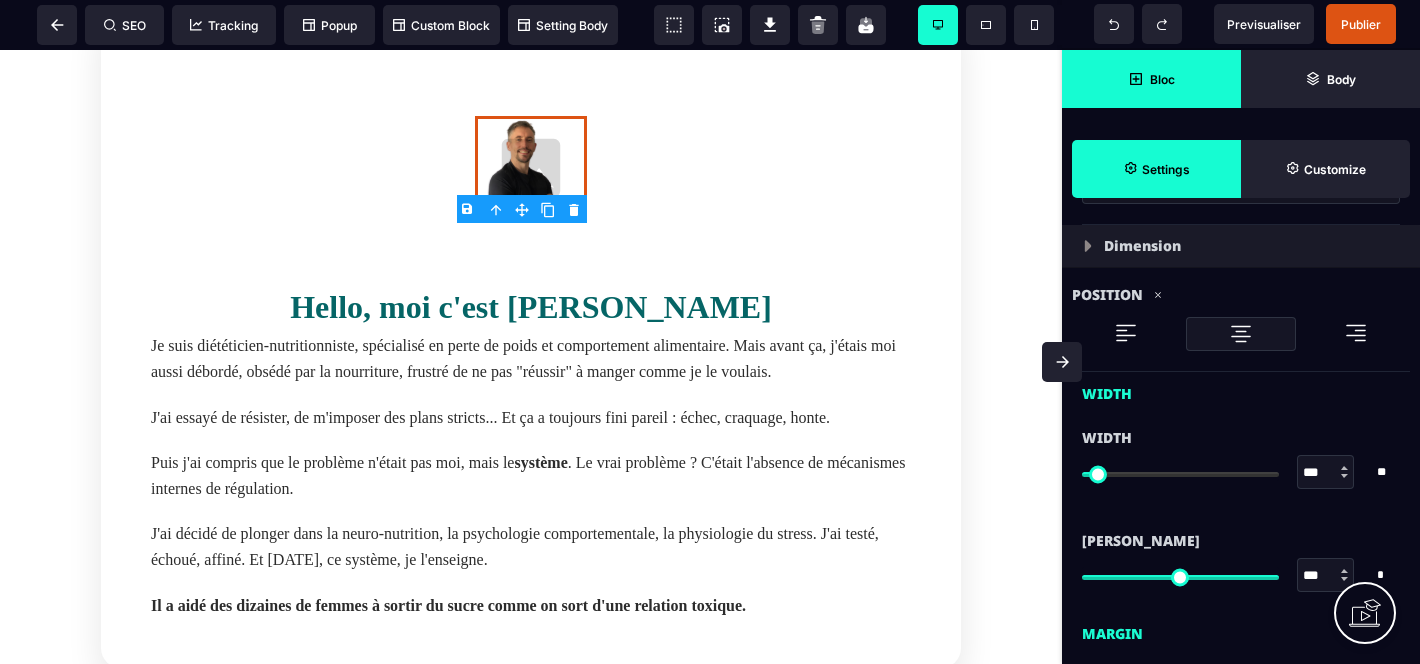 type on "***" 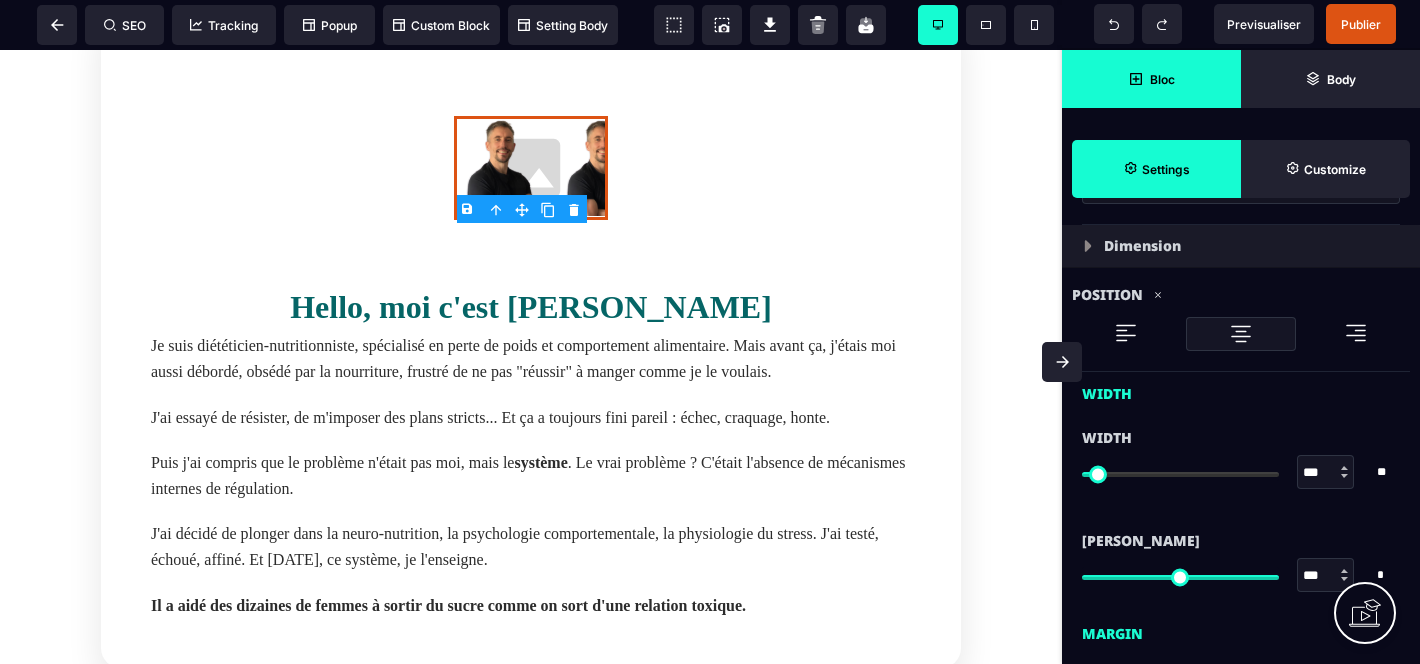 type on "***" 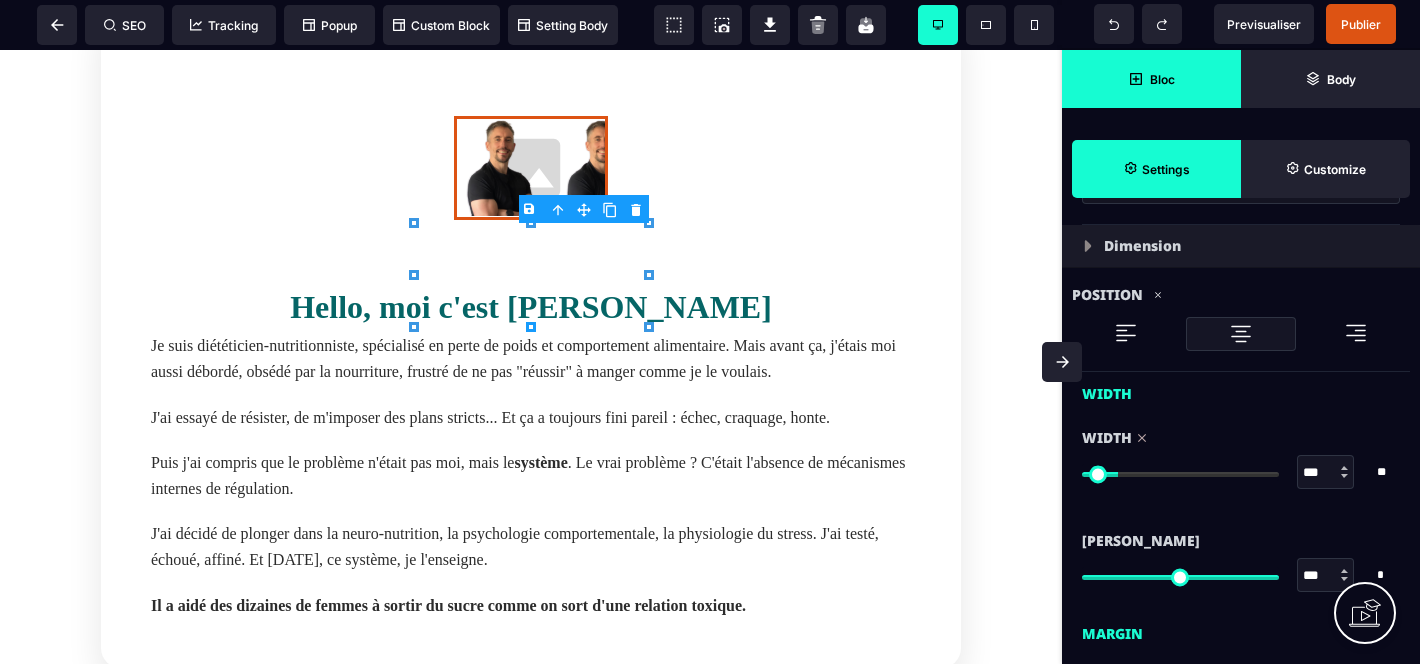 type on "***" 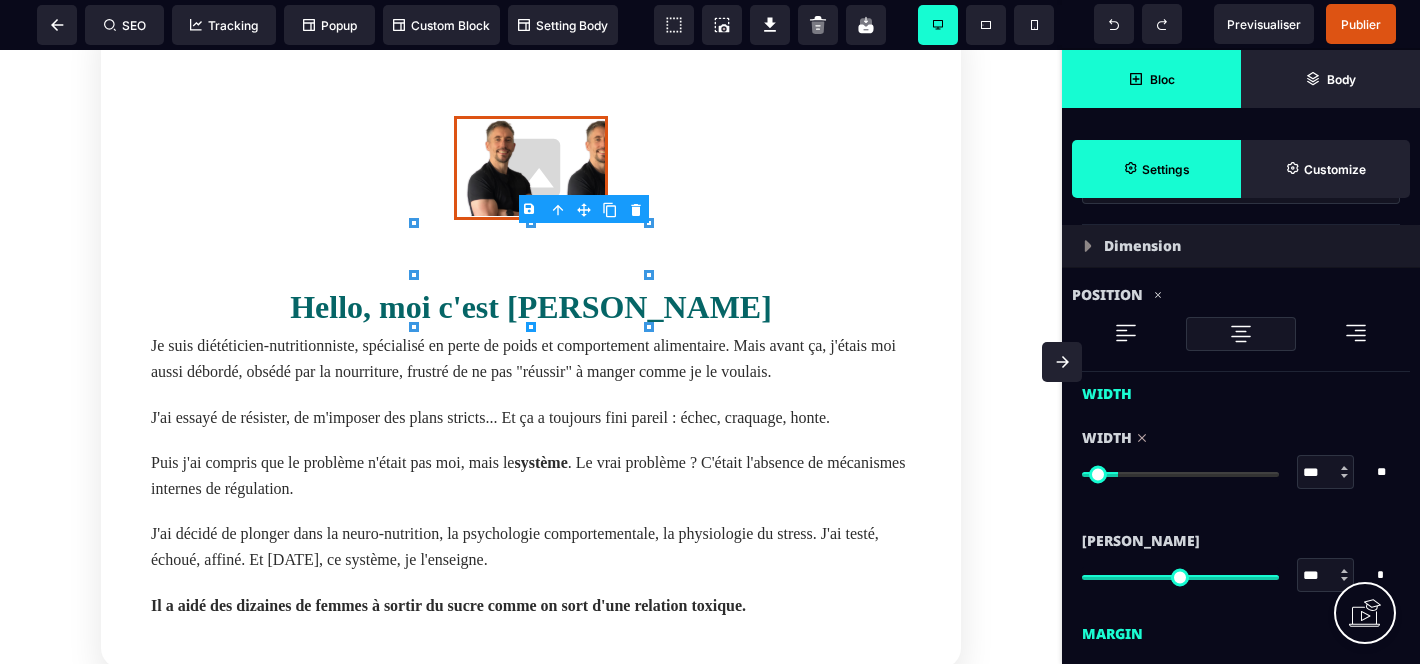 type on "***" 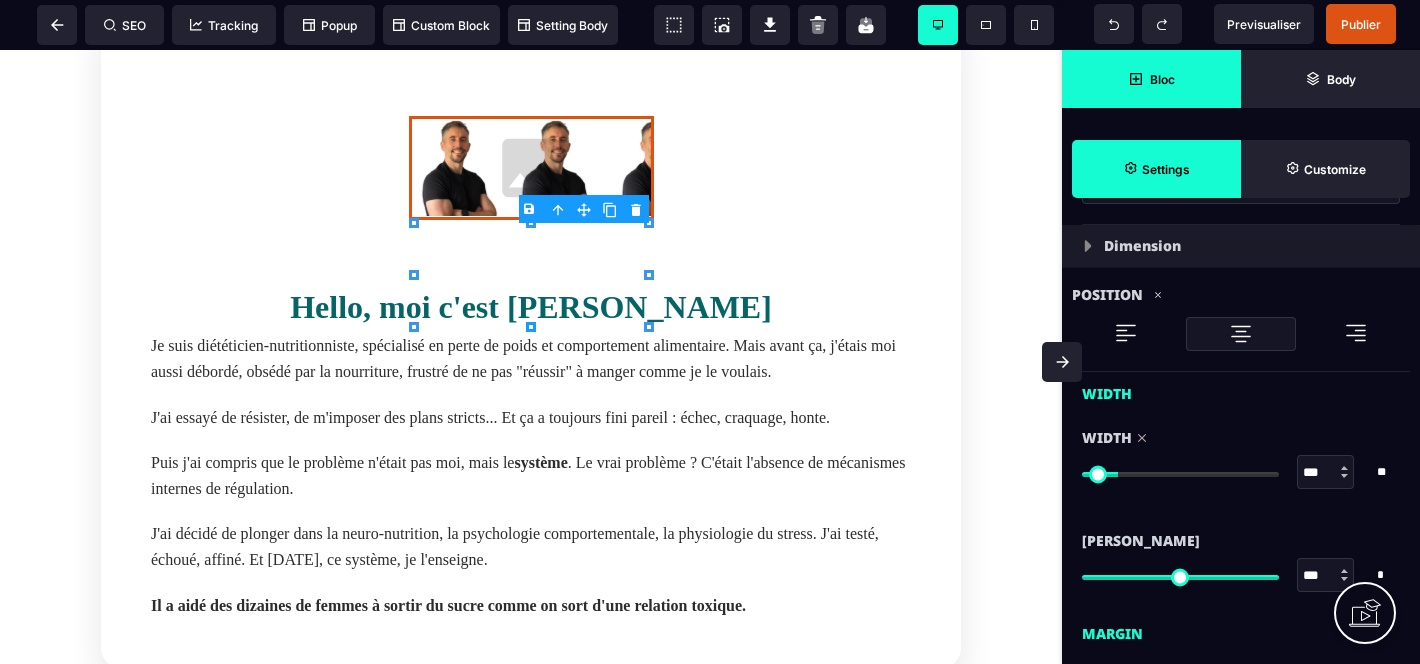 type on "***" 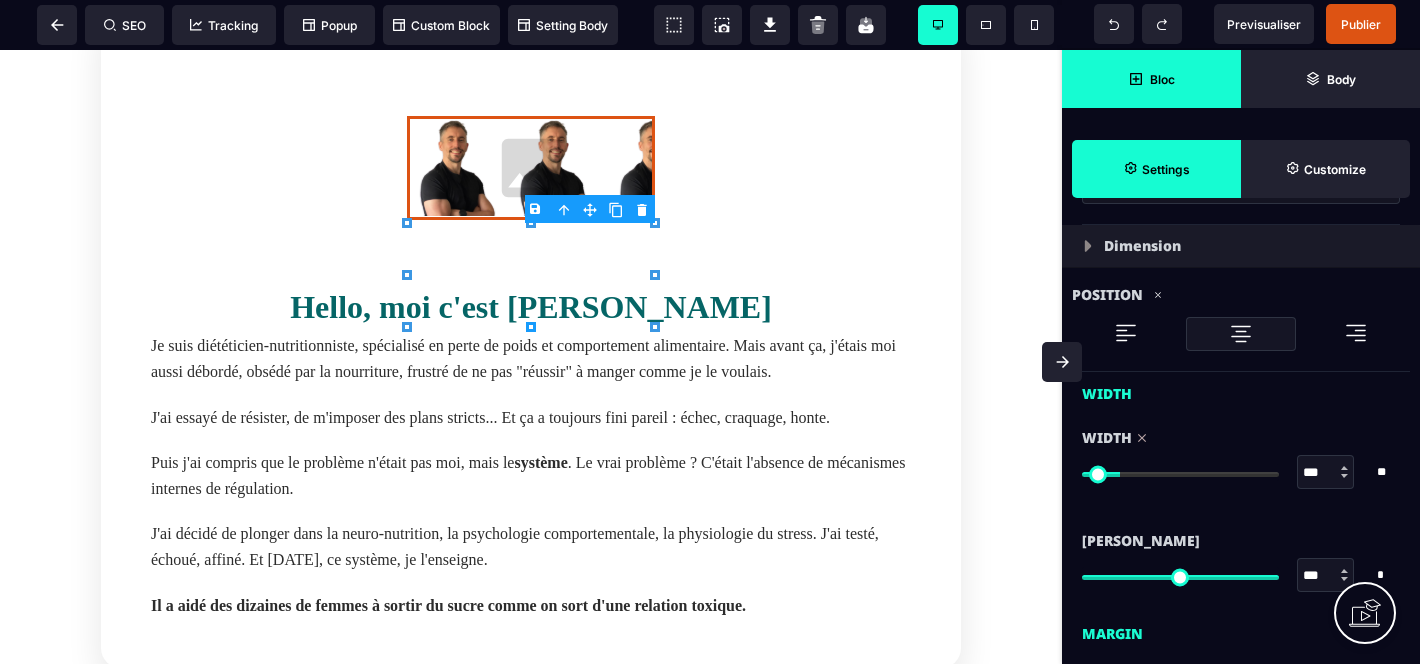 type on "***" 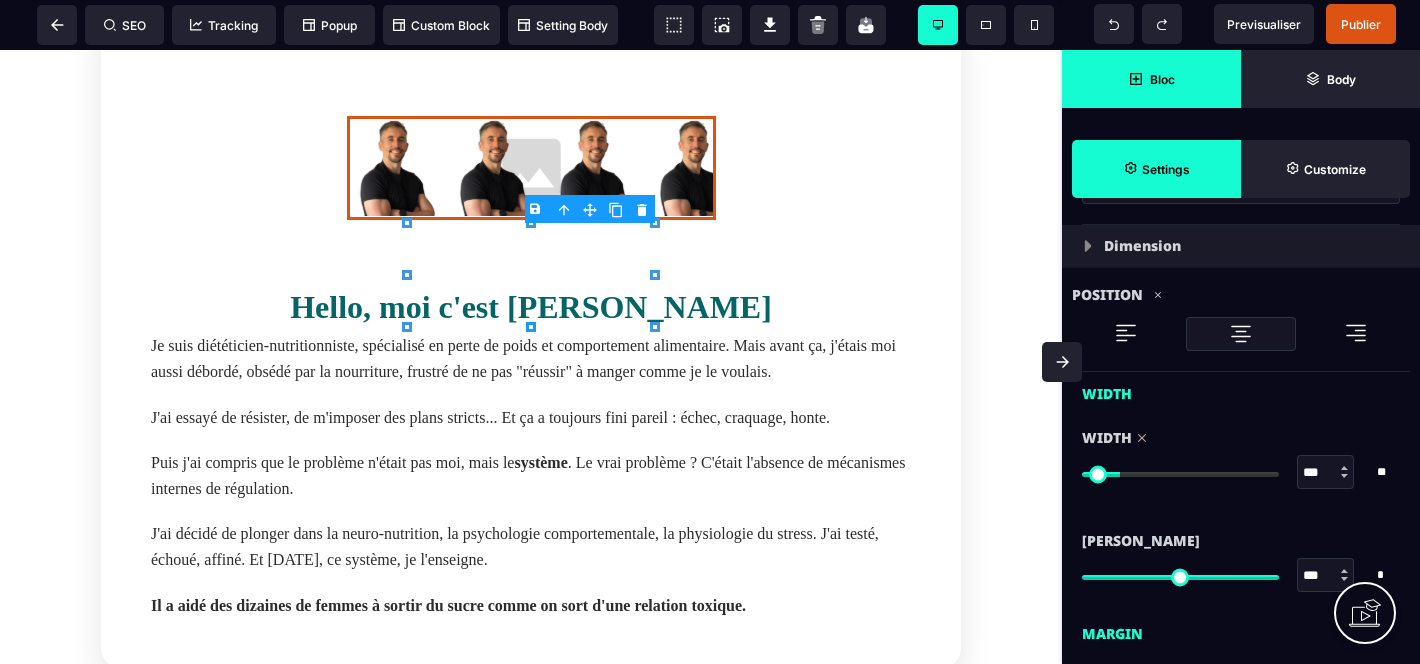 type on "***" 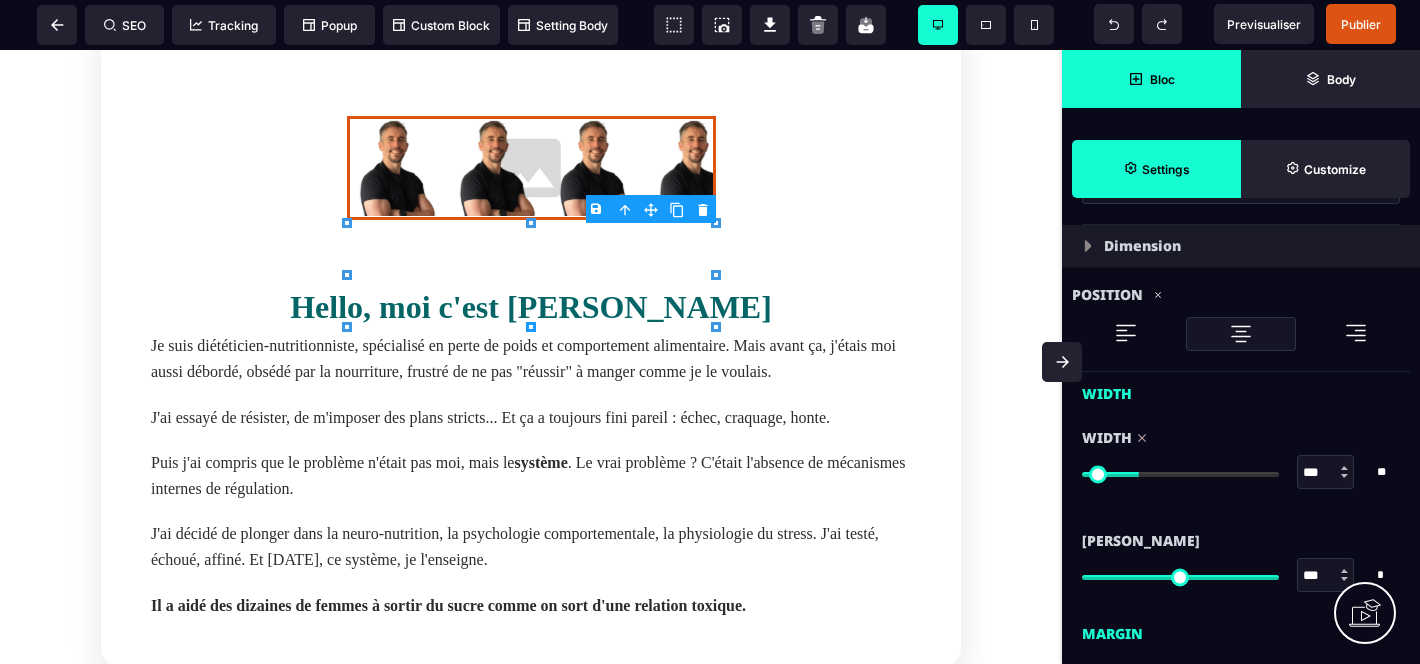 type on "***" 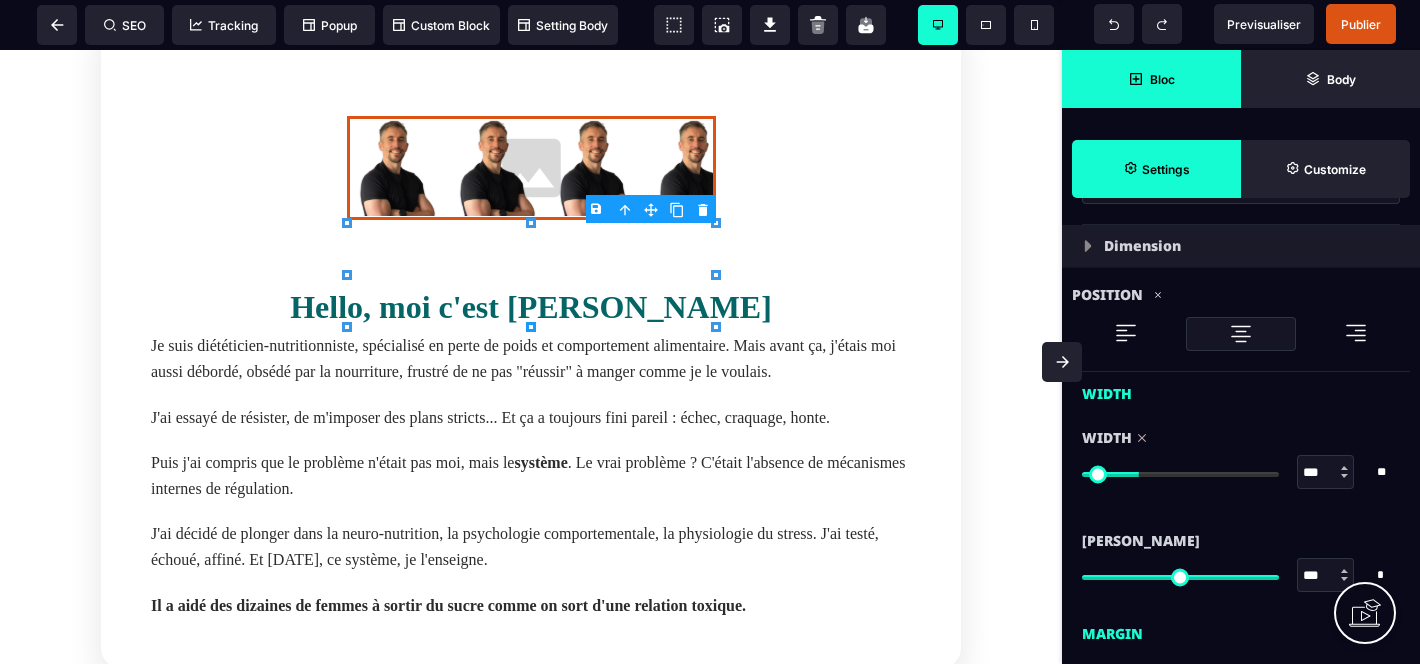 type on "***" 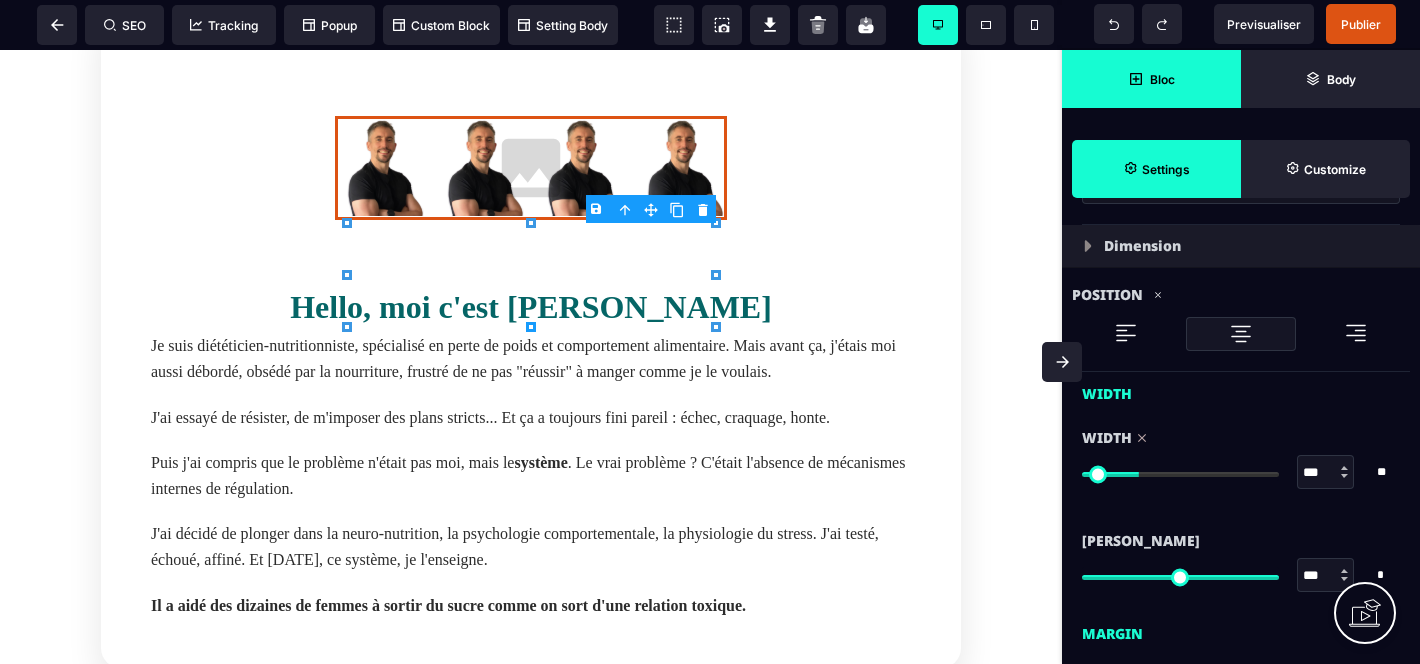 type on "***" 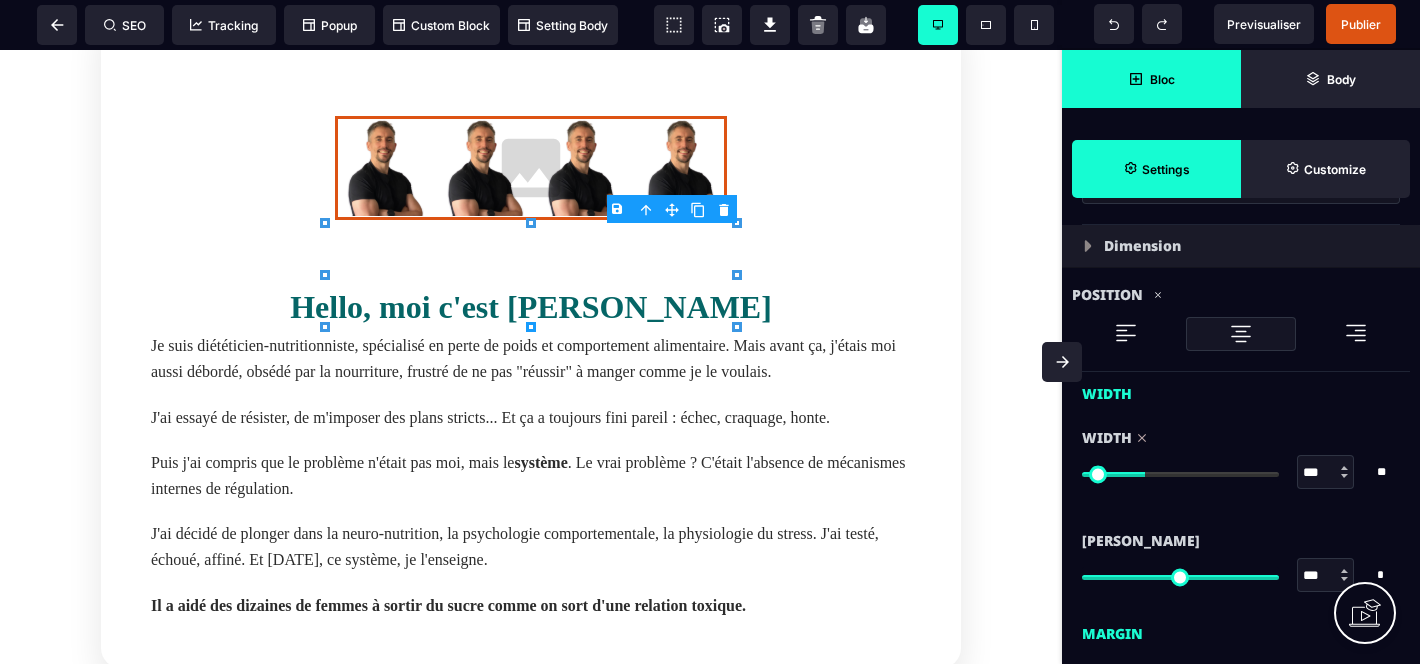 type on "***" 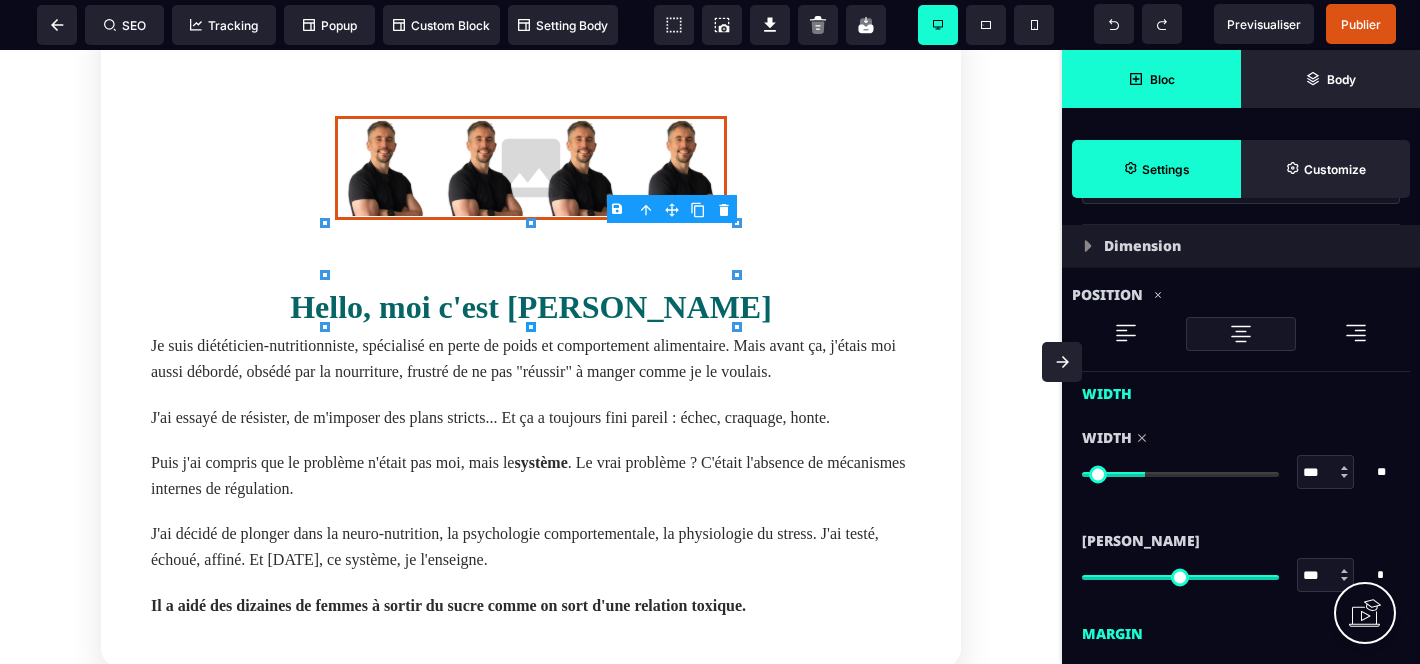 type on "***" 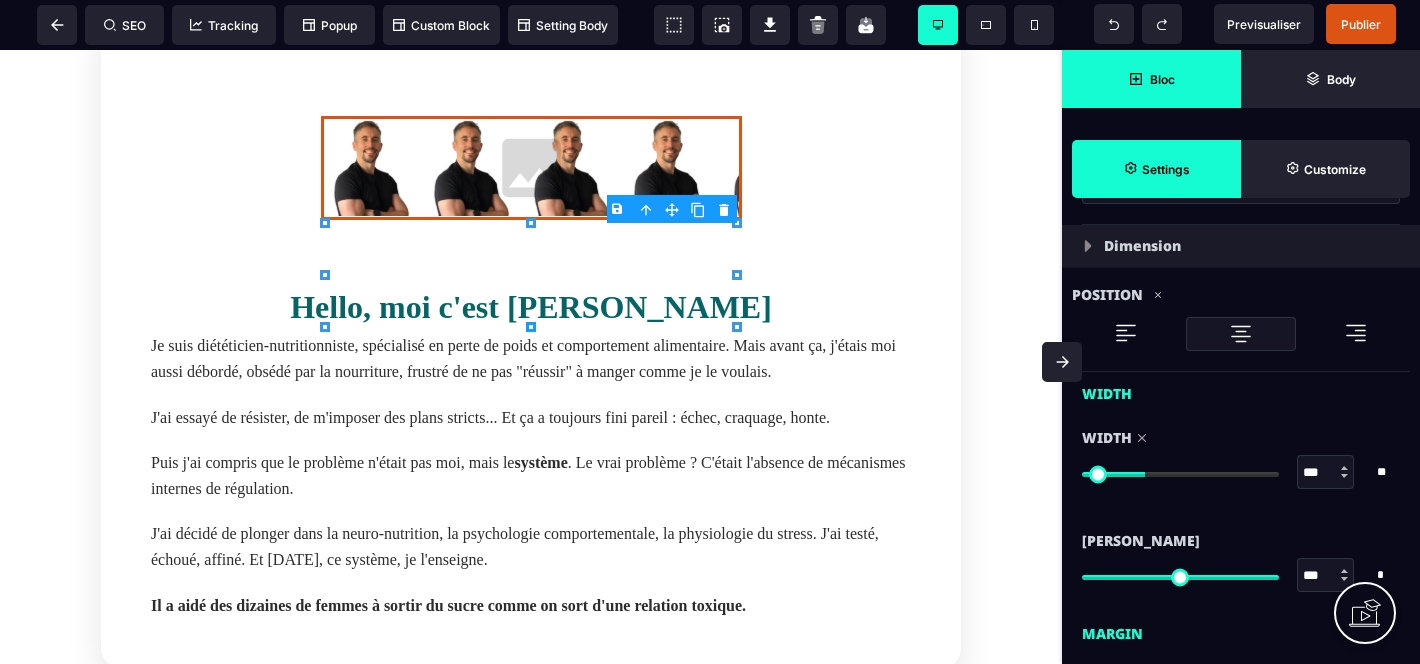 type on "***" 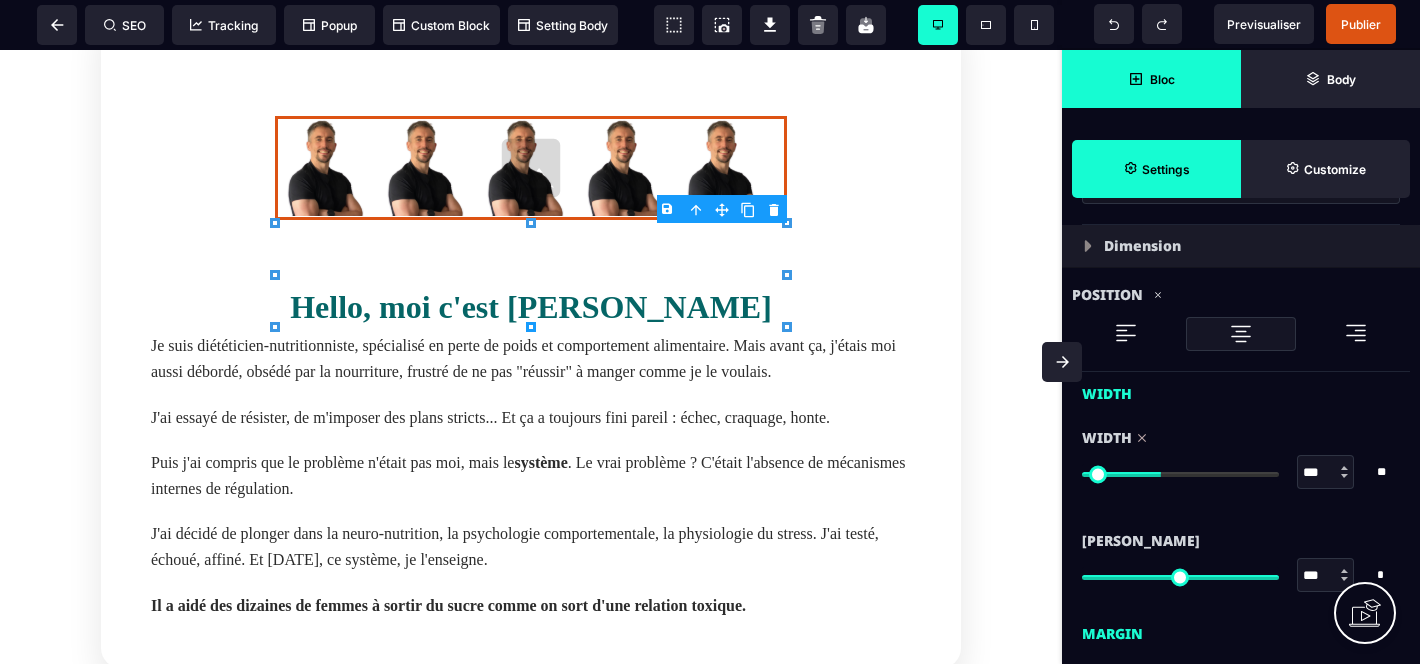 type on "***" 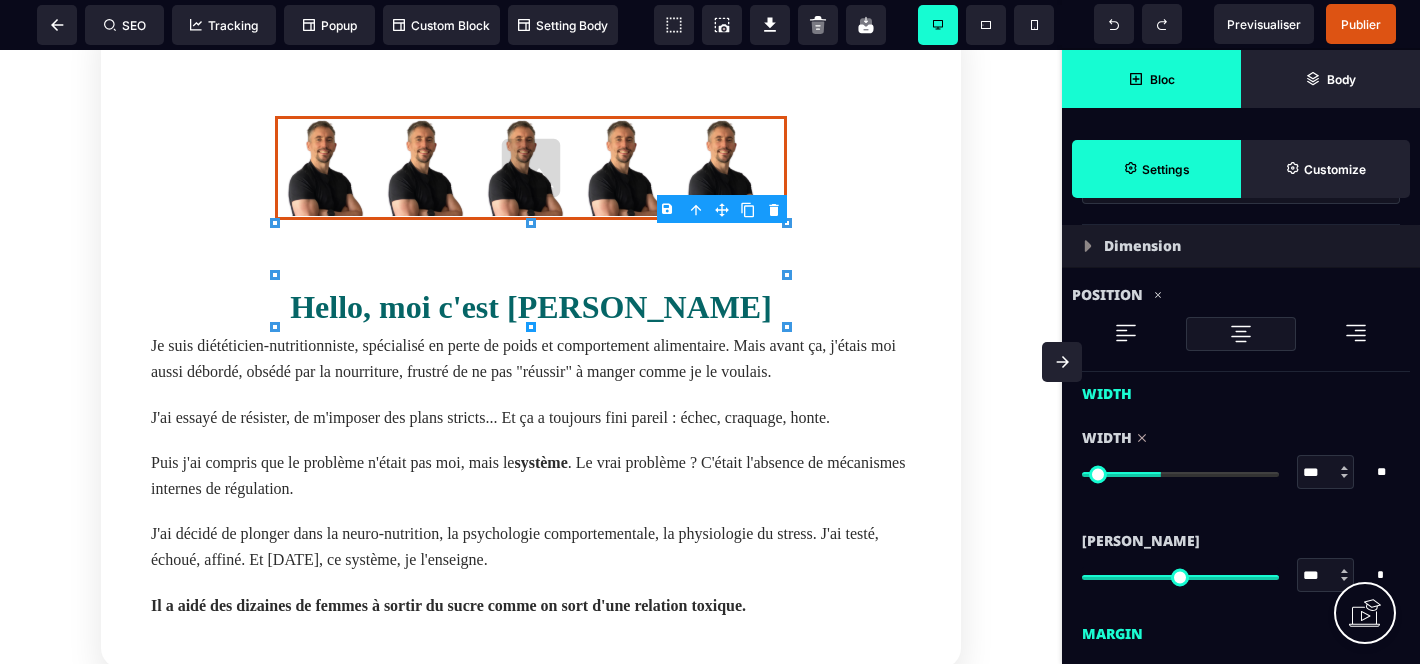 type on "***" 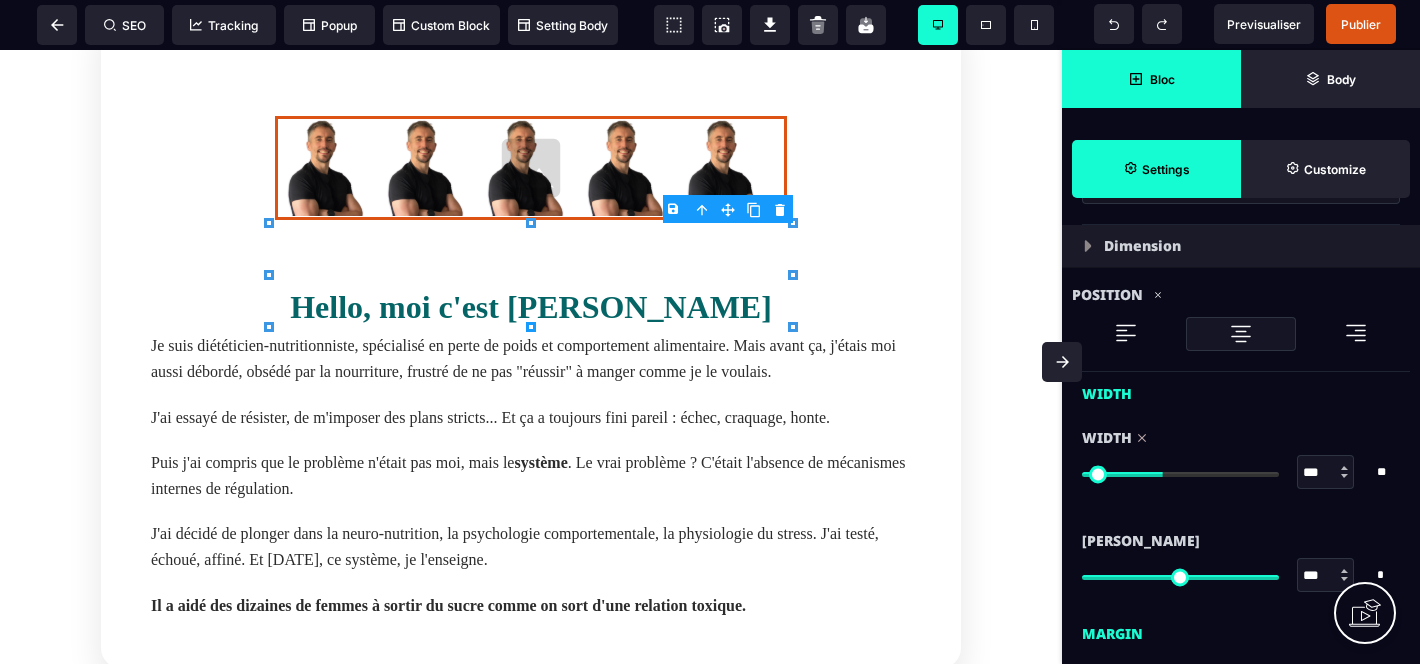 type on "***" 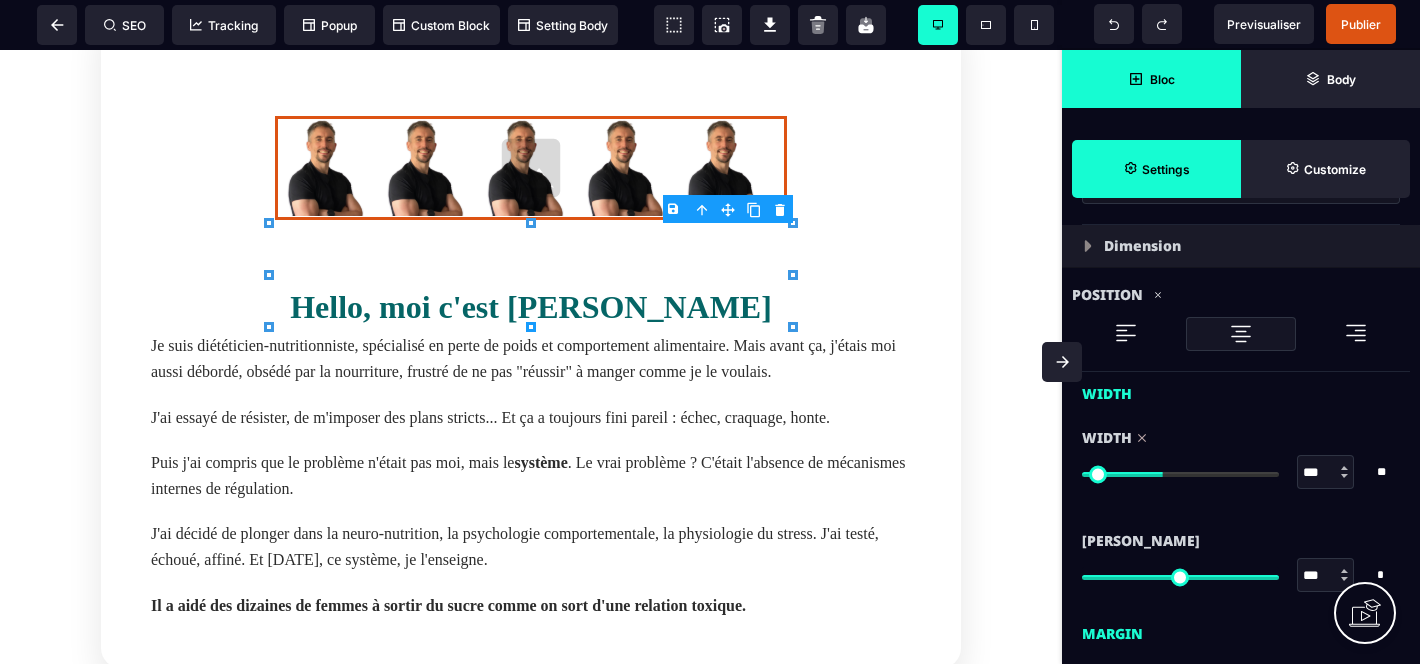 type on "***" 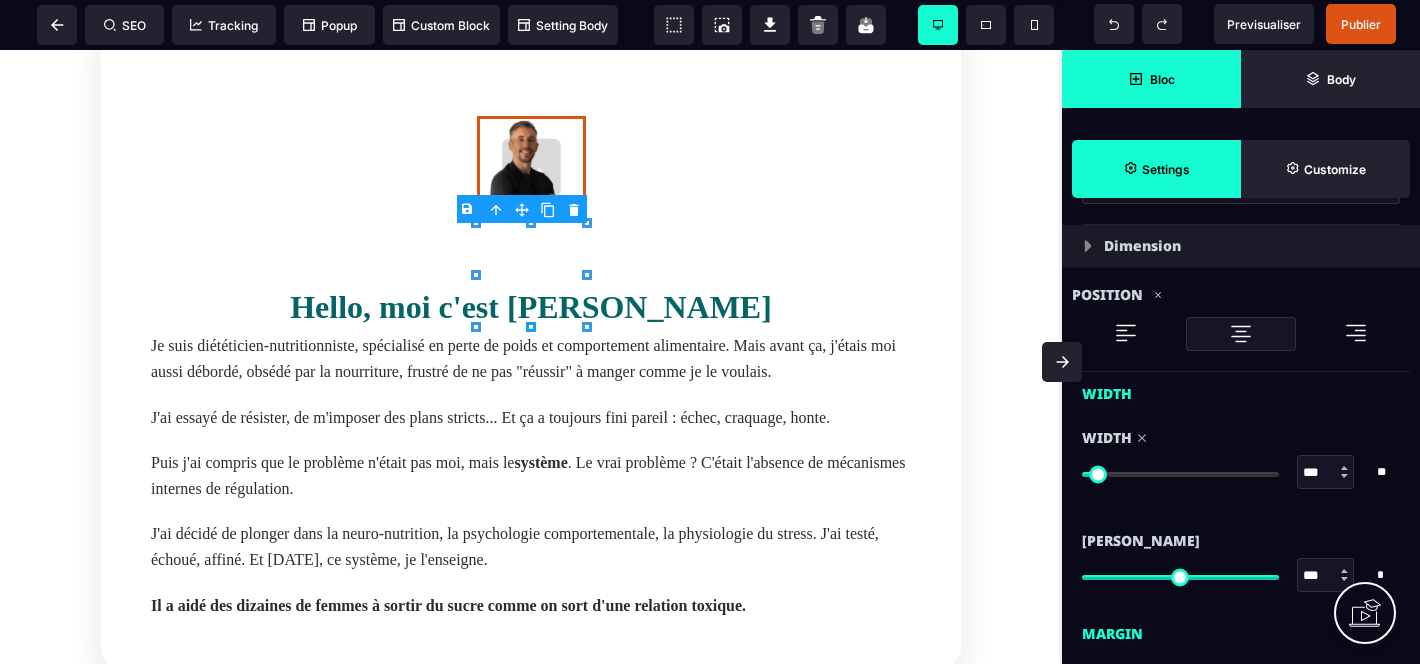 click at bounding box center [1180, 474] 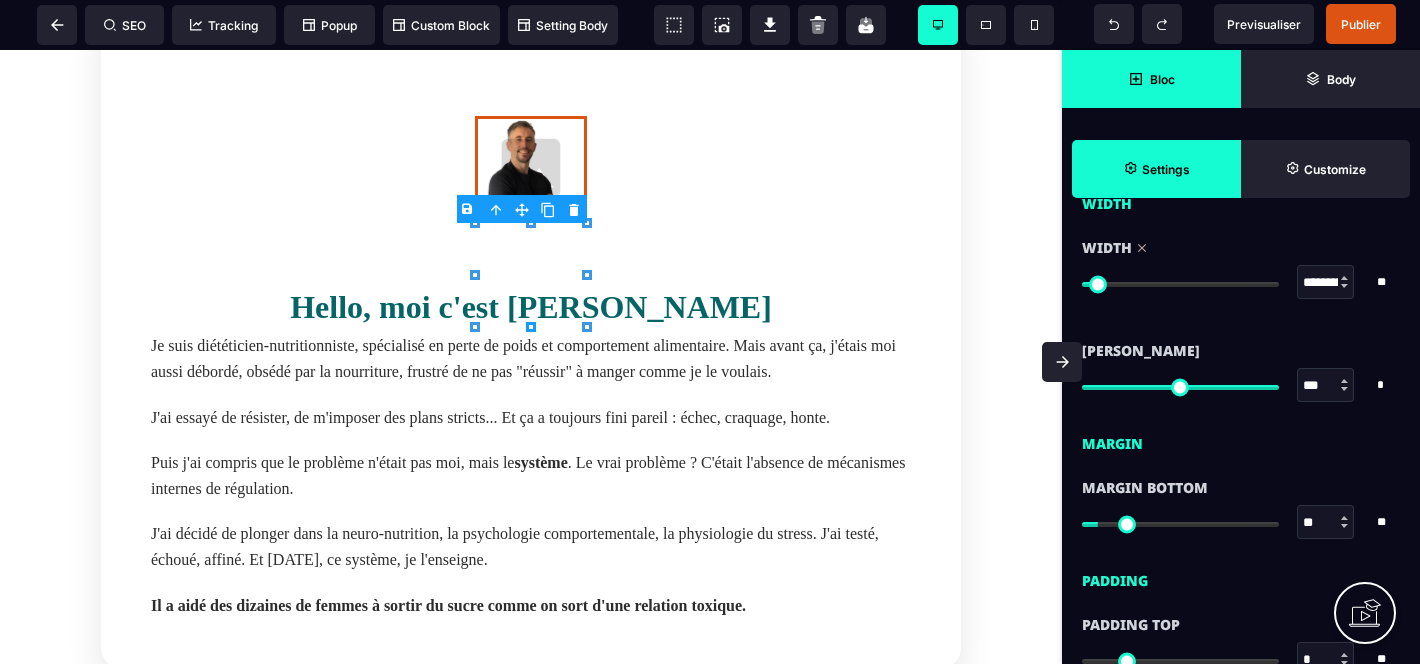 scroll, scrollTop: 791, scrollLeft: 0, axis: vertical 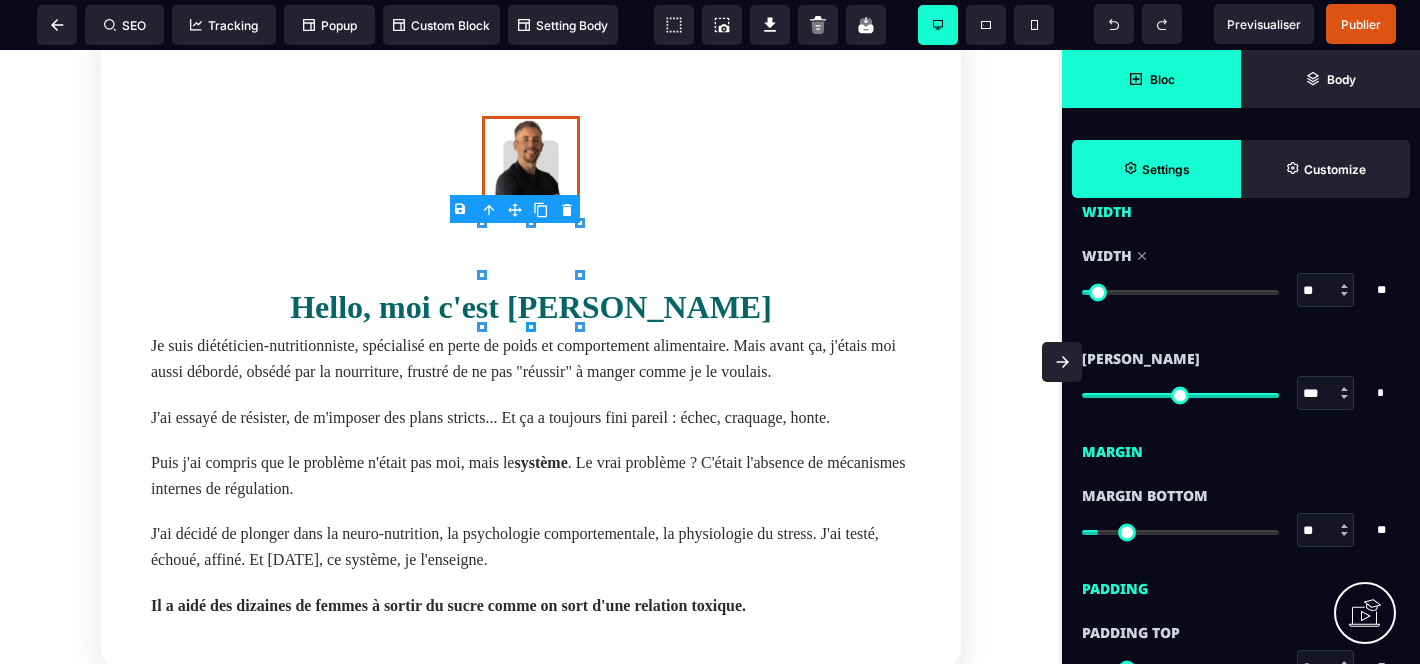 click at bounding box center [1180, 292] 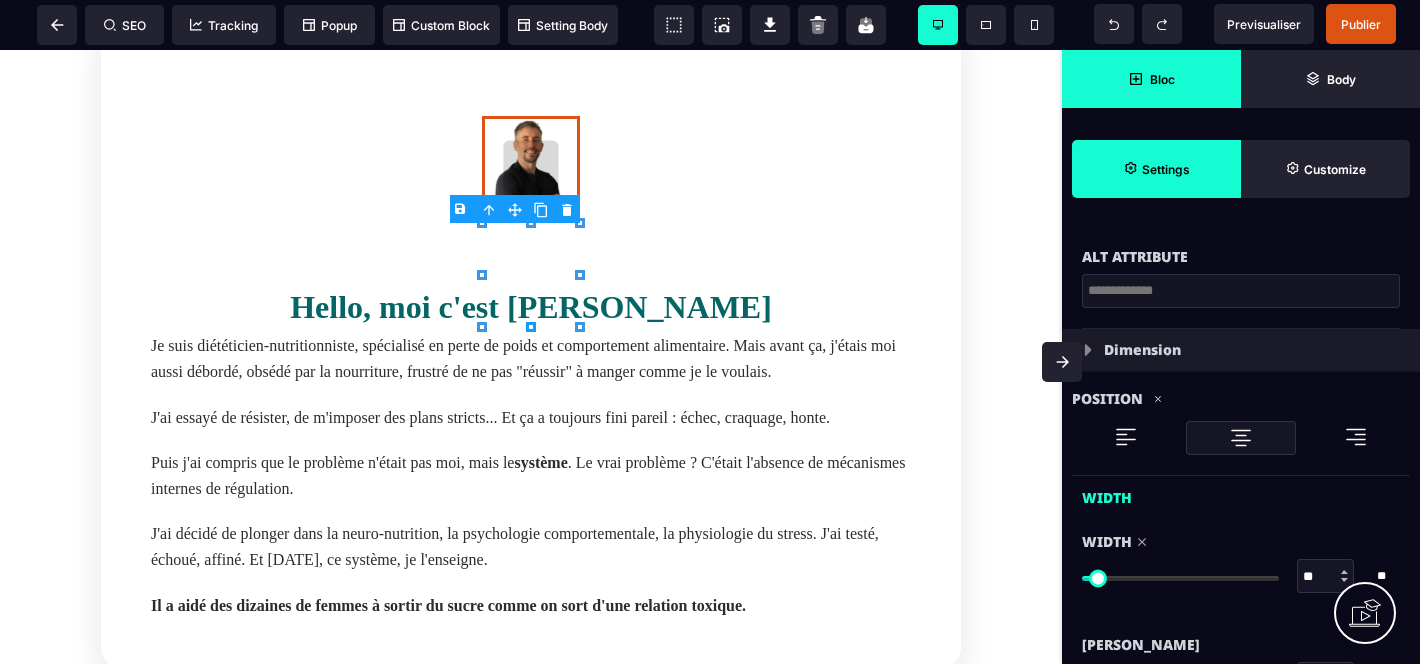 scroll, scrollTop: 475, scrollLeft: 0, axis: vertical 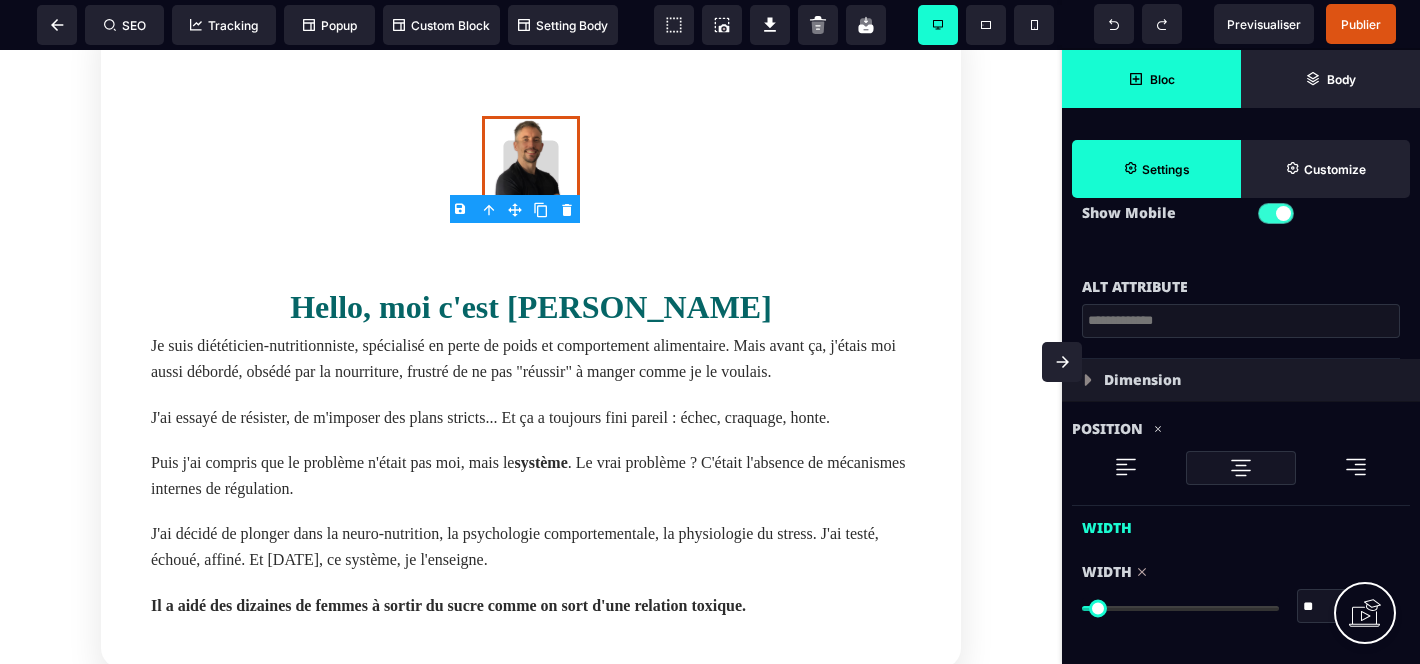 click on "Dimension" at bounding box center (1142, 380) 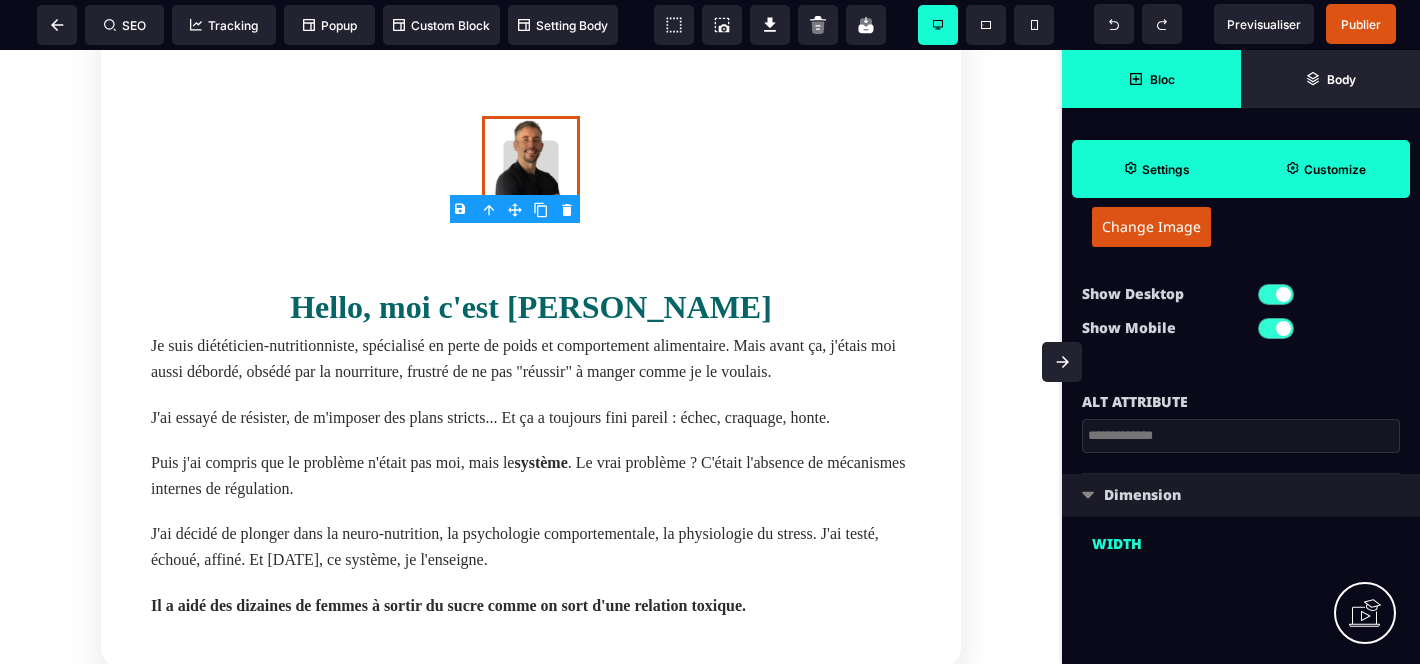 click on "Customize" at bounding box center (1325, 169) 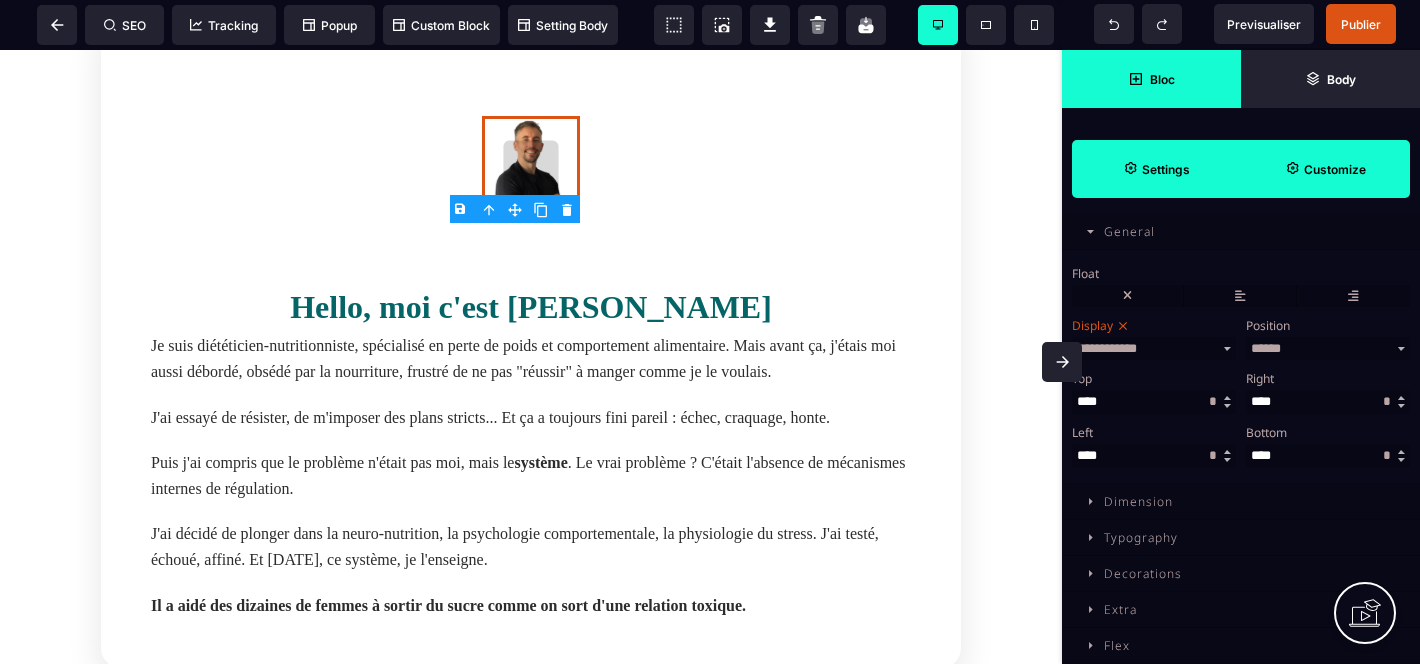 click on "Settings" at bounding box center [1166, 169] 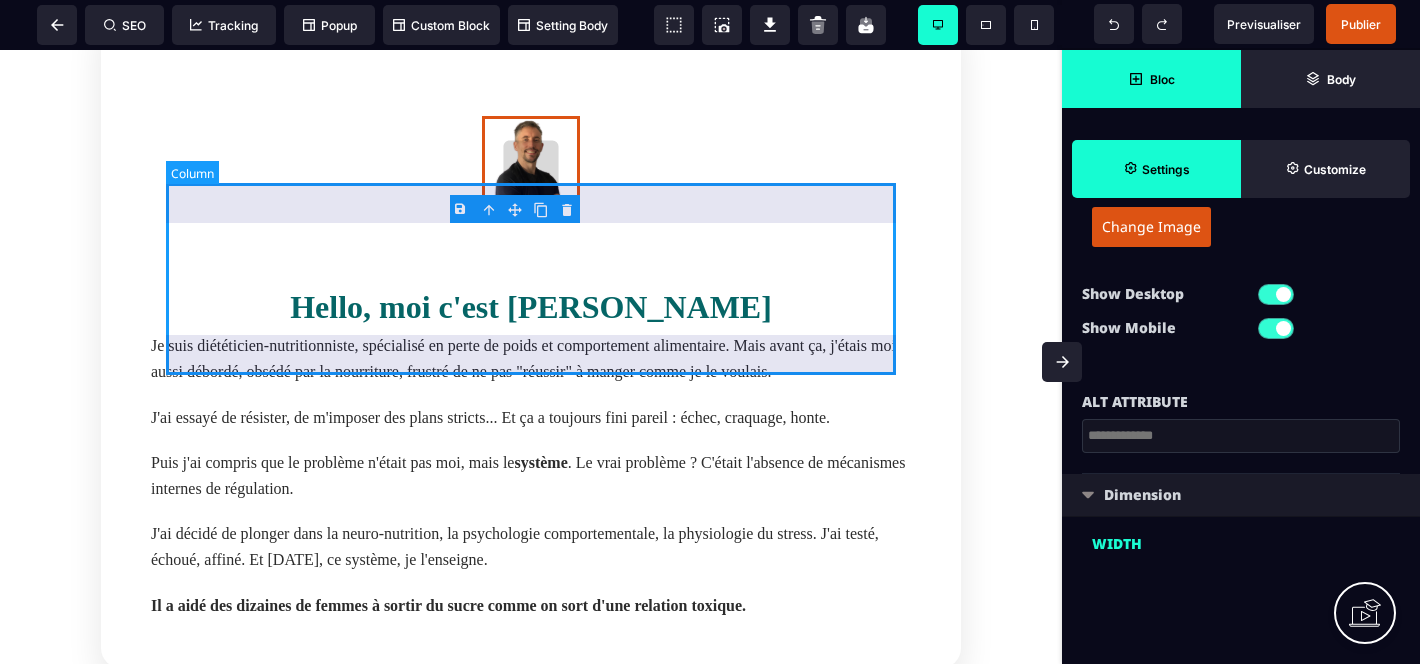 click at bounding box center [531, 172] 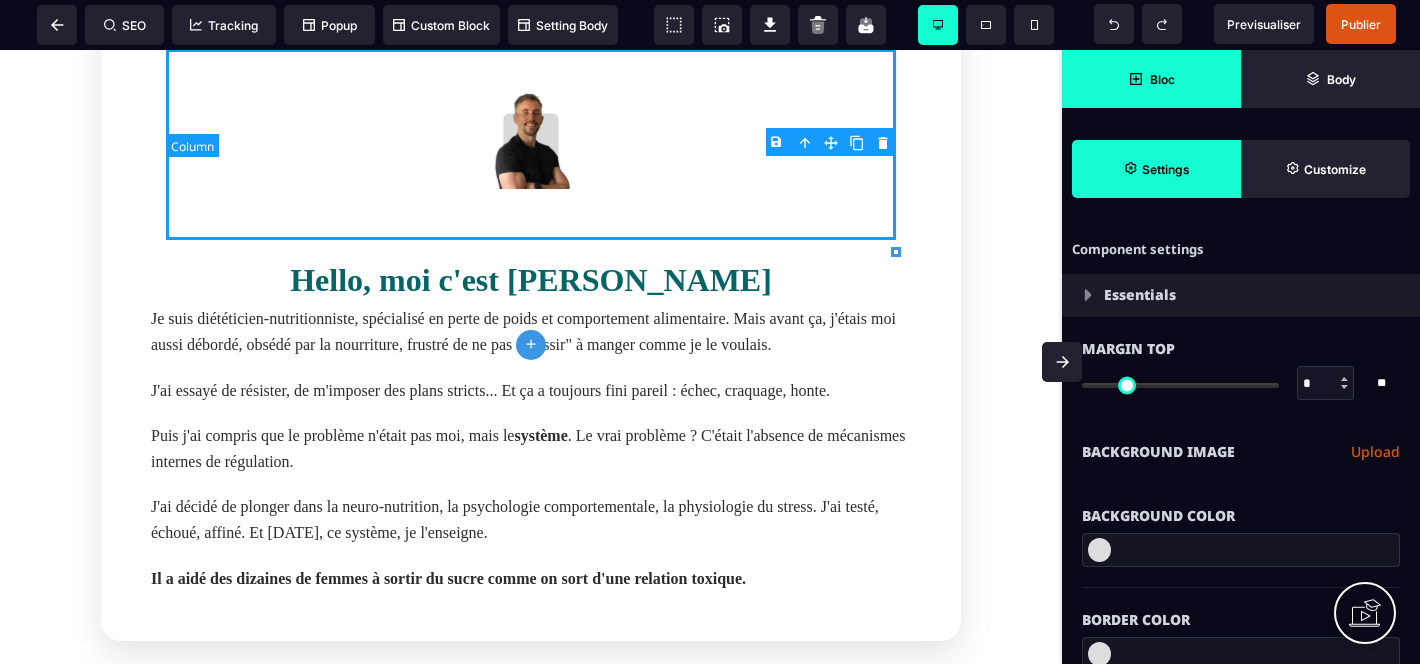 scroll, scrollTop: 5573, scrollLeft: 0, axis: vertical 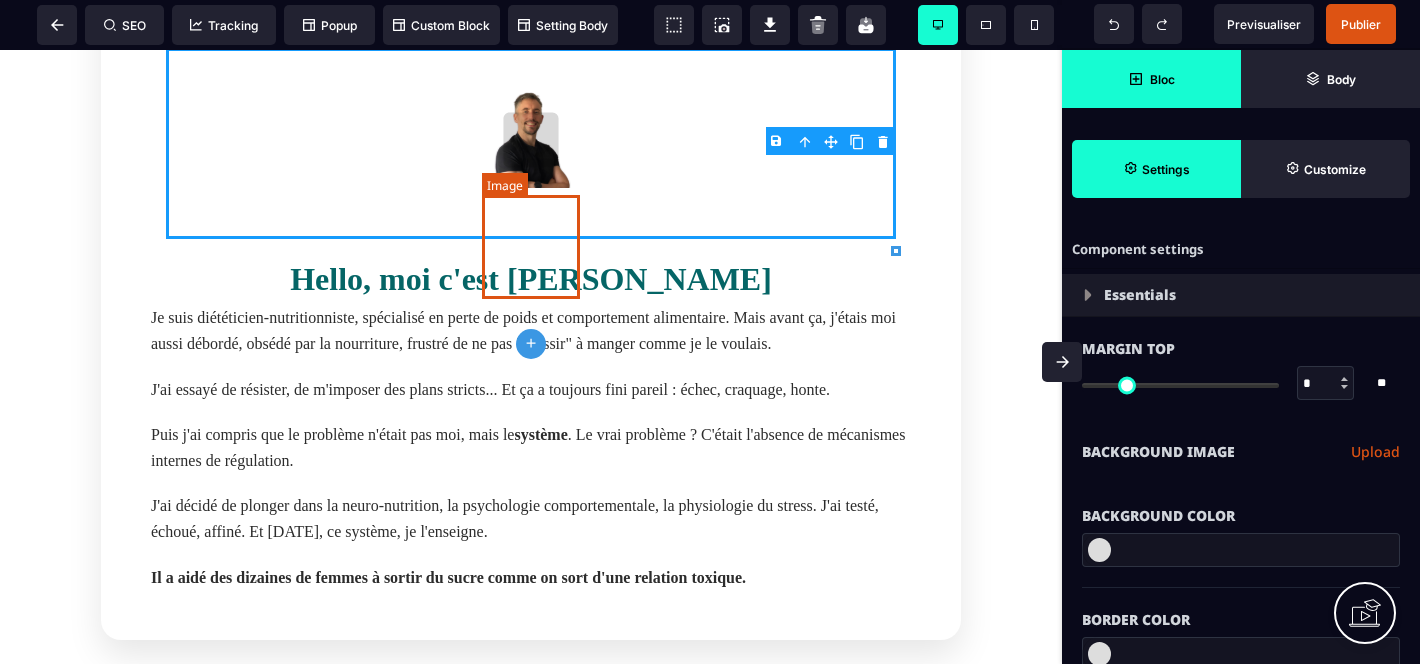 click at bounding box center (531, 140) 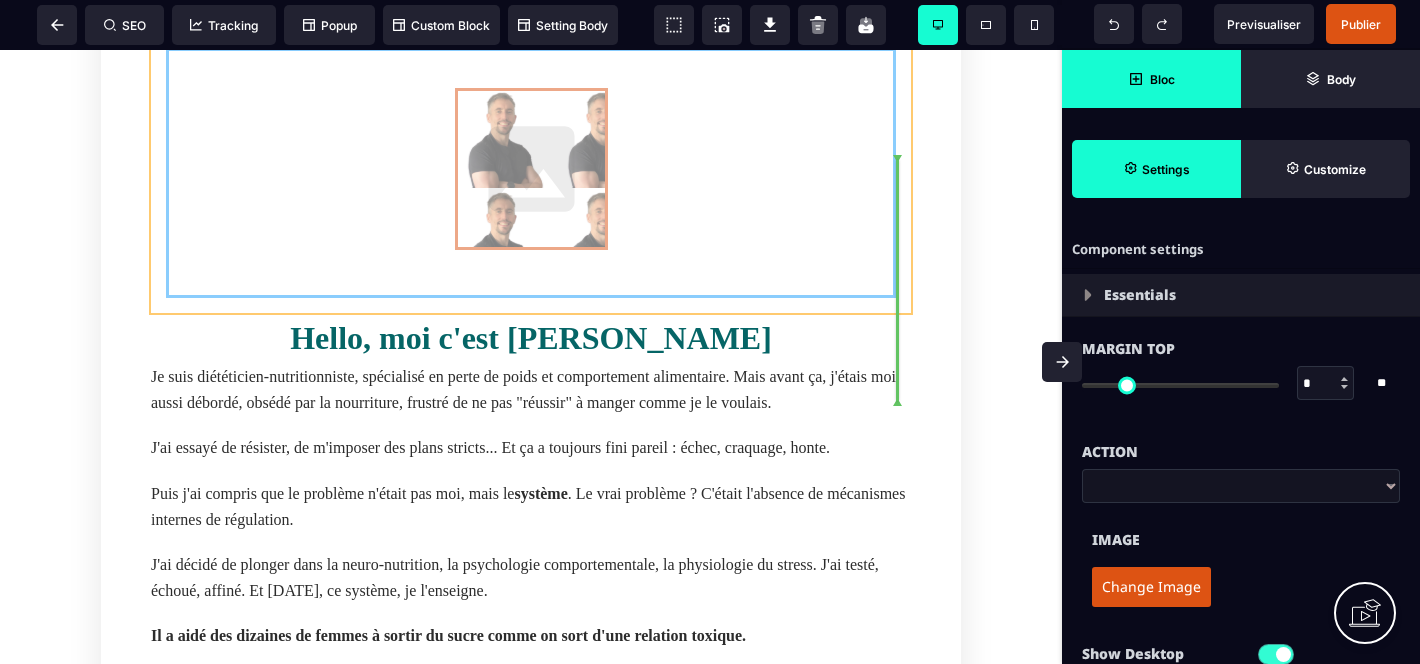 drag, startPoint x: 606, startPoint y: 352, endPoint x: 570, endPoint y: 289, distance: 72.56032 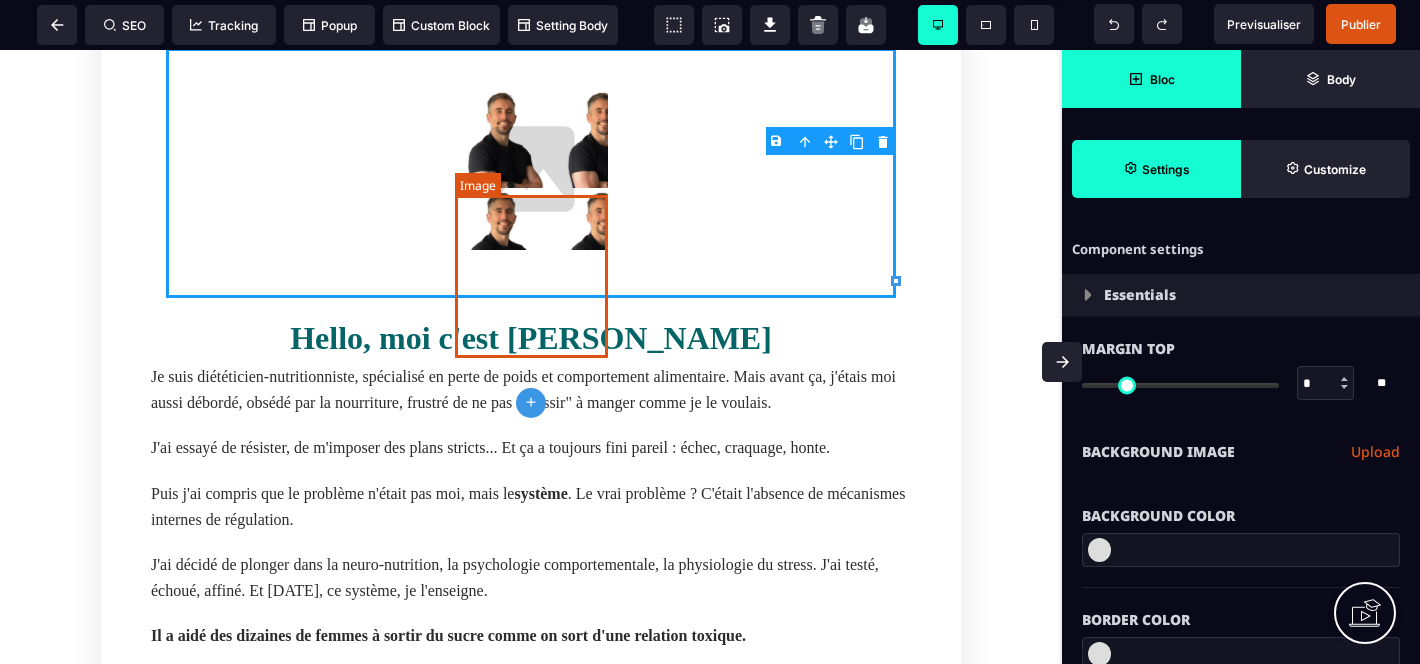 click at bounding box center (531, 169) 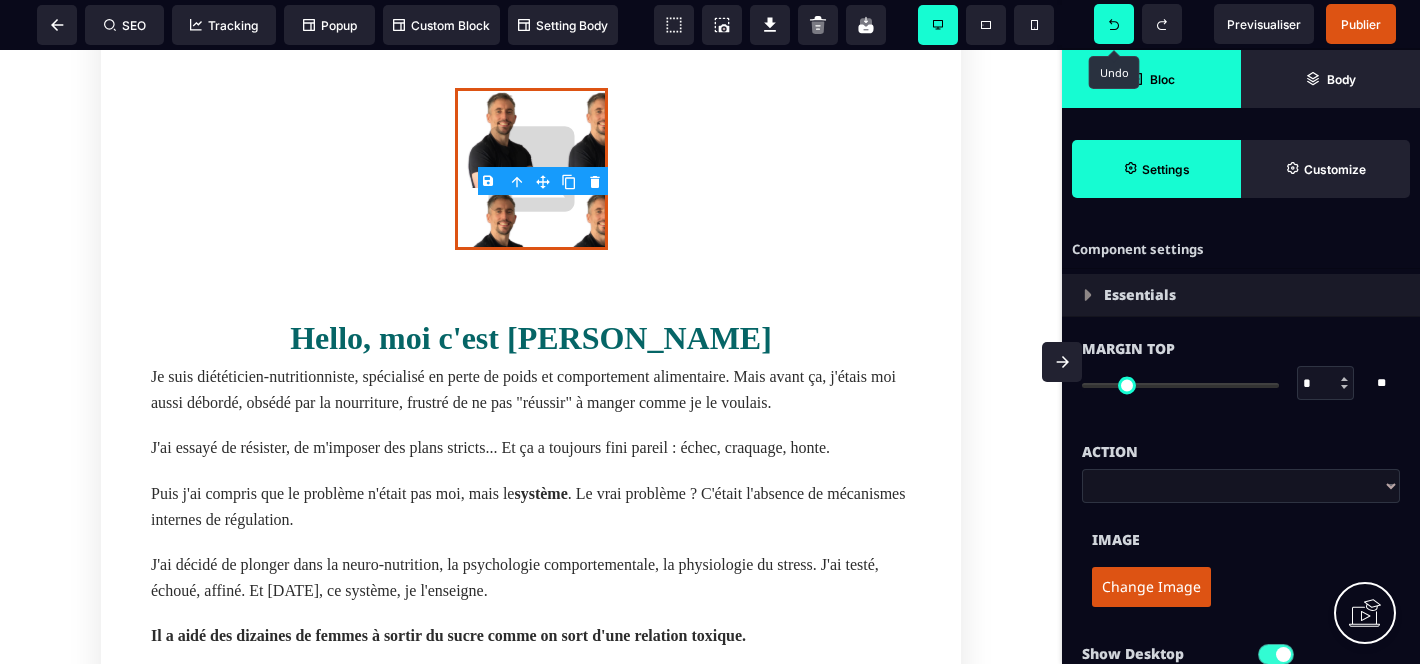 click 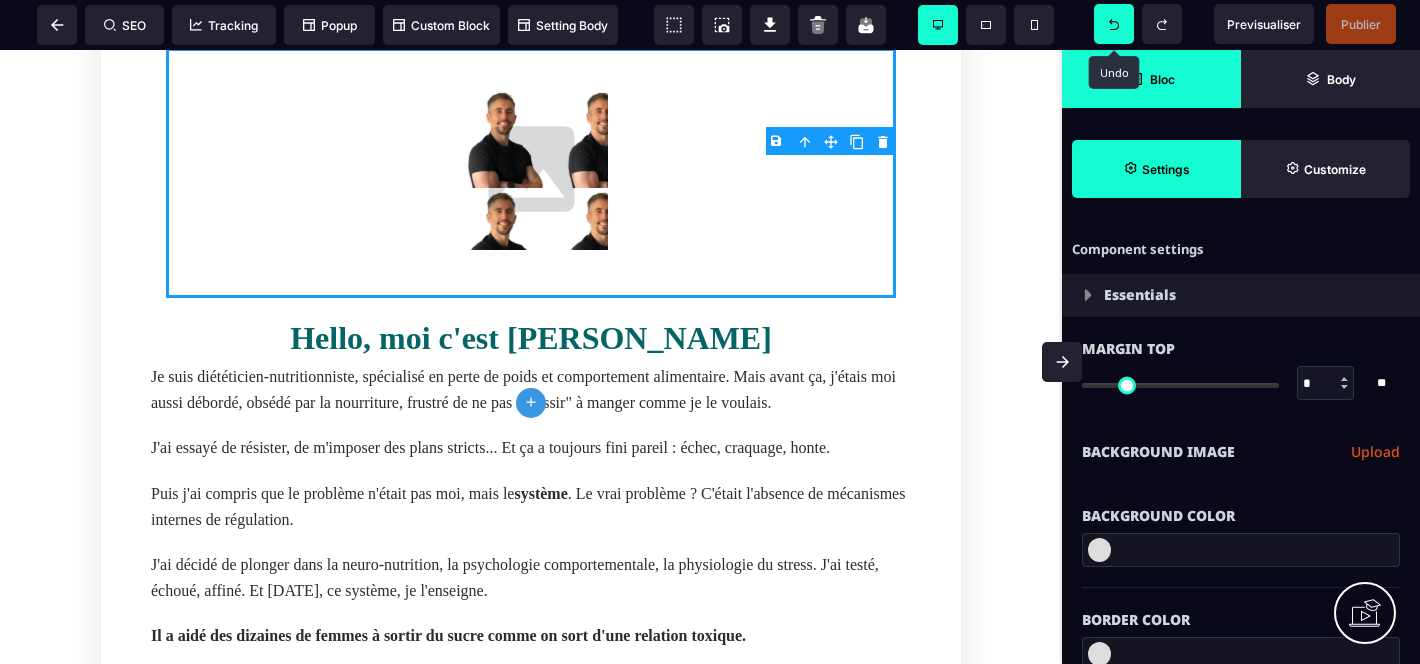 click 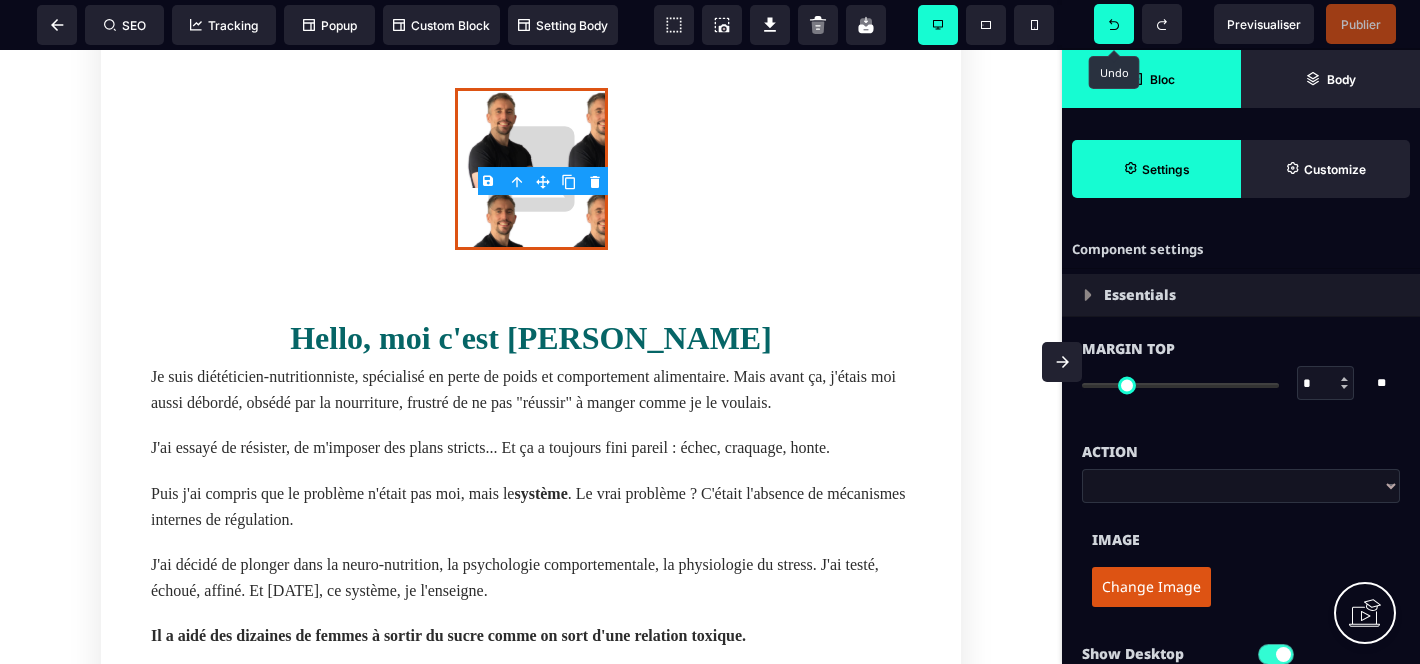 click 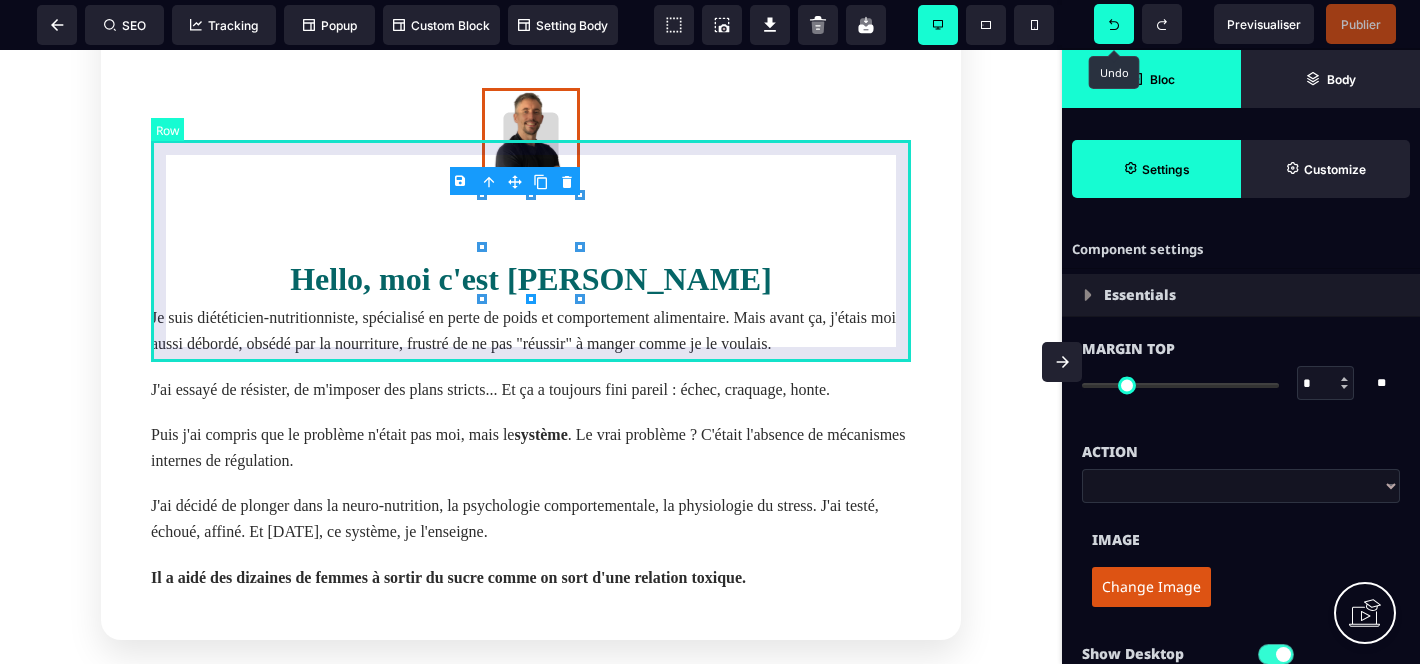 click at bounding box center (531, 144) 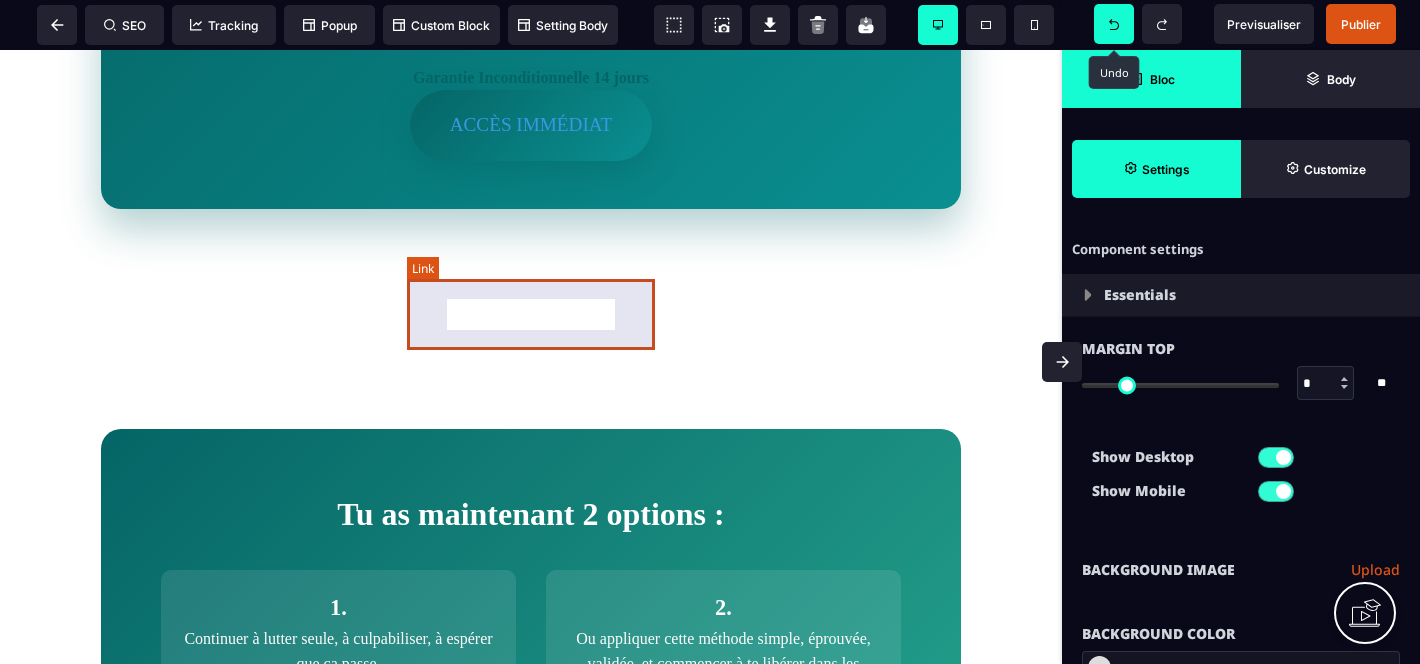 scroll, scrollTop: 8385, scrollLeft: 0, axis: vertical 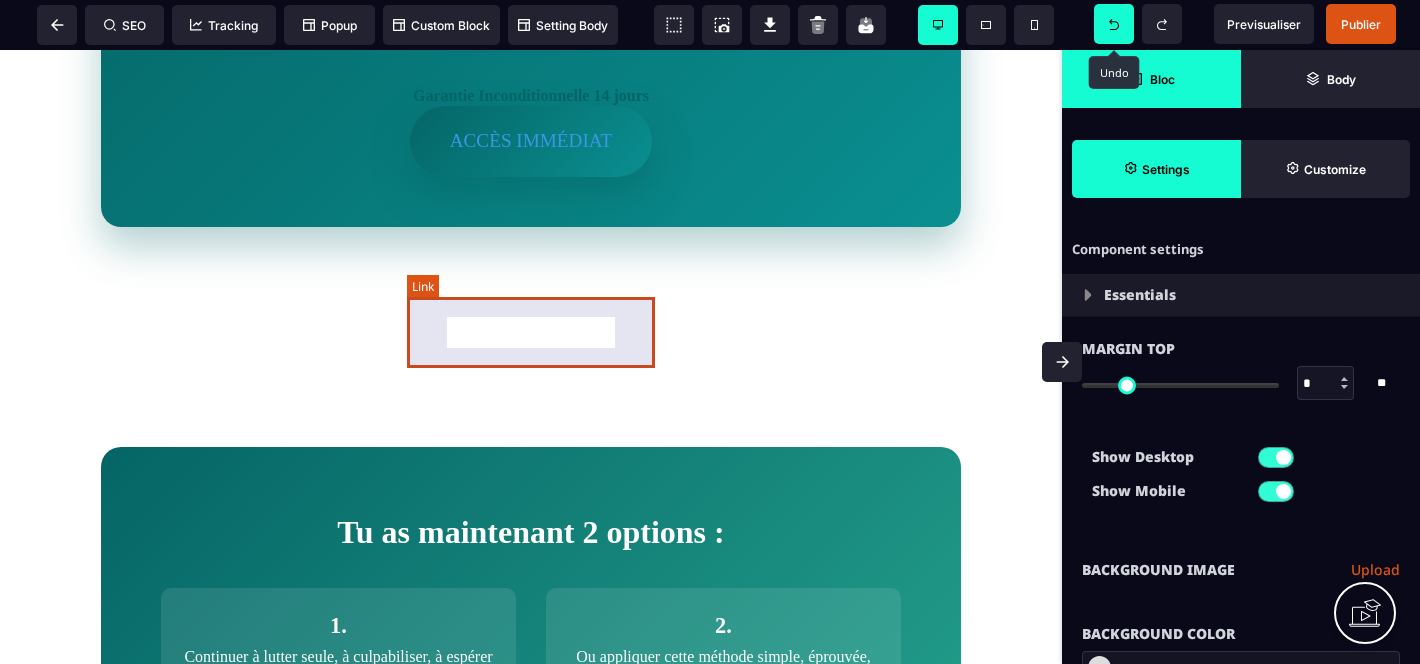 click on "ACCÈS IMMÉDIAT" at bounding box center (531, 141) 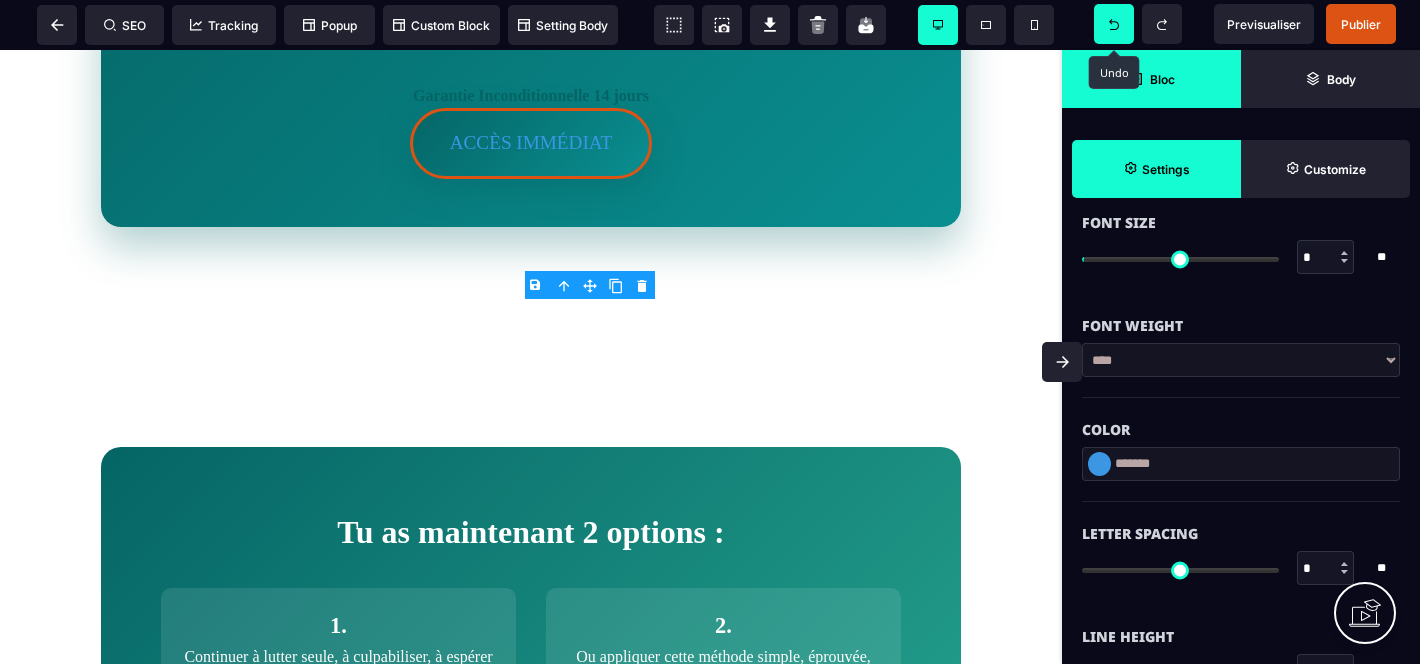 scroll, scrollTop: 385, scrollLeft: 0, axis: vertical 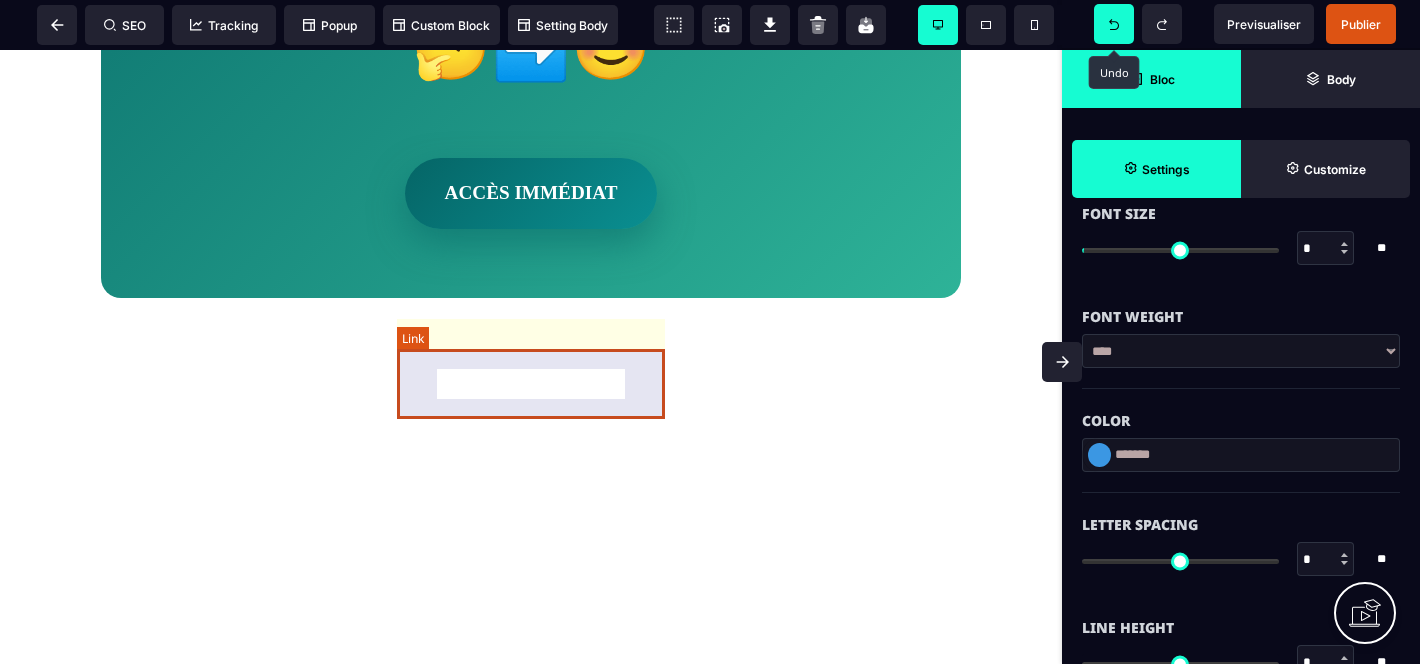 click on "ACCÈS IMMÉDIAT" at bounding box center (531, 193) 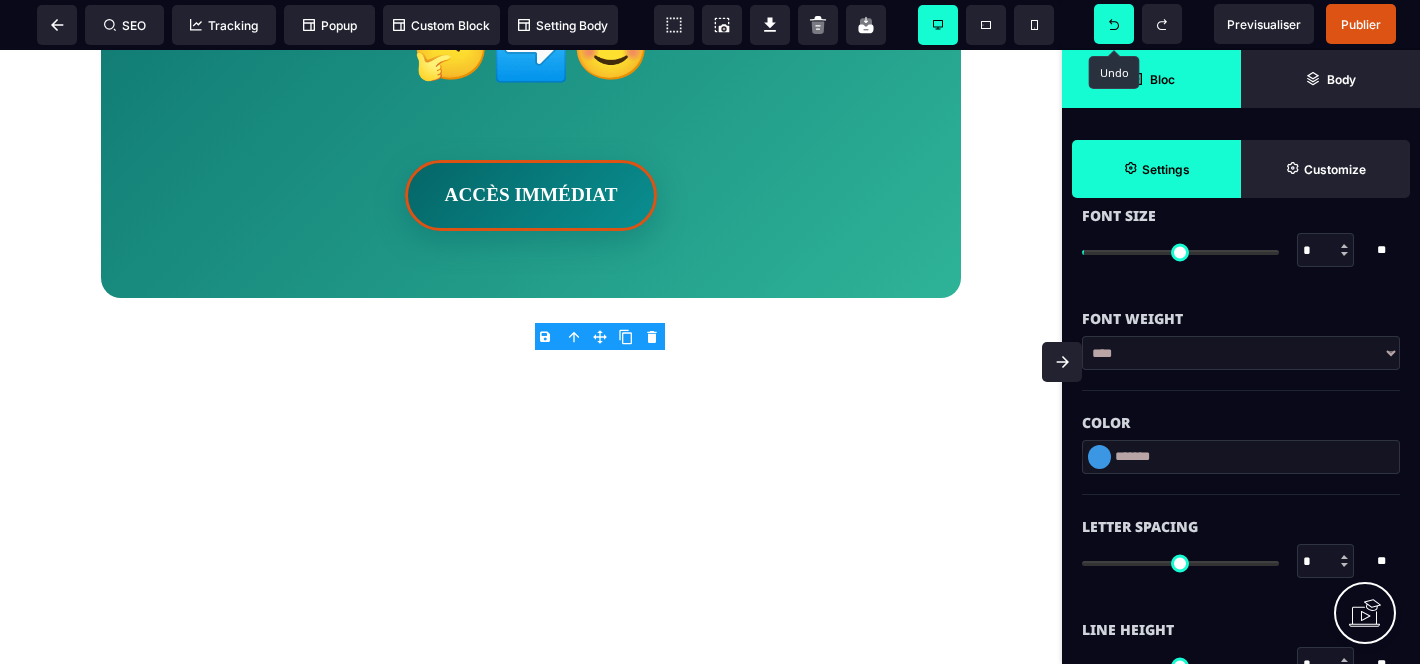 scroll, scrollTop: 388, scrollLeft: 0, axis: vertical 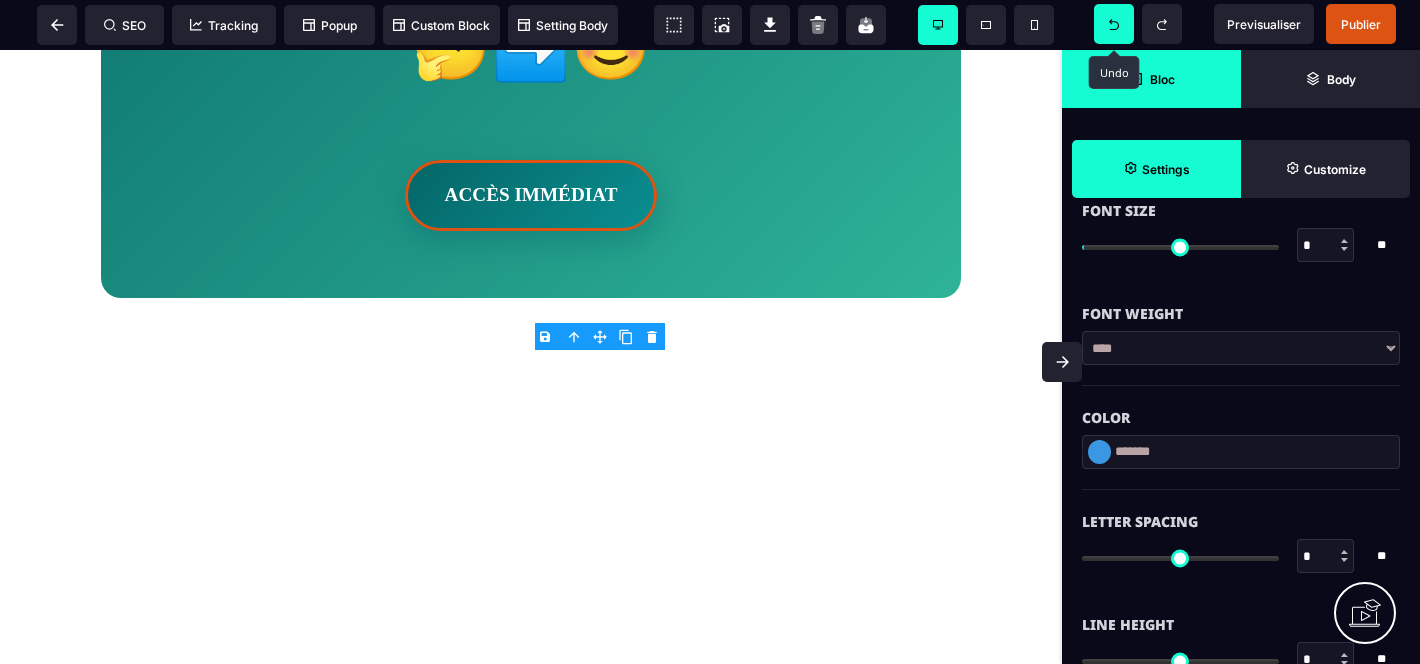 click at bounding box center [1099, 452] 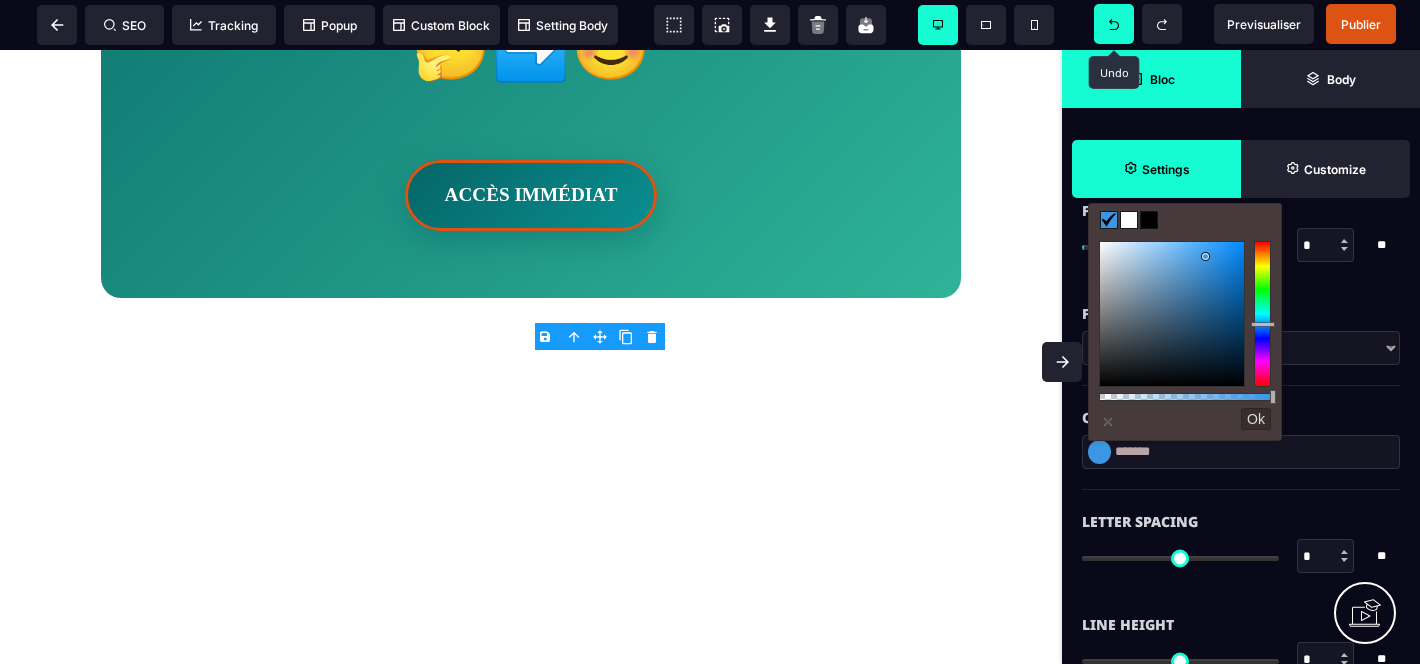 click on "Color" at bounding box center [1241, 418] 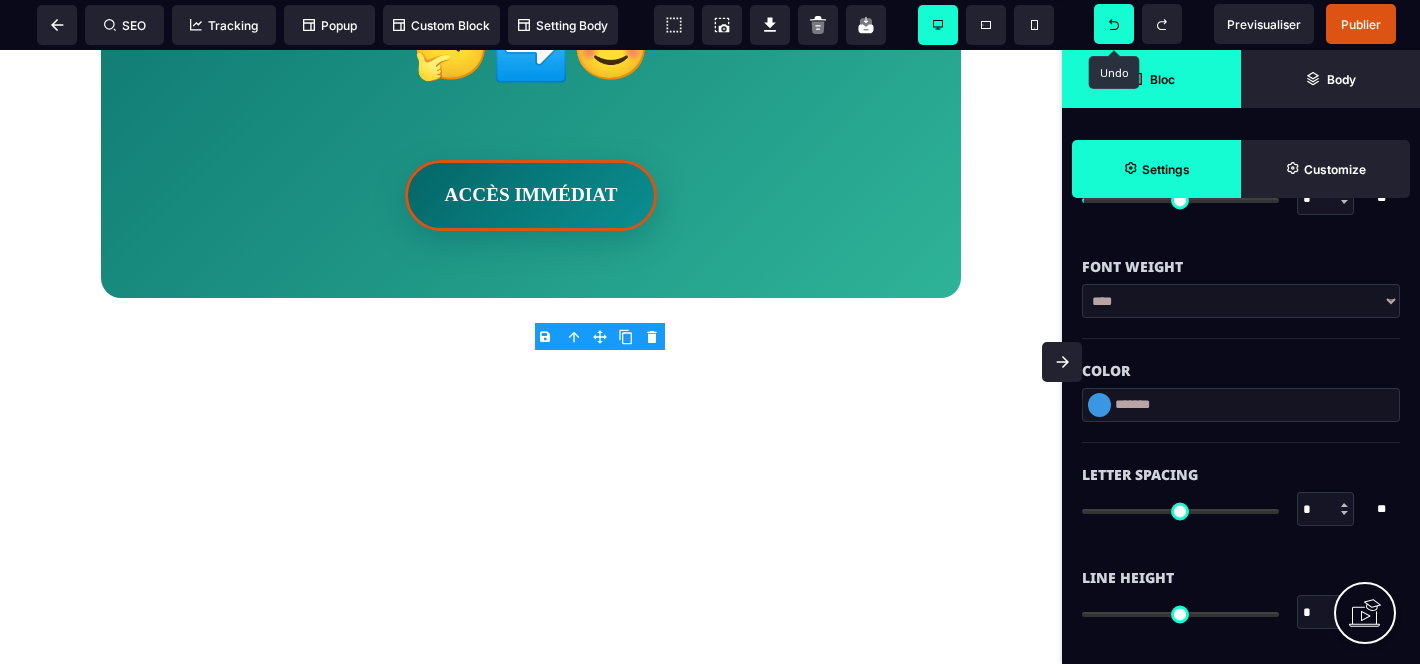scroll, scrollTop: 436, scrollLeft: 0, axis: vertical 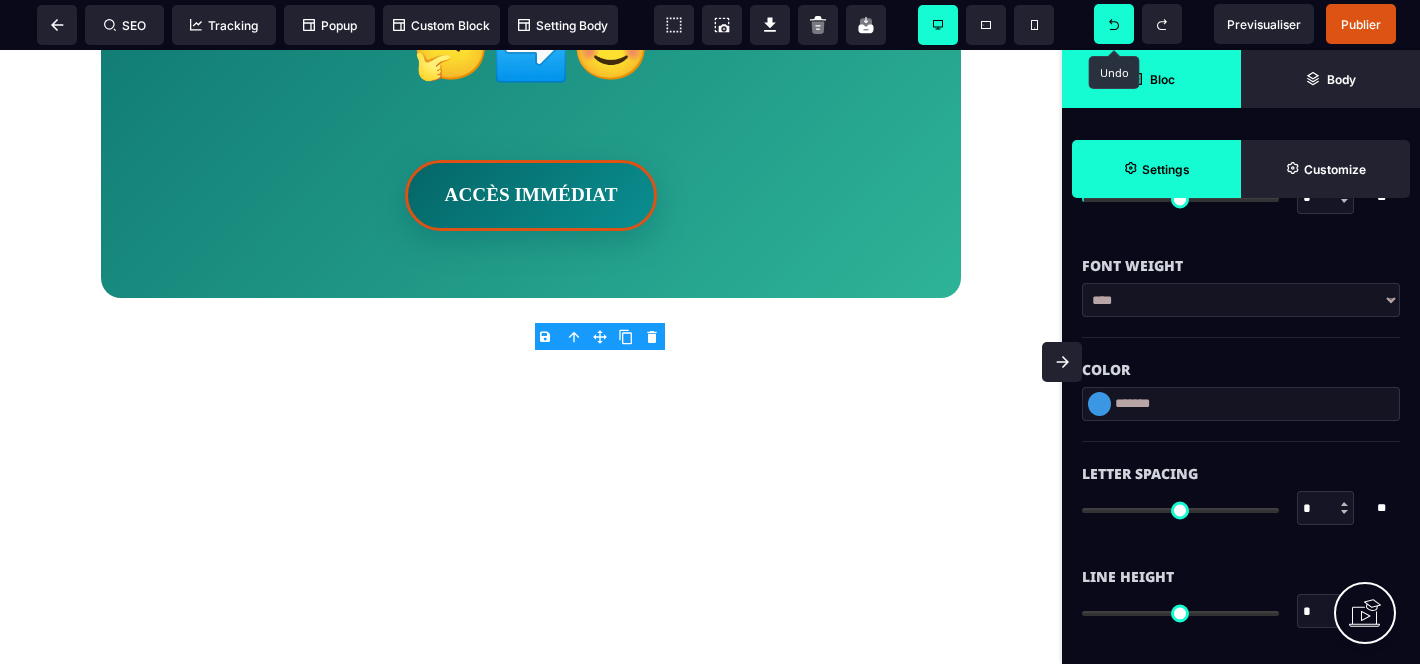 click at bounding box center (1099, 404) 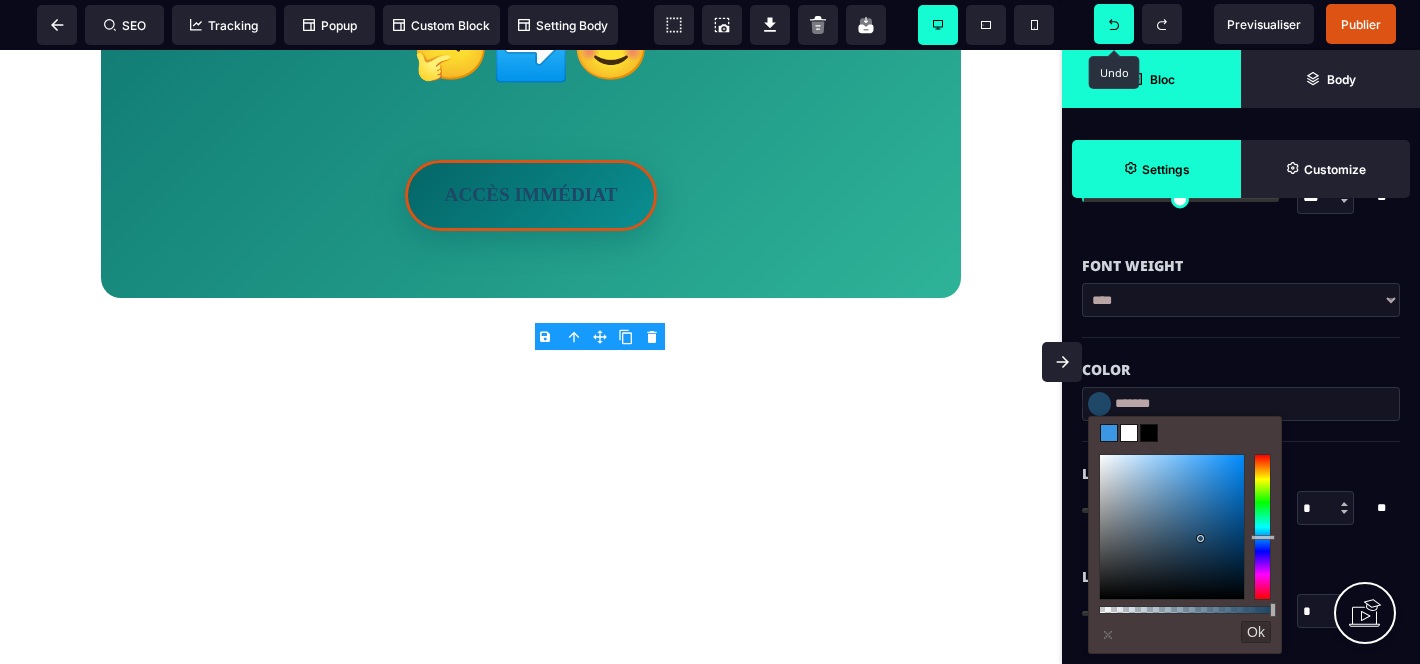 click at bounding box center (1172, 527) 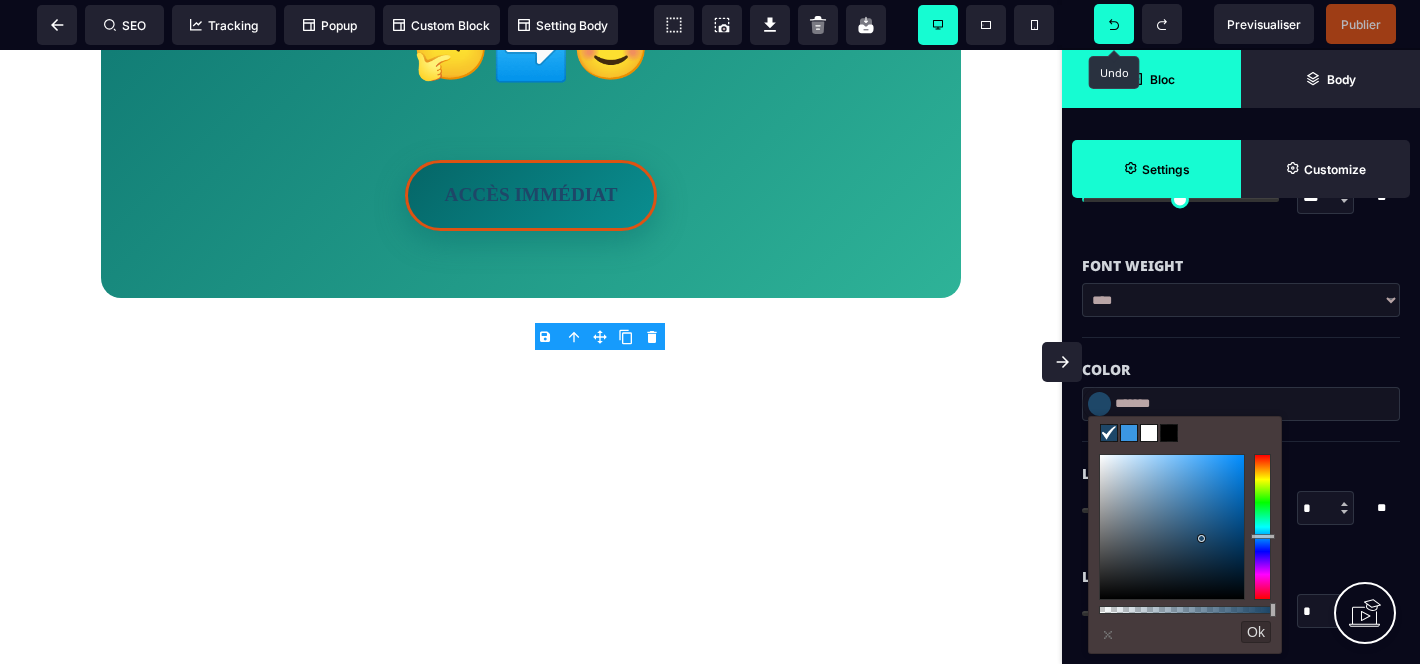 click at bounding box center (1149, 433) 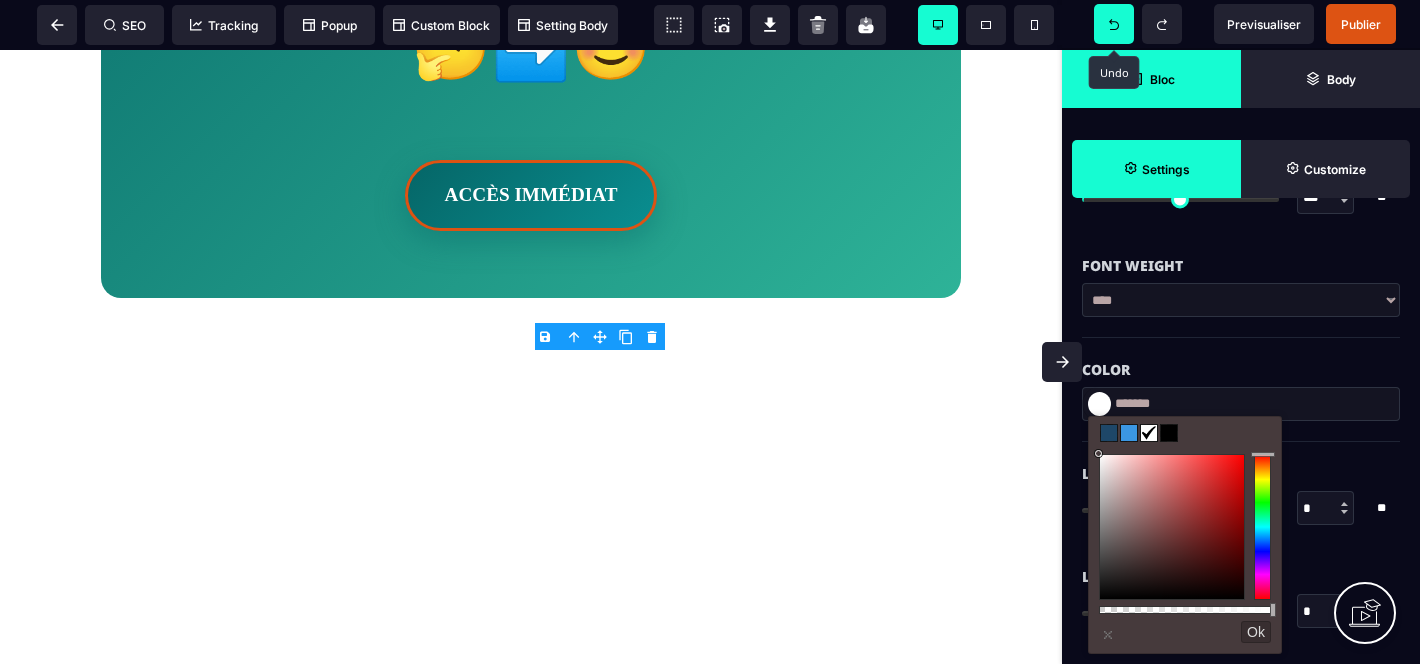 click on "Ok" at bounding box center (1256, 632) 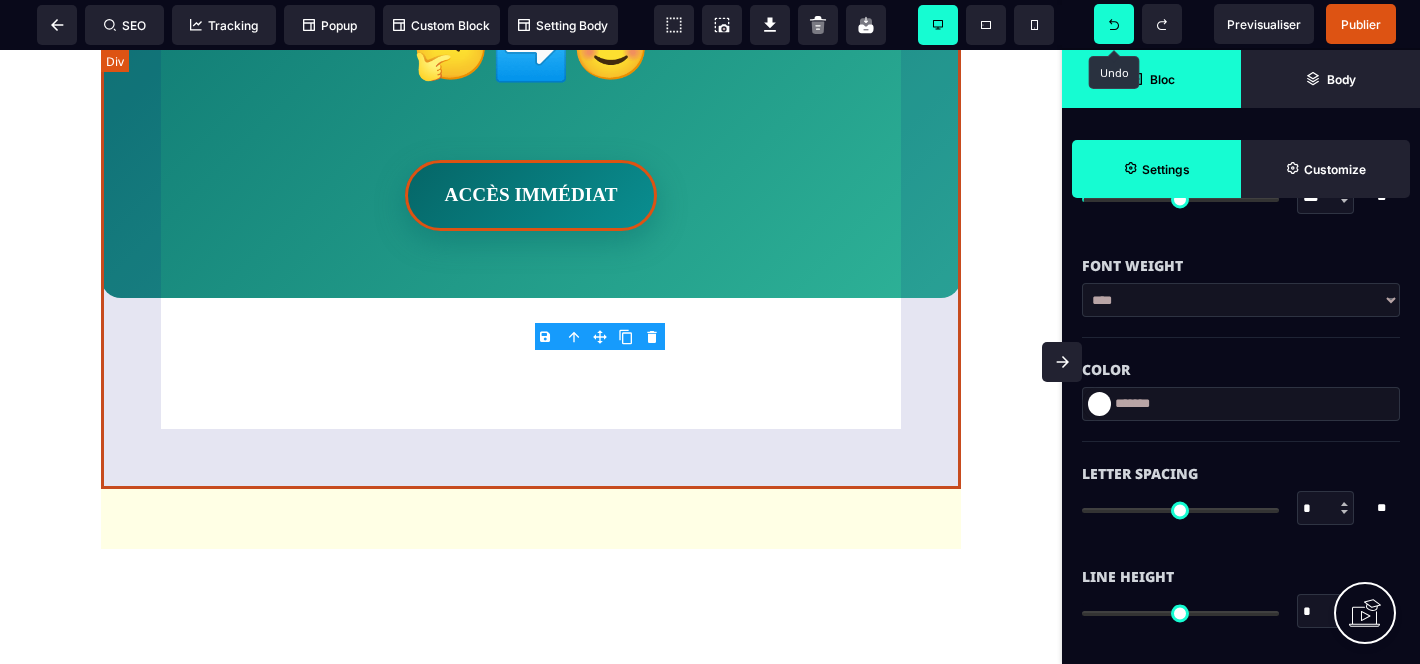 click on "Tu as maintenant 2 options : 1. Continuer à lutter seule, à culpabiliser, à espérer que ça passe. 2. Ou appliquer cette méthode simple, éprouvée, validée, et commencer à te libérer dans les prochains jours. Le tout, pour  moins qu'un brunch ou une boîte de compléments . → Tu choisis quoi ? 🤔➡️😊 ACCÈS IMMÉDIAT" at bounding box center (531, -78) 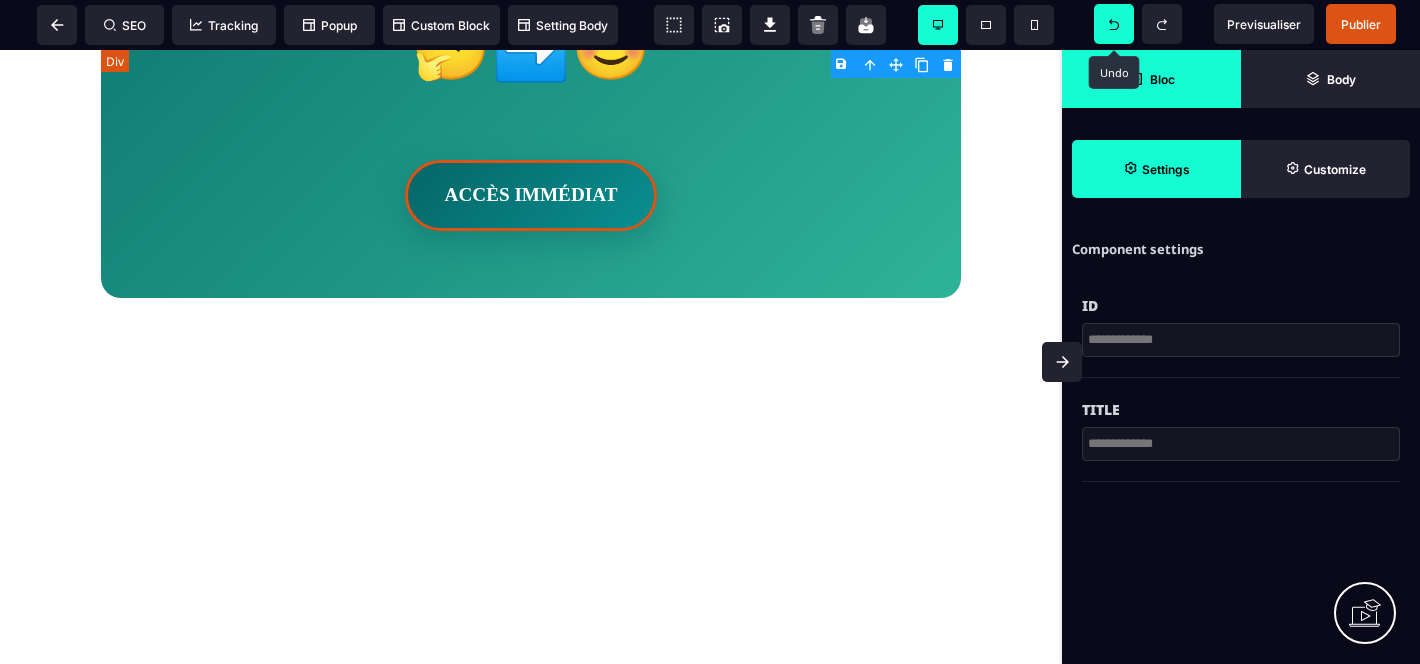 scroll, scrollTop: 0, scrollLeft: 0, axis: both 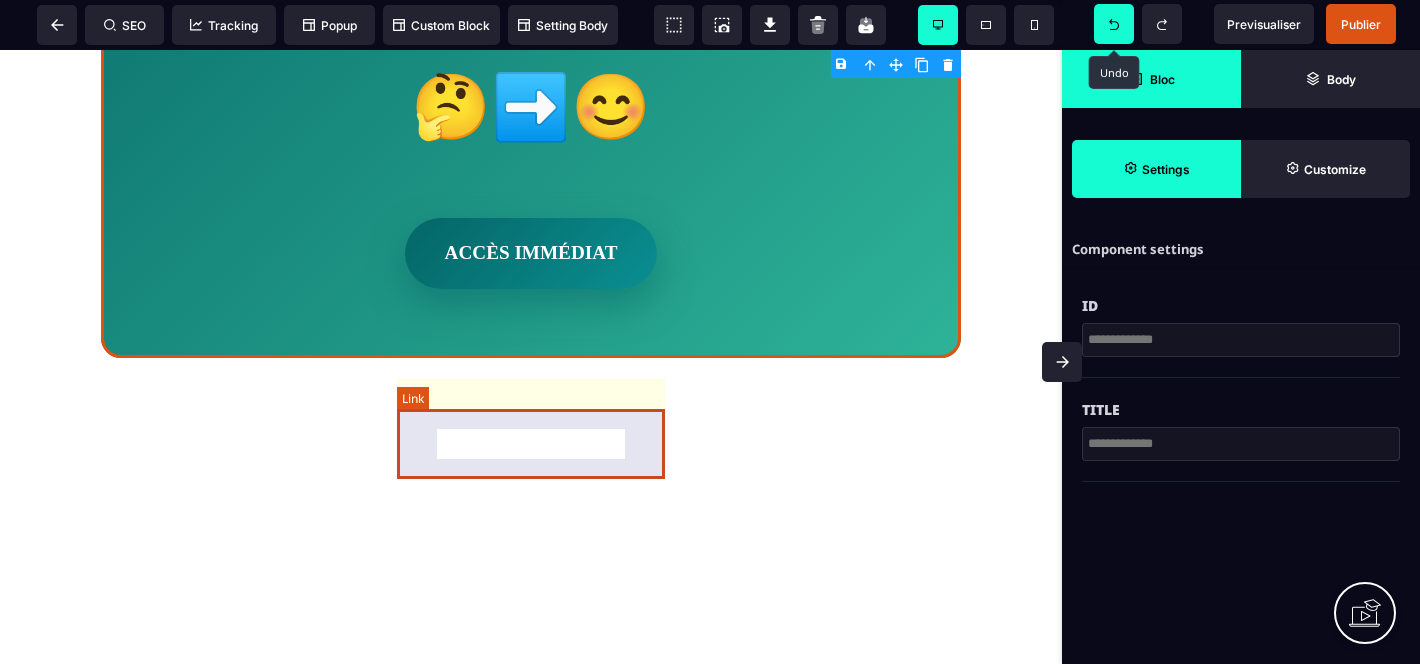click on "ACCÈS IMMÉDIAT" at bounding box center [531, 253] 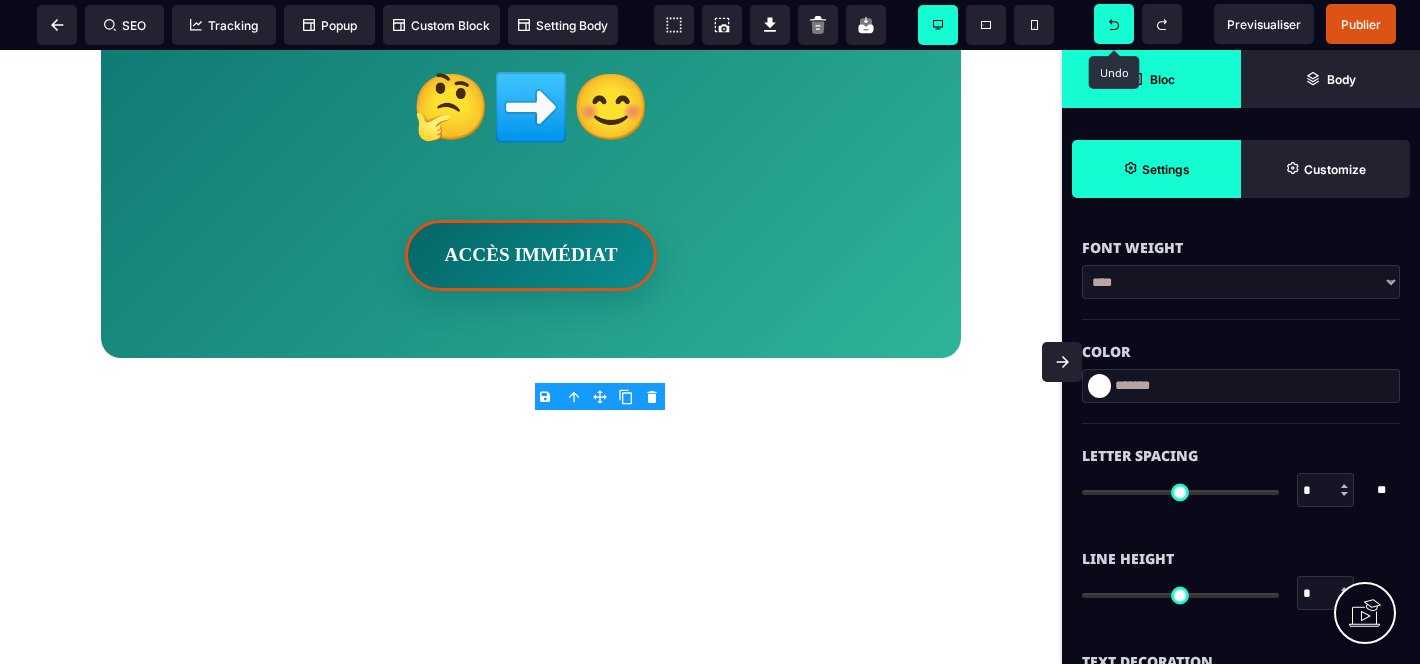 scroll, scrollTop: 469, scrollLeft: 0, axis: vertical 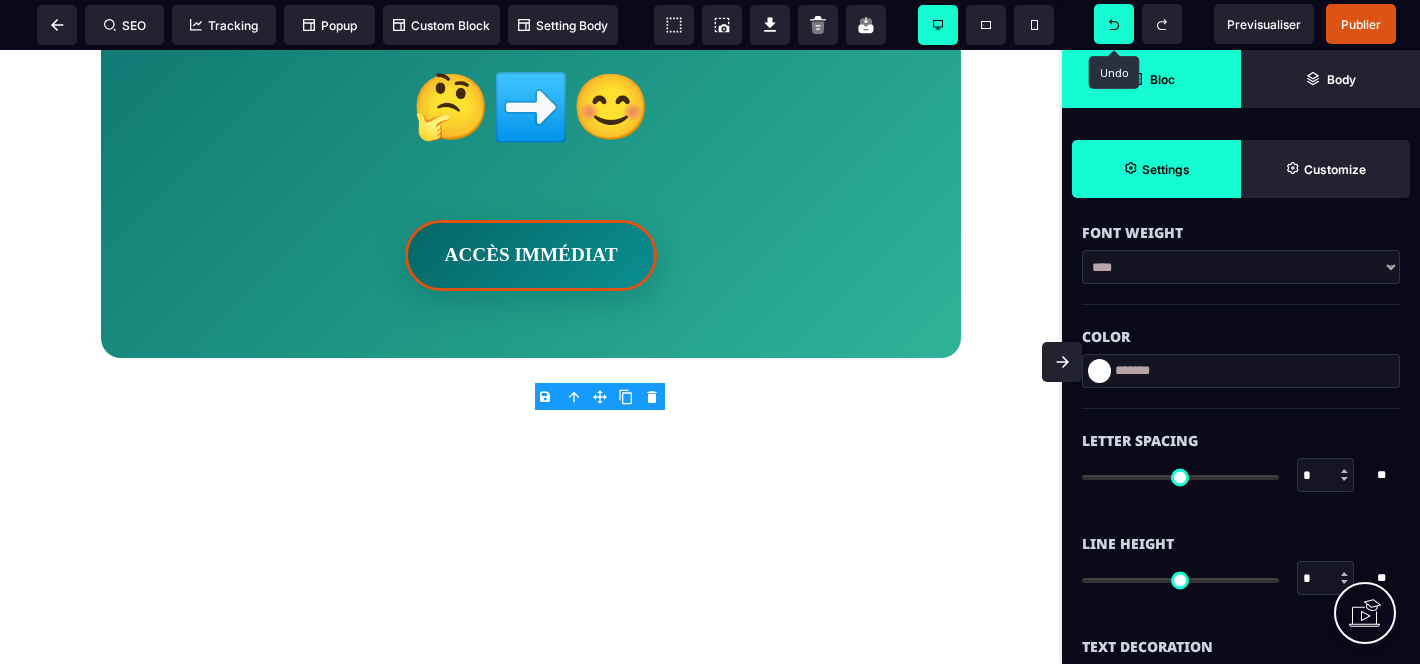 click at bounding box center [1099, 371] 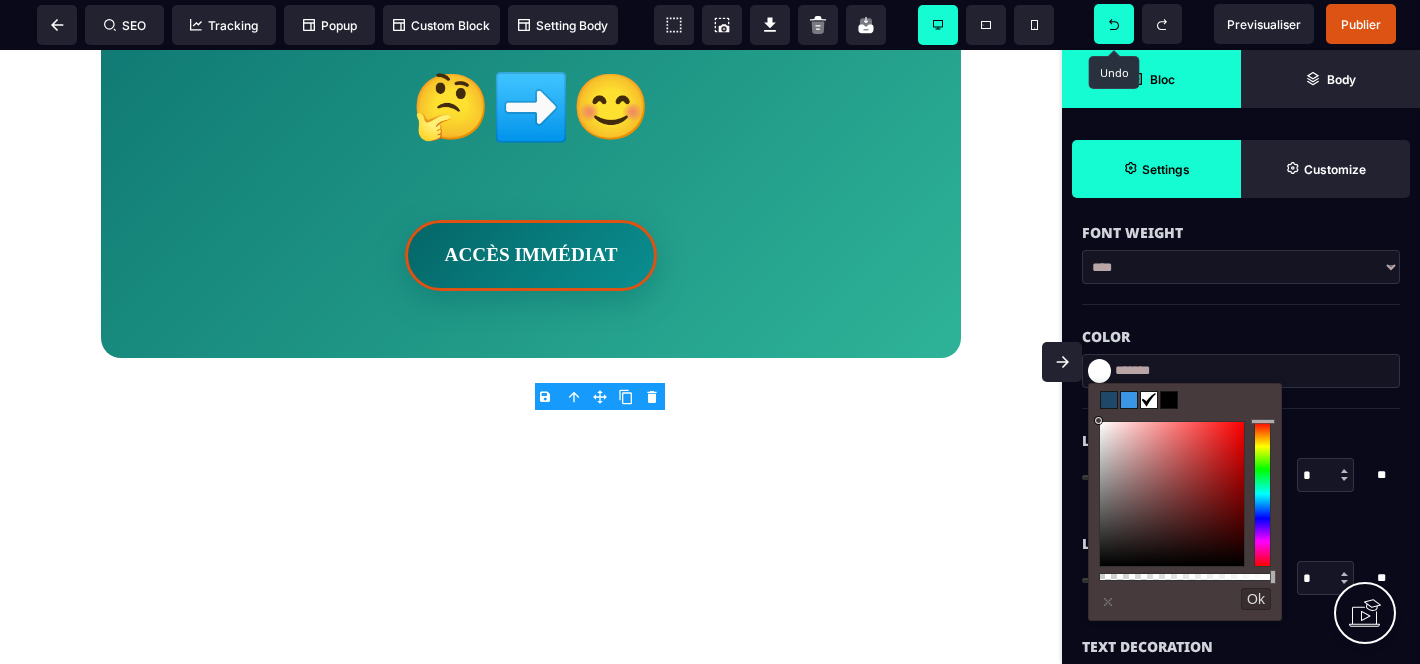click at bounding box center [1099, 371] 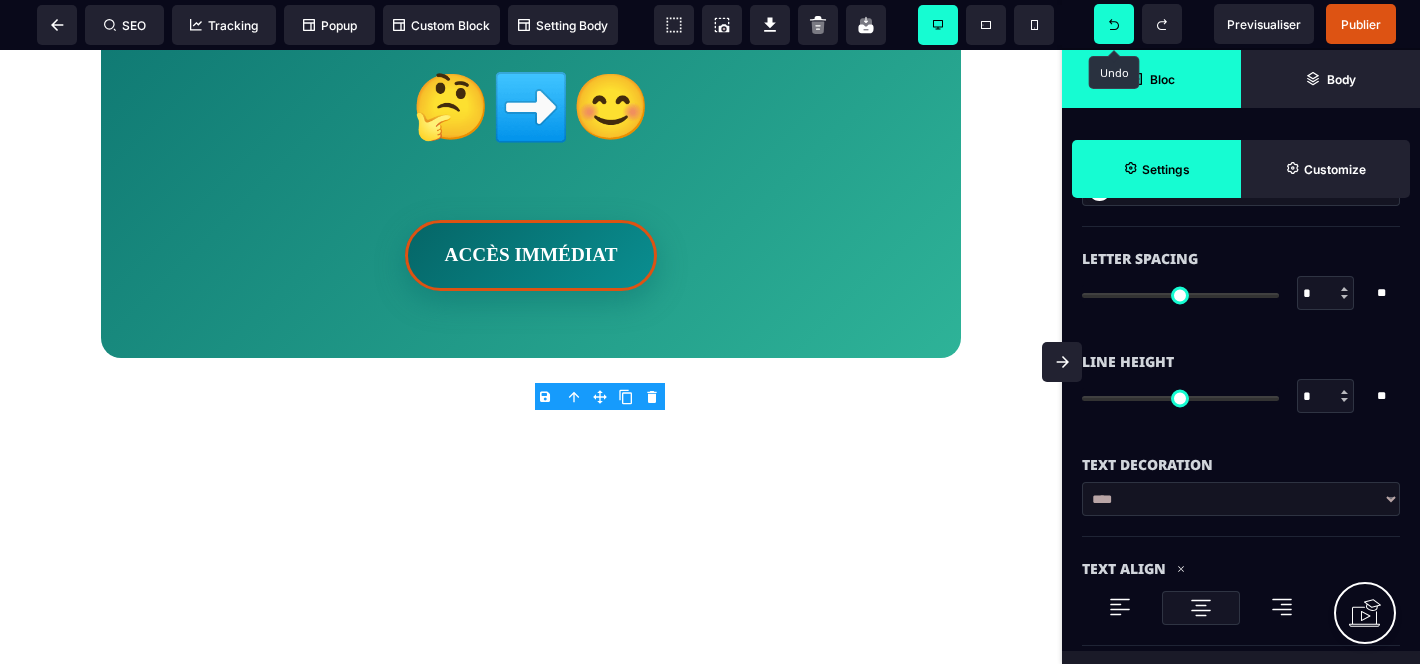 scroll, scrollTop: 657, scrollLeft: 0, axis: vertical 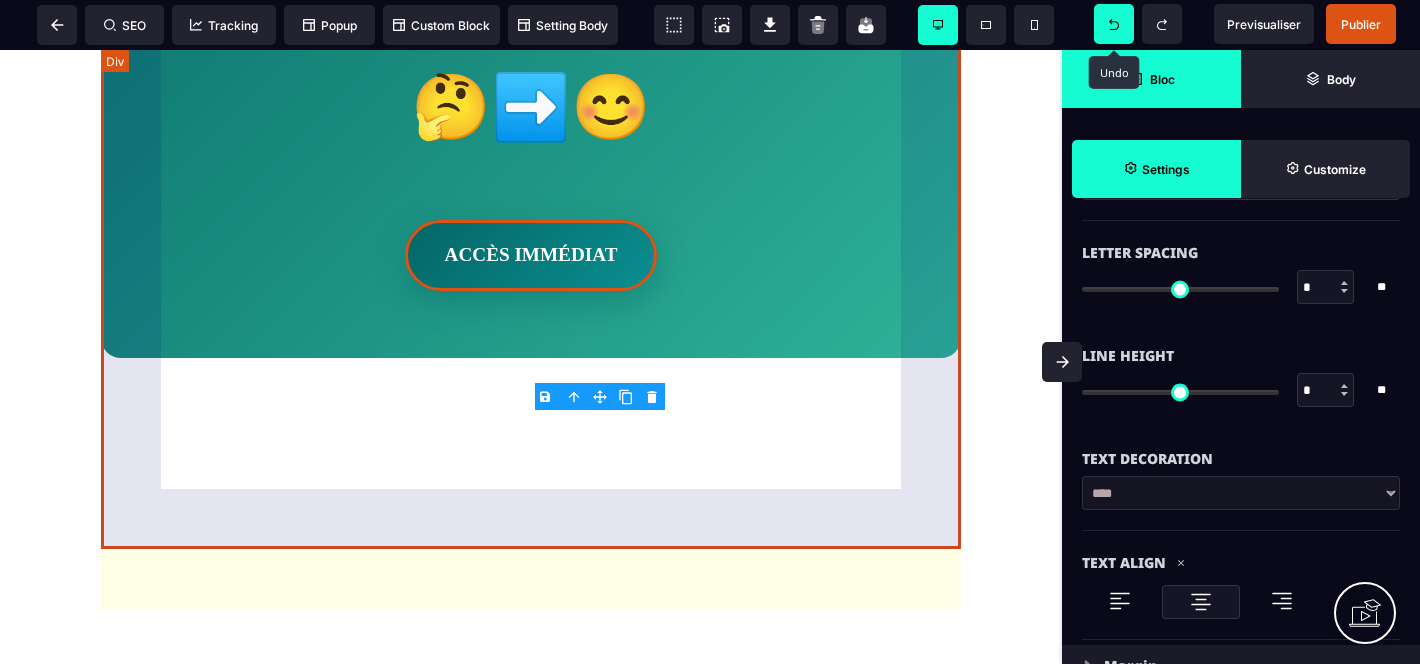 click on "Tu as maintenant 2 options : 1. Continuer à lutter seule, à culpabiliser, à espérer que ça passe. 2. Ou appliquer cette méthode simple, éprouvée, validée, et commencer à te libérer dans les prochains jours. Le tout, pour  moins qu'un brunch ou une boîte de compléments . → Tu choisis quoi ? 🤔➡️😊 ACCÈS IMMÉDIAT" at bounding box center (531, -18) 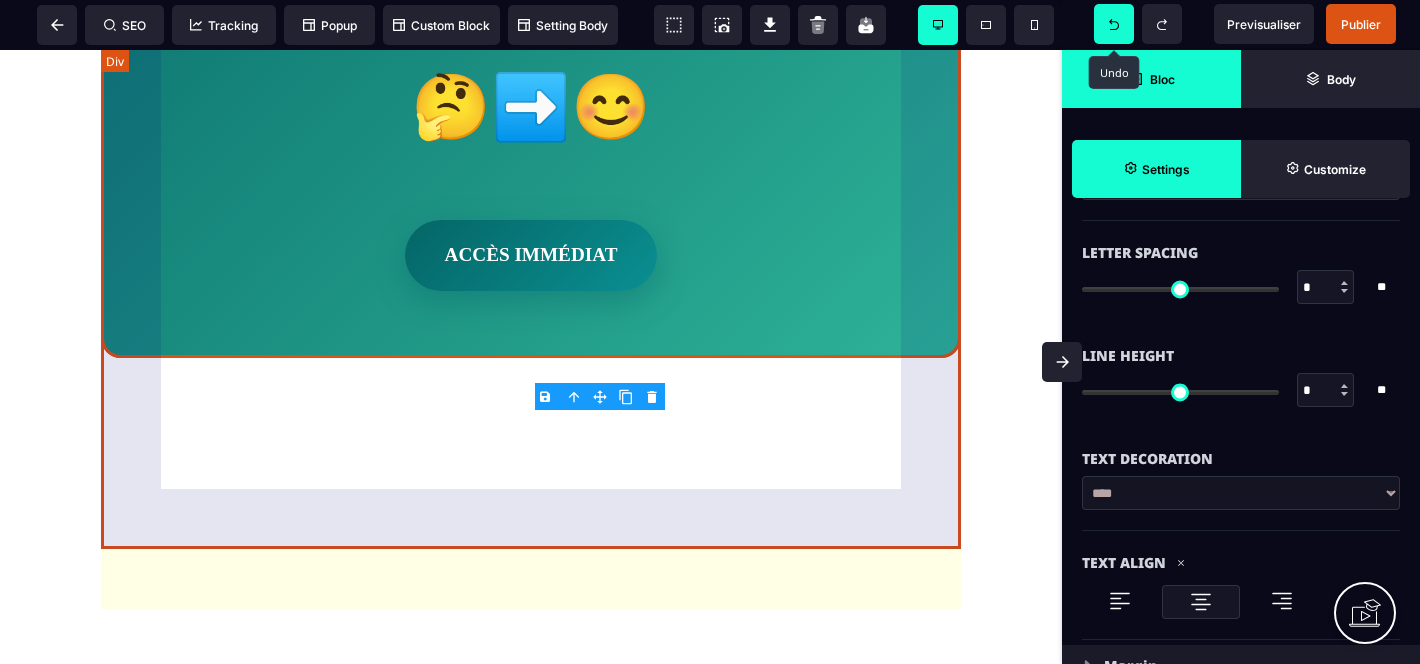 scroll, scrollTop: 0, scrollLeft: 0, axis: both 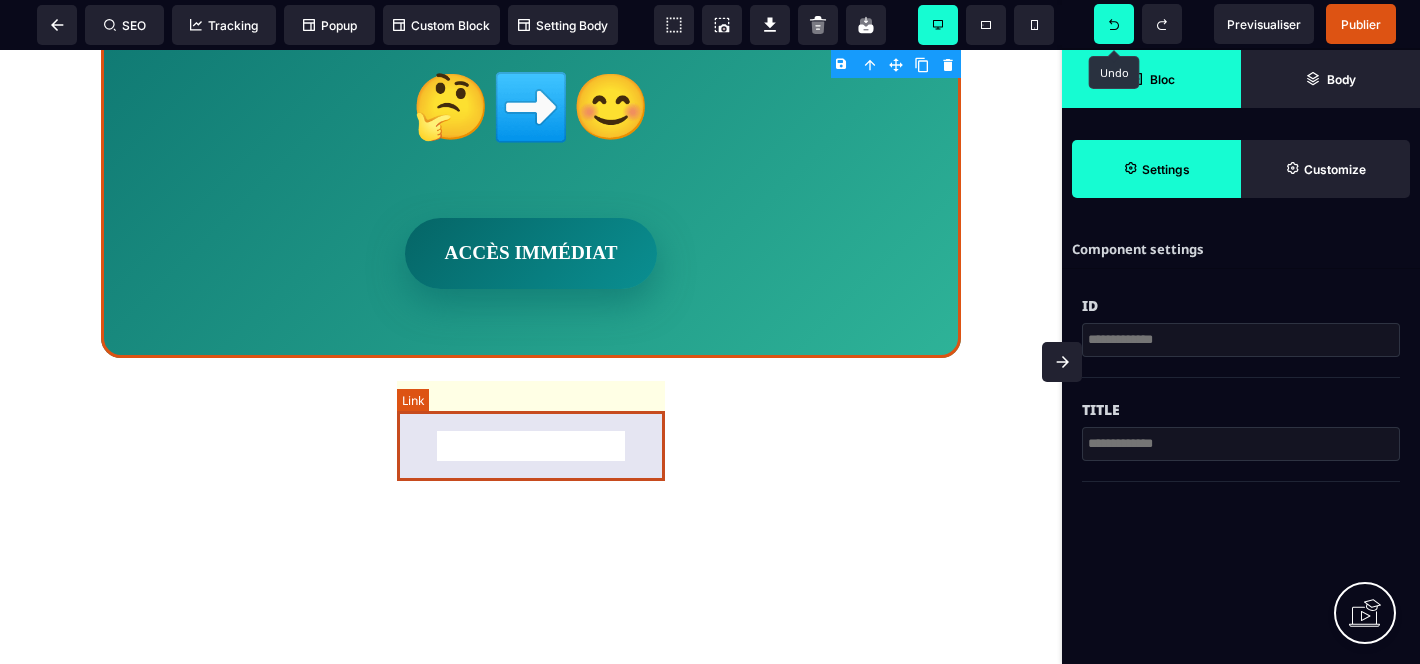 click on "ACCÈS IMMÉDIAT" at bounding box center [531, 253] 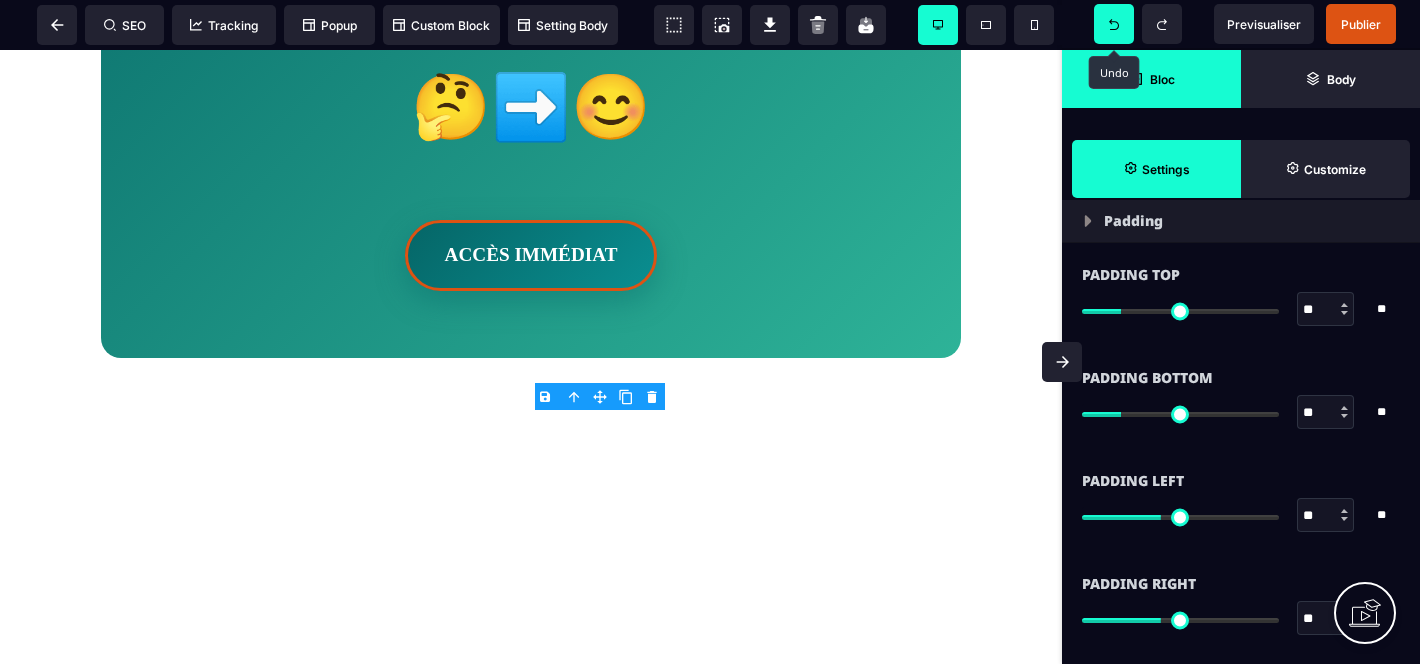 scroll, scrollTop: 1259, scrollLeft: 0, axis: vertical 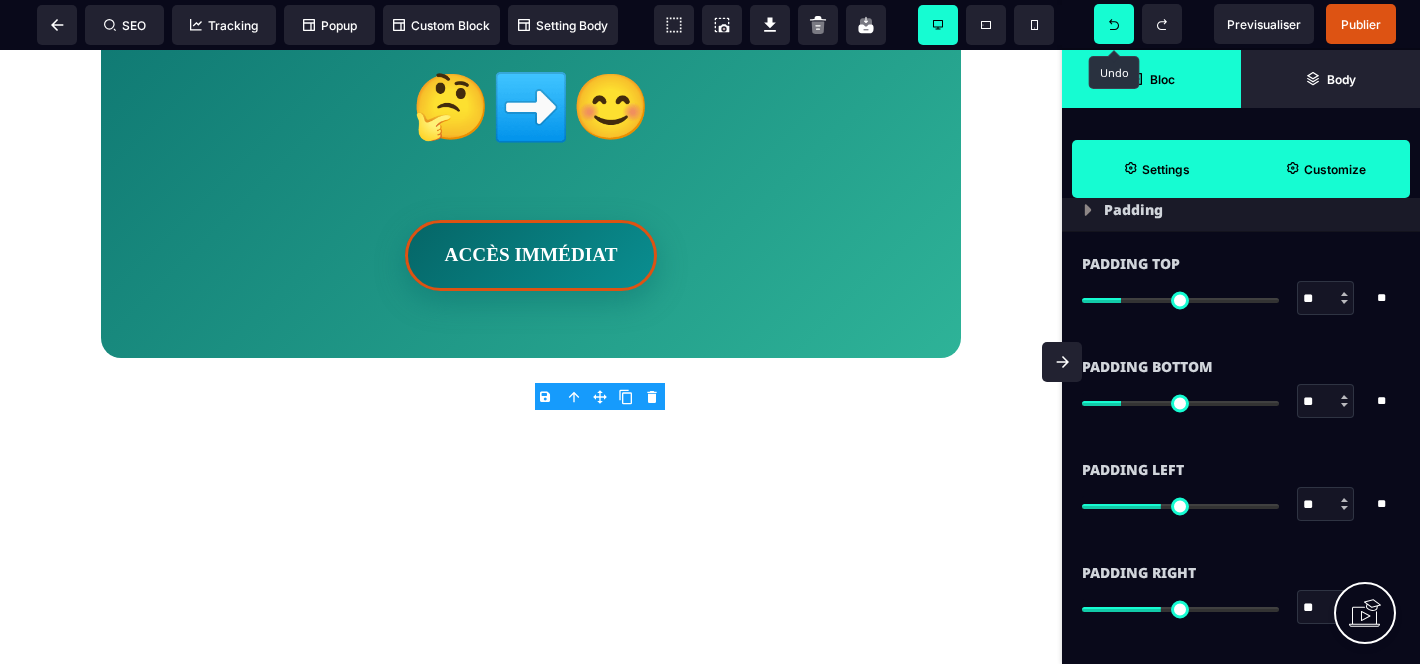 click on "Customize" at bounding box center [1325, 169] 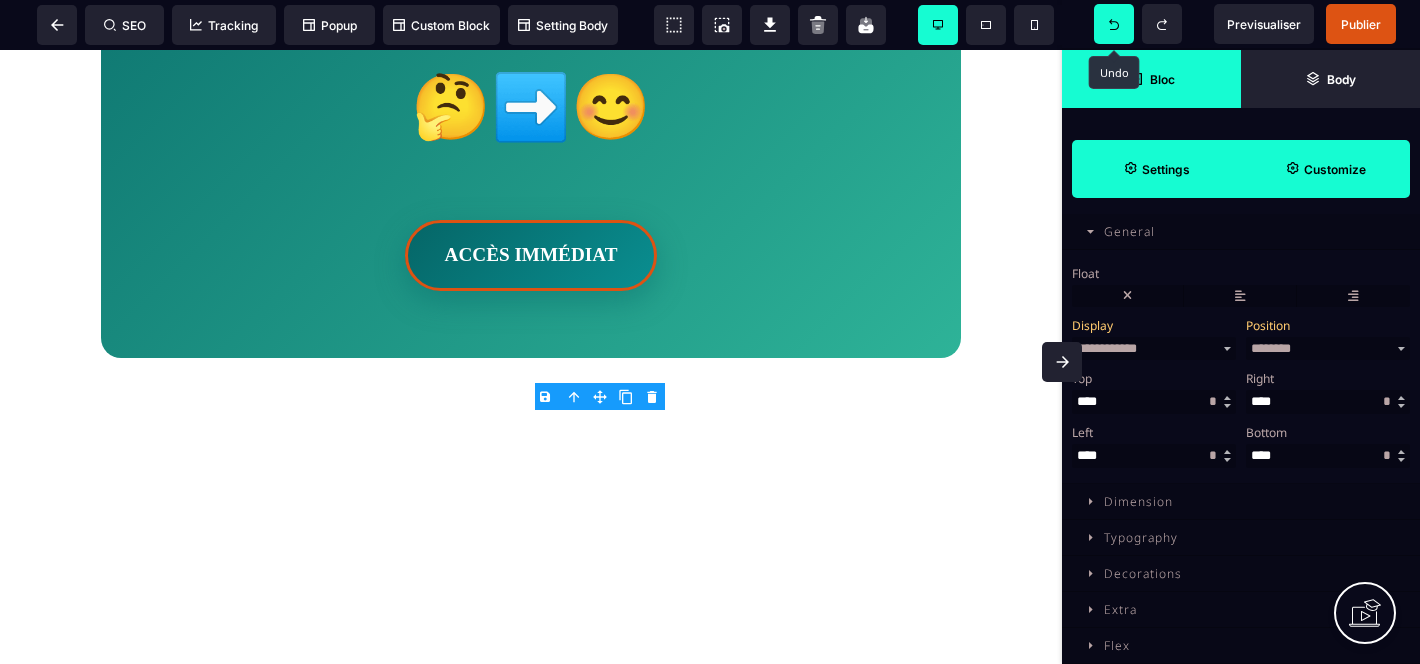 click on "Settings" at bounding box center [1156, 169] 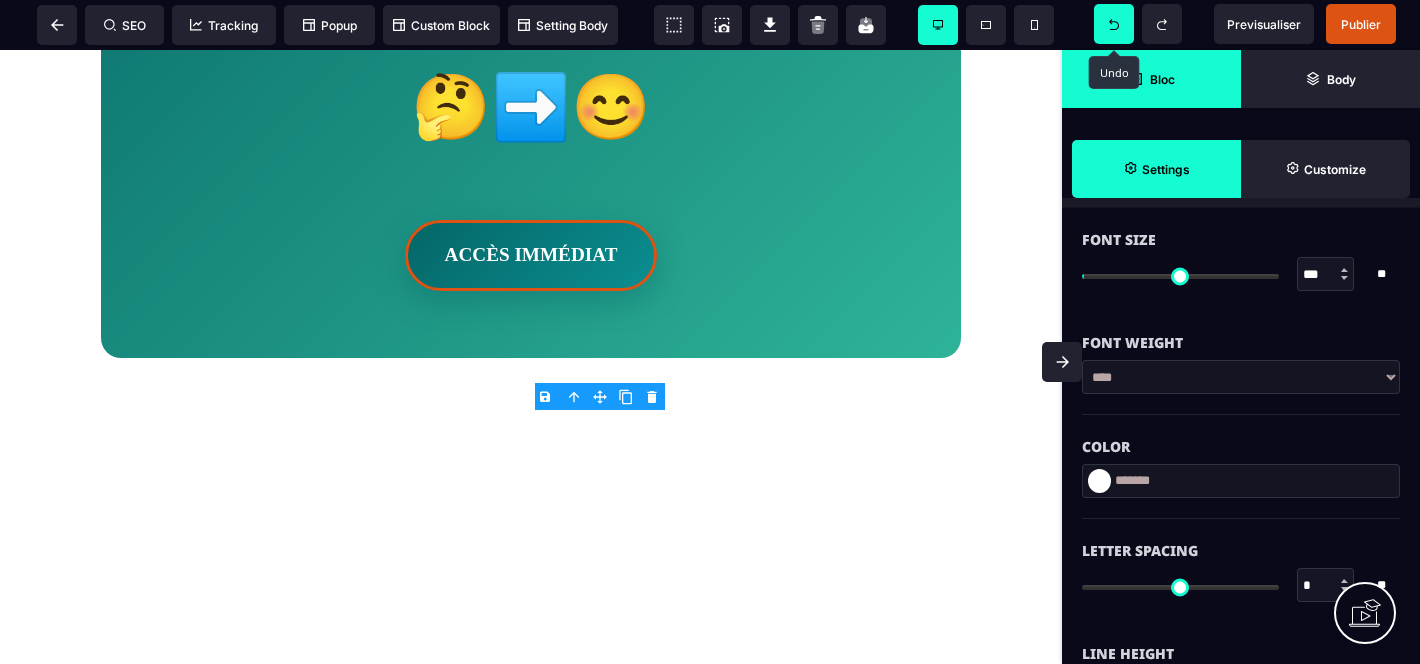 scroll, scrollTop: 361, scrollLeft: 0, axis: vertical 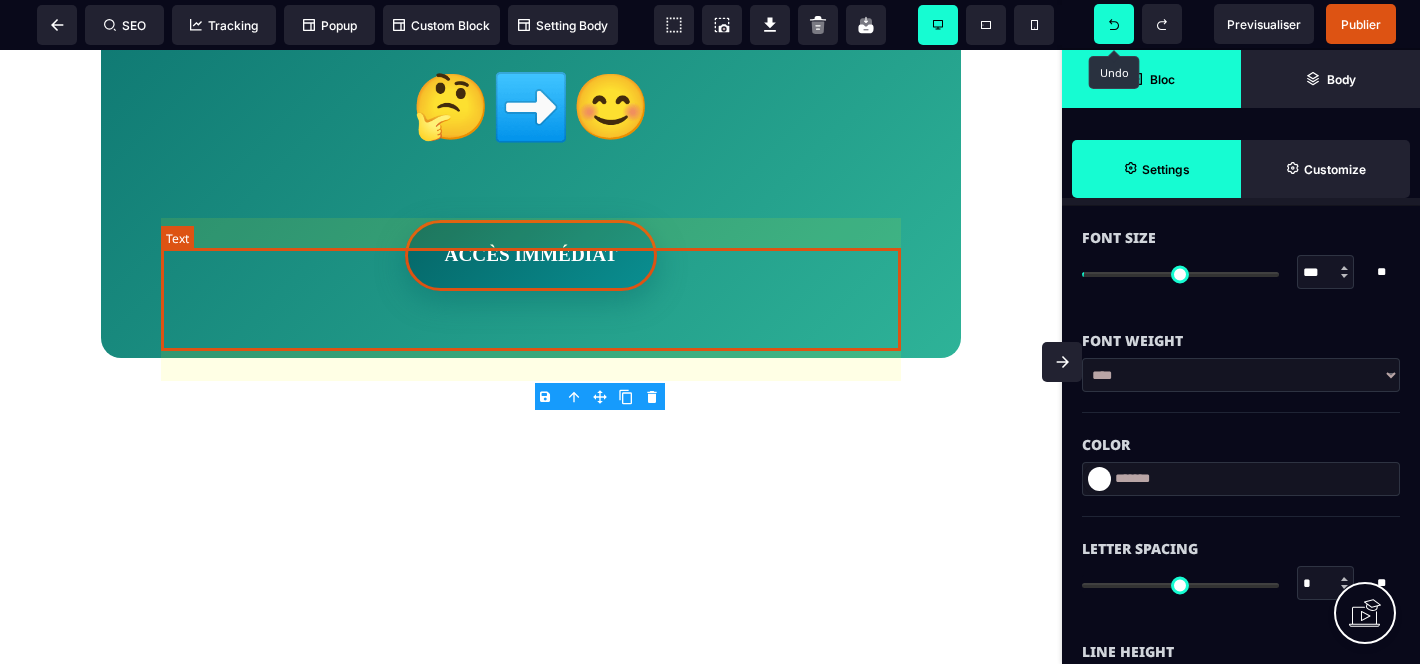 click on "🤔➡️😊" at bounding box center [531, 108] 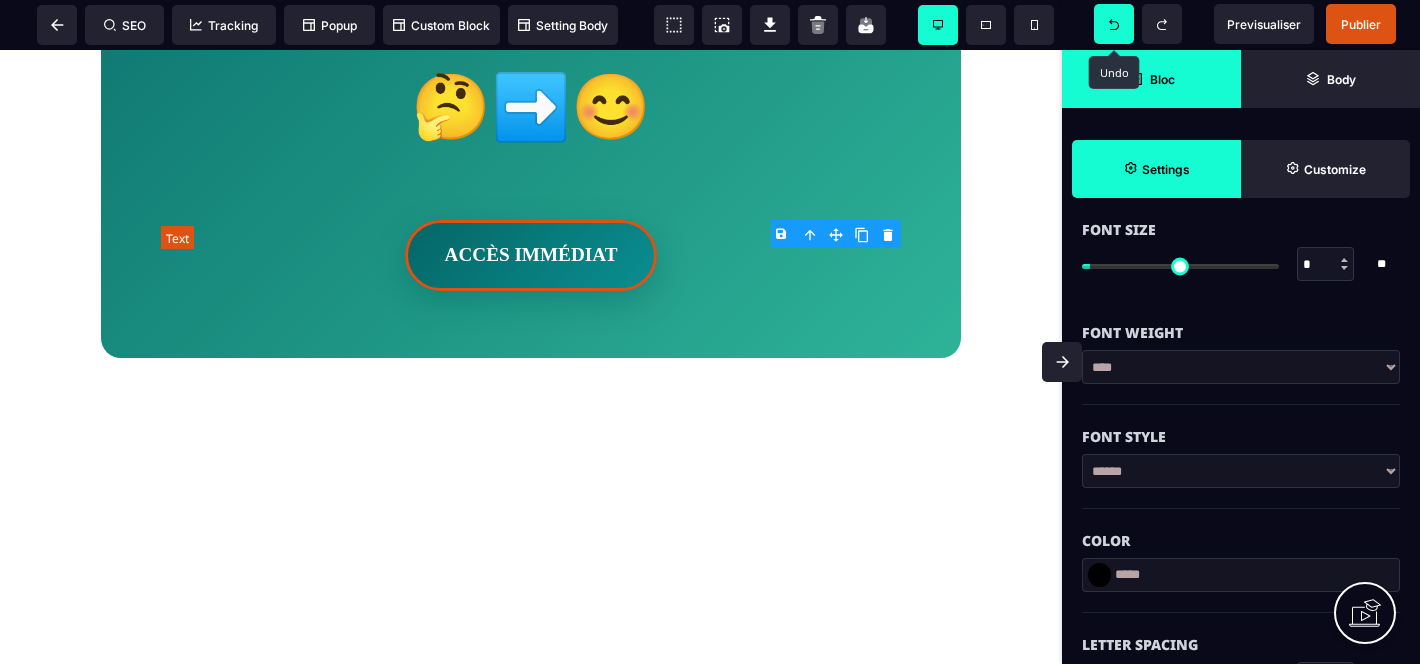 scroll, scrollTop: 0, scrollLeft: 0, axis: both 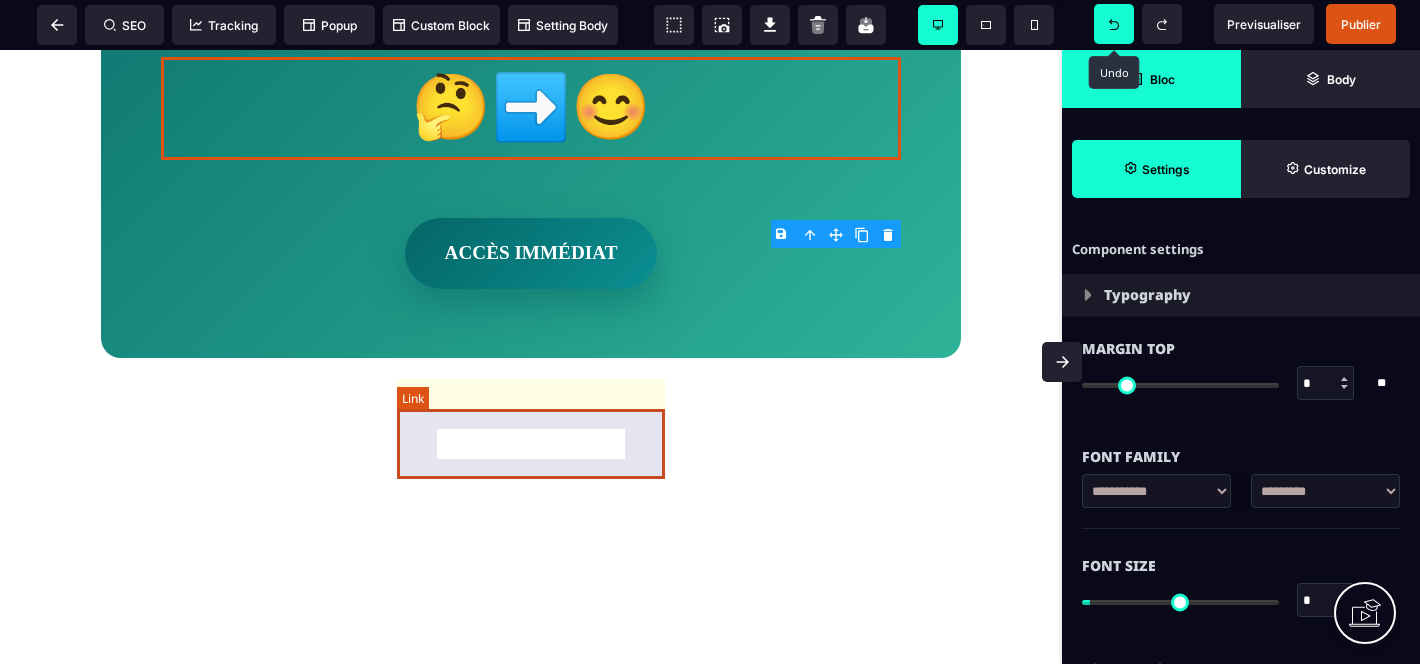 click on "ACCÈS IMMÉDIAT" at bounding box center [531, 253] 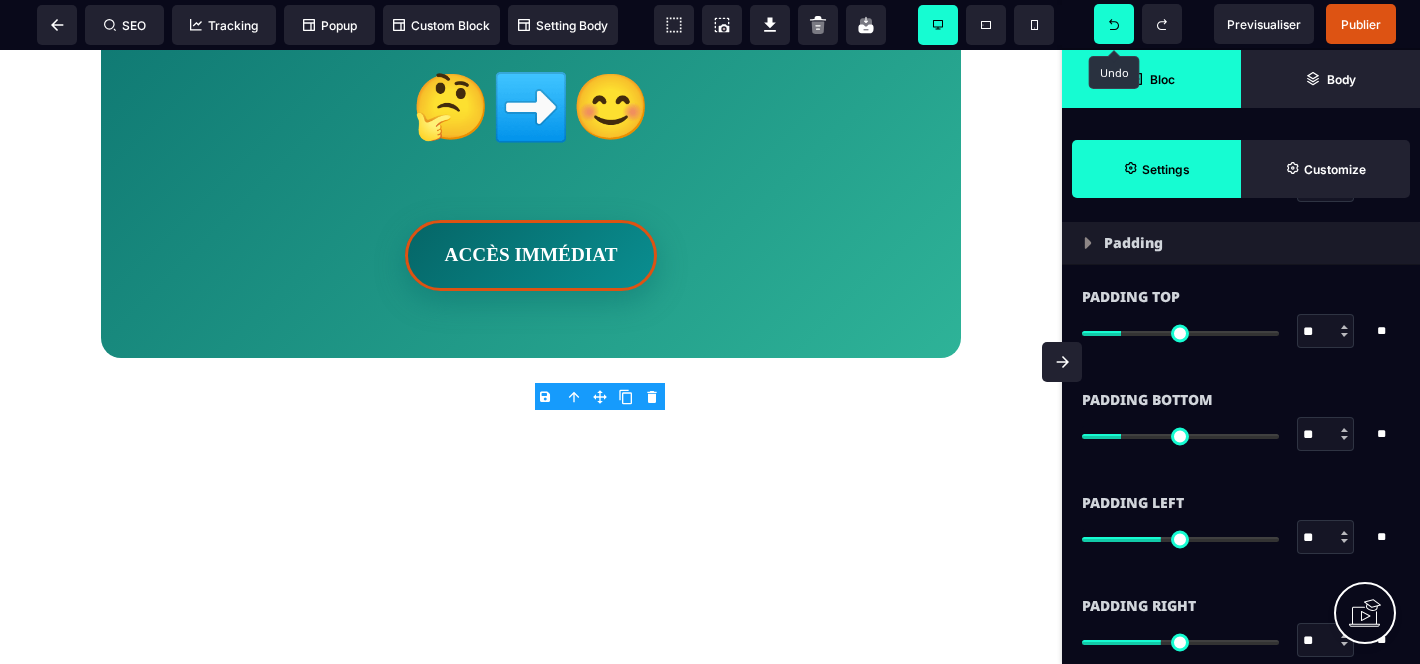 scroll, scrollTop: 1259, scrollLeft: 0, axis: vertical 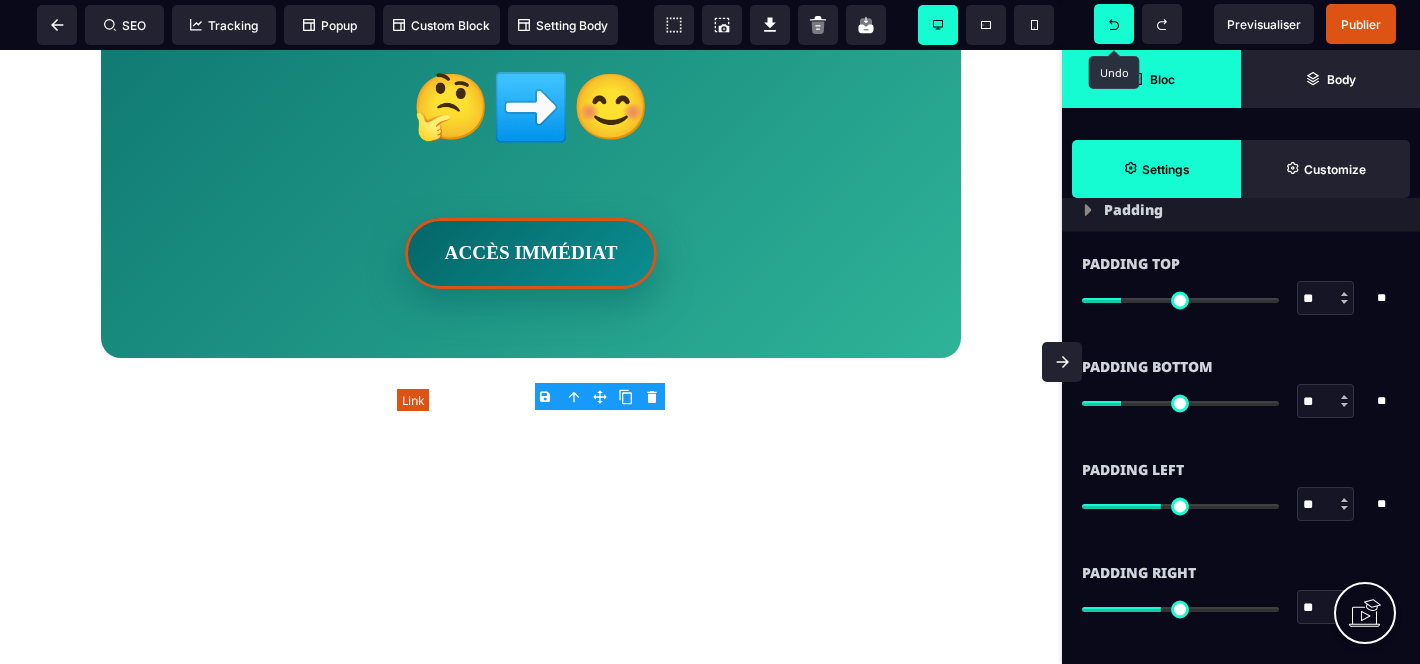 click on "ACCÈS IMMÉDIAT" at bounding box center (531, 253) 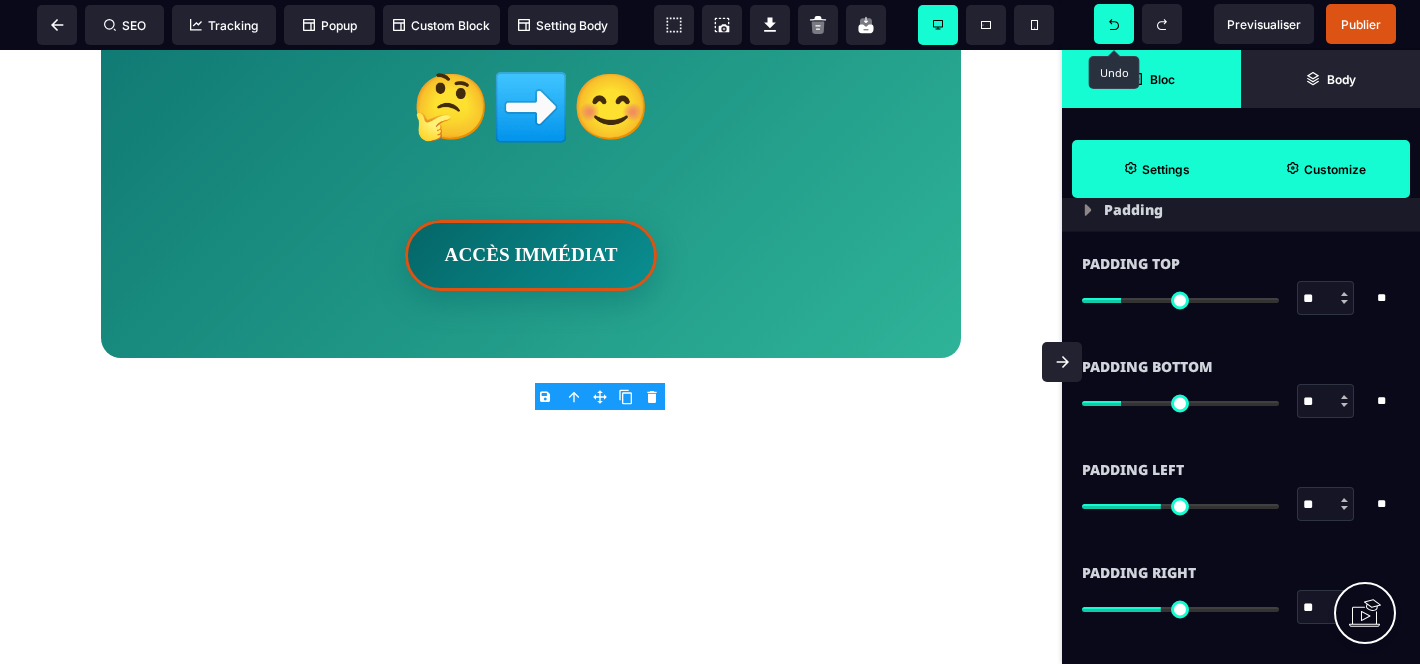 click on "Customize" at bounding box center [1335, 169] 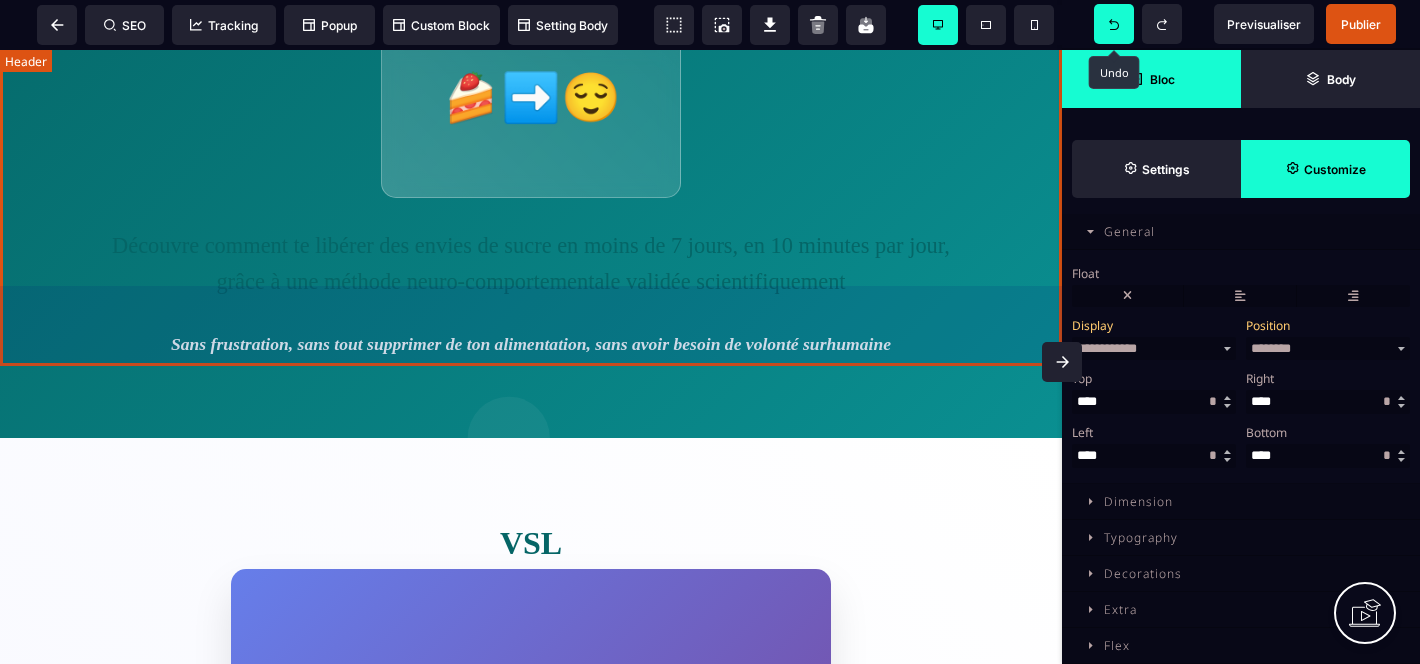 scroll, scrollTop: 0, scrollLeft: 0, axis: both 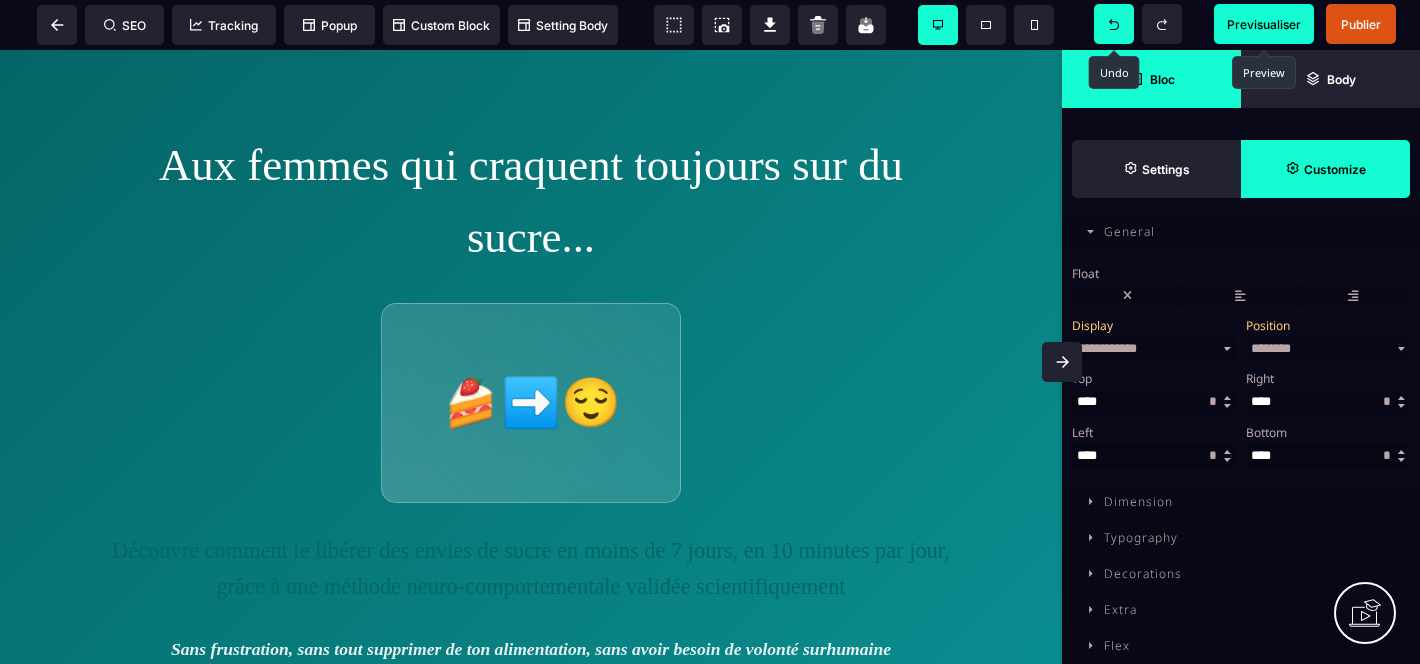 click on "Previsualiser" at bounding box center [1264, 24] 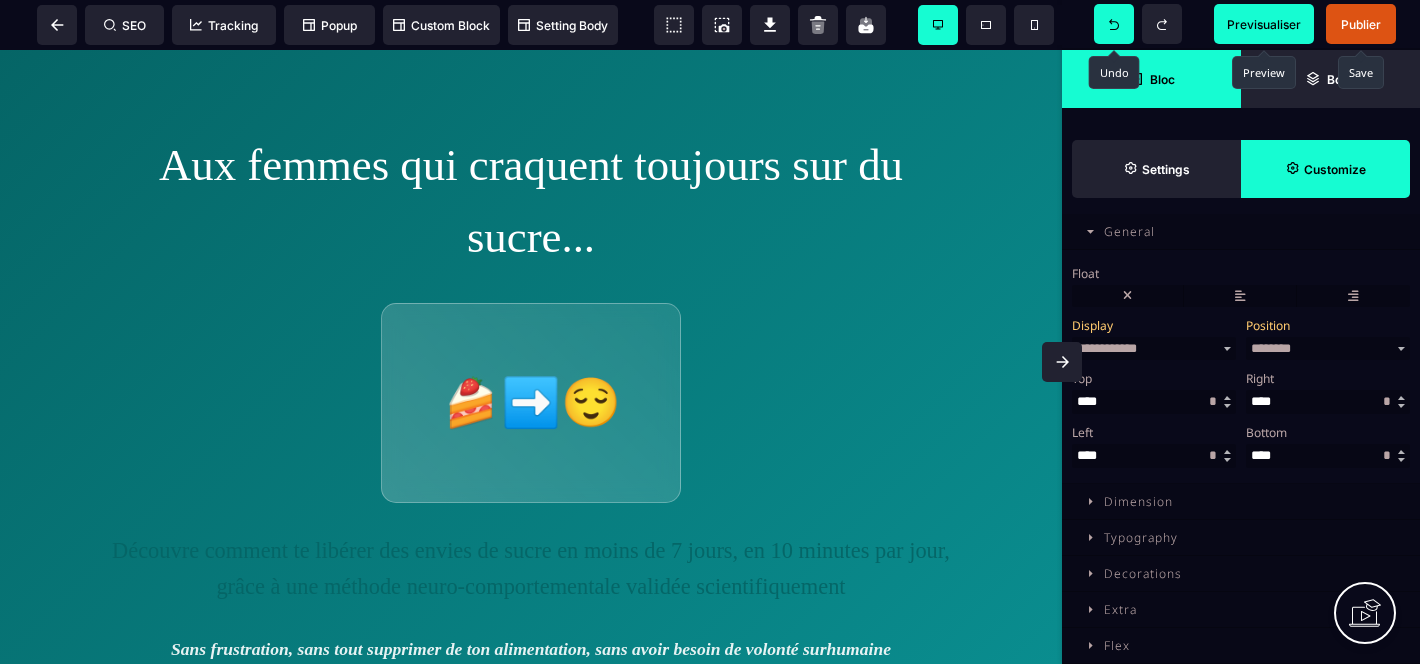 click on "Publier" at bounding box center [1361, 24] 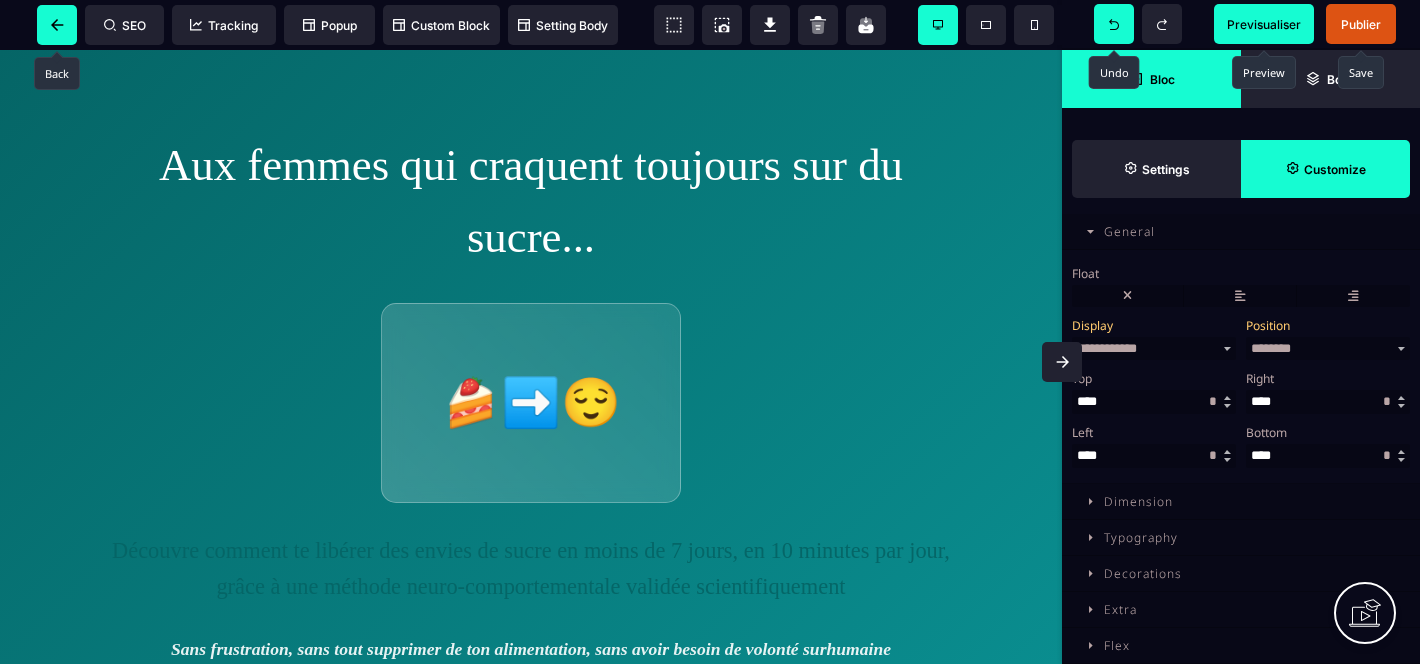 click 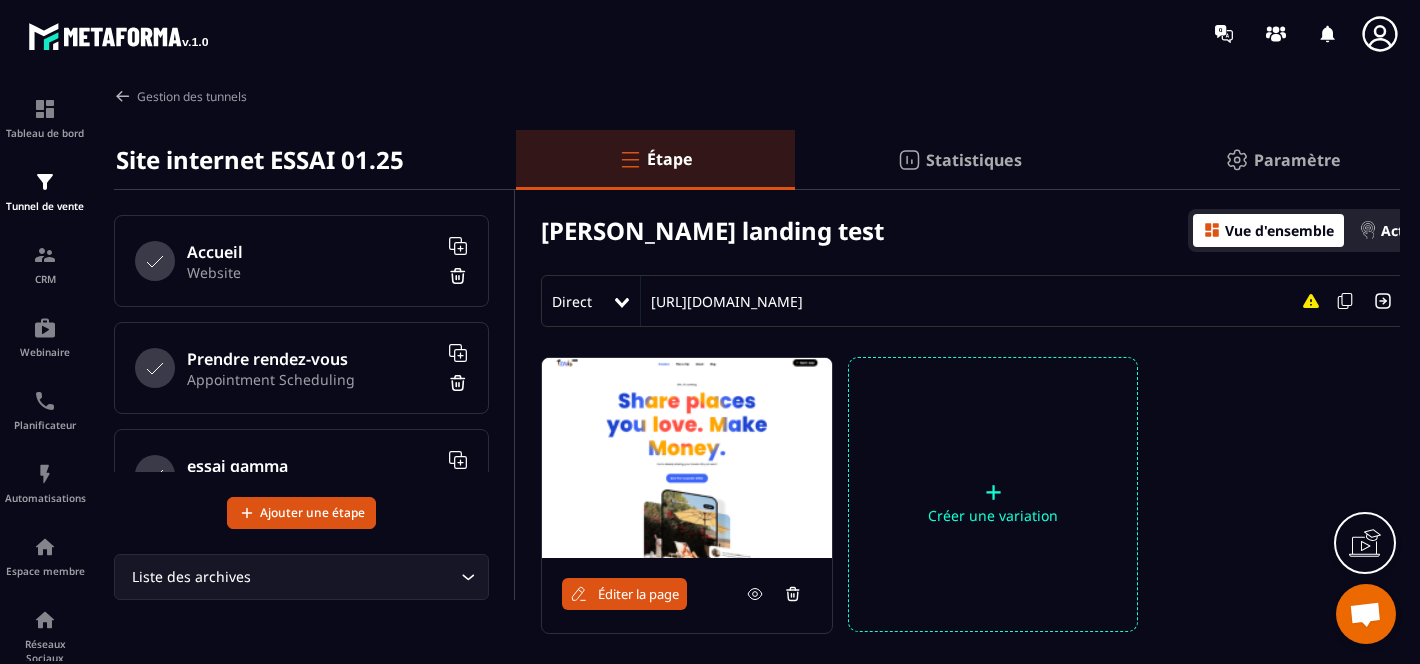 scroll, scrollTop: 0, scrollLeft: 43, axis: horizontal 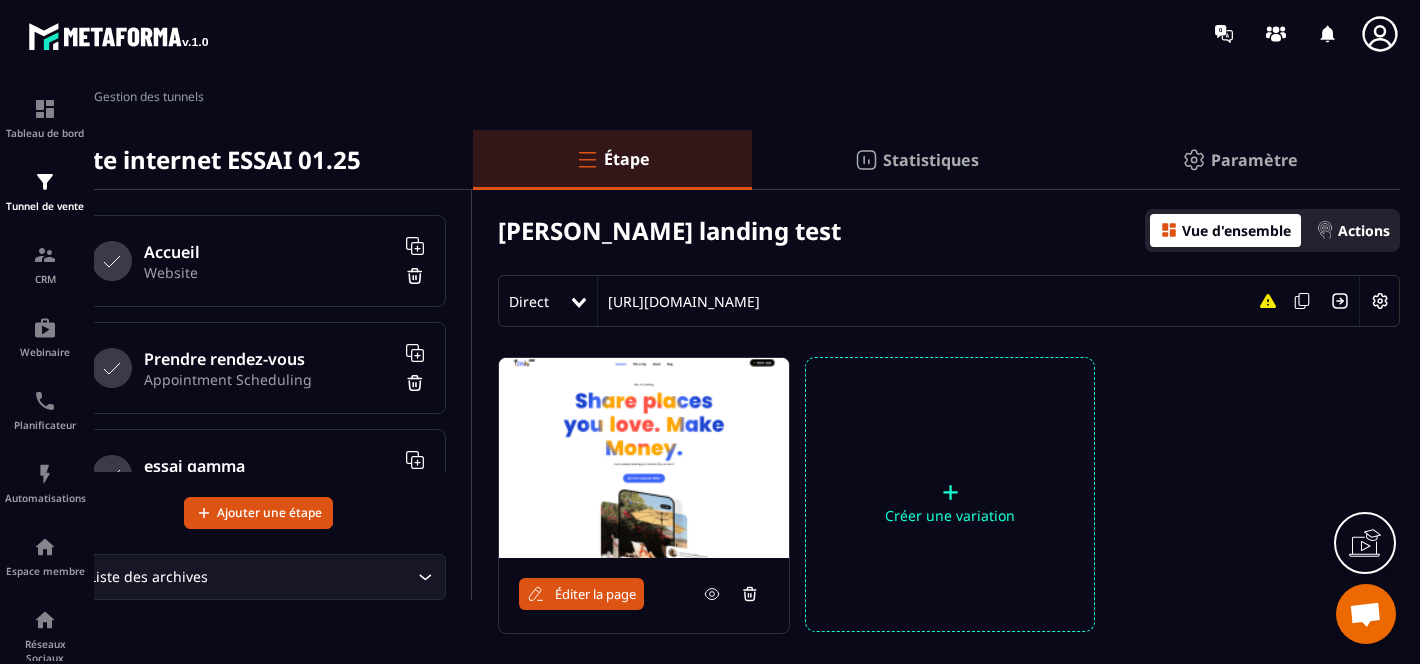 click at bounding box center (1380, 301) 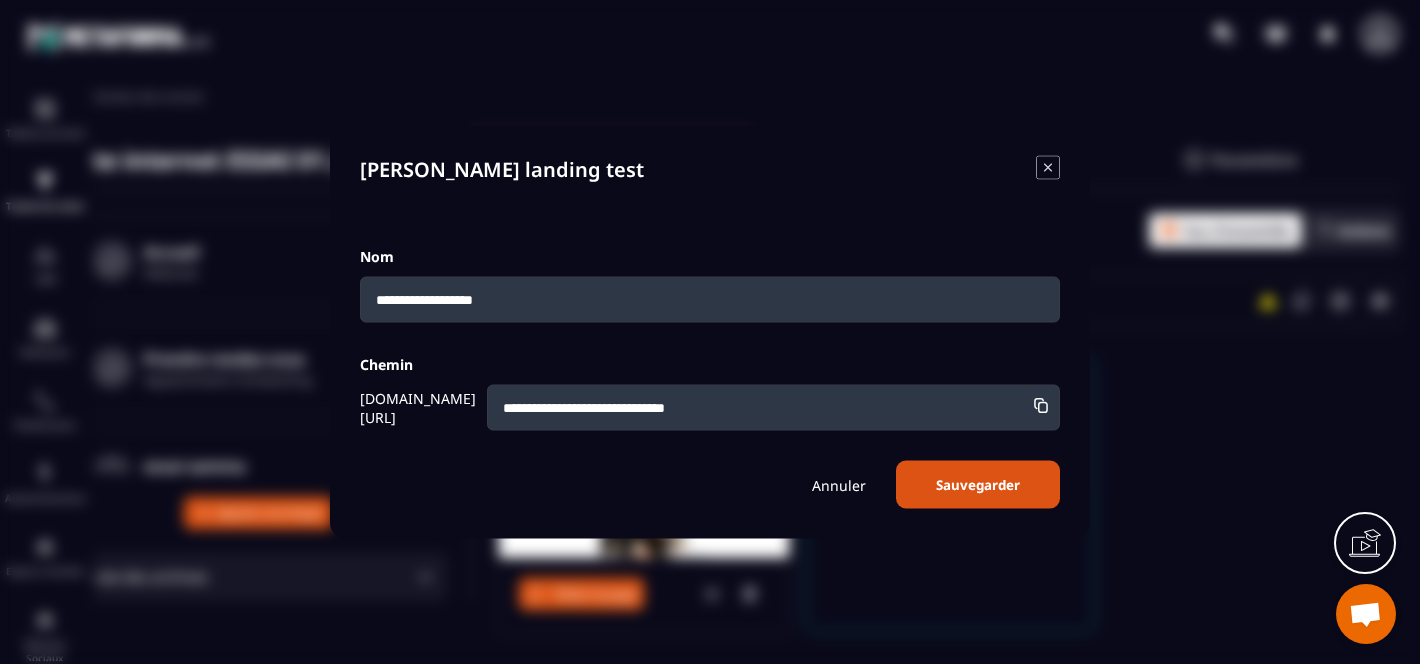 drag, startPoint x: 743, startPoint y: 419, endPoint x: 454, endPoint y: 430, distance: 289.20926 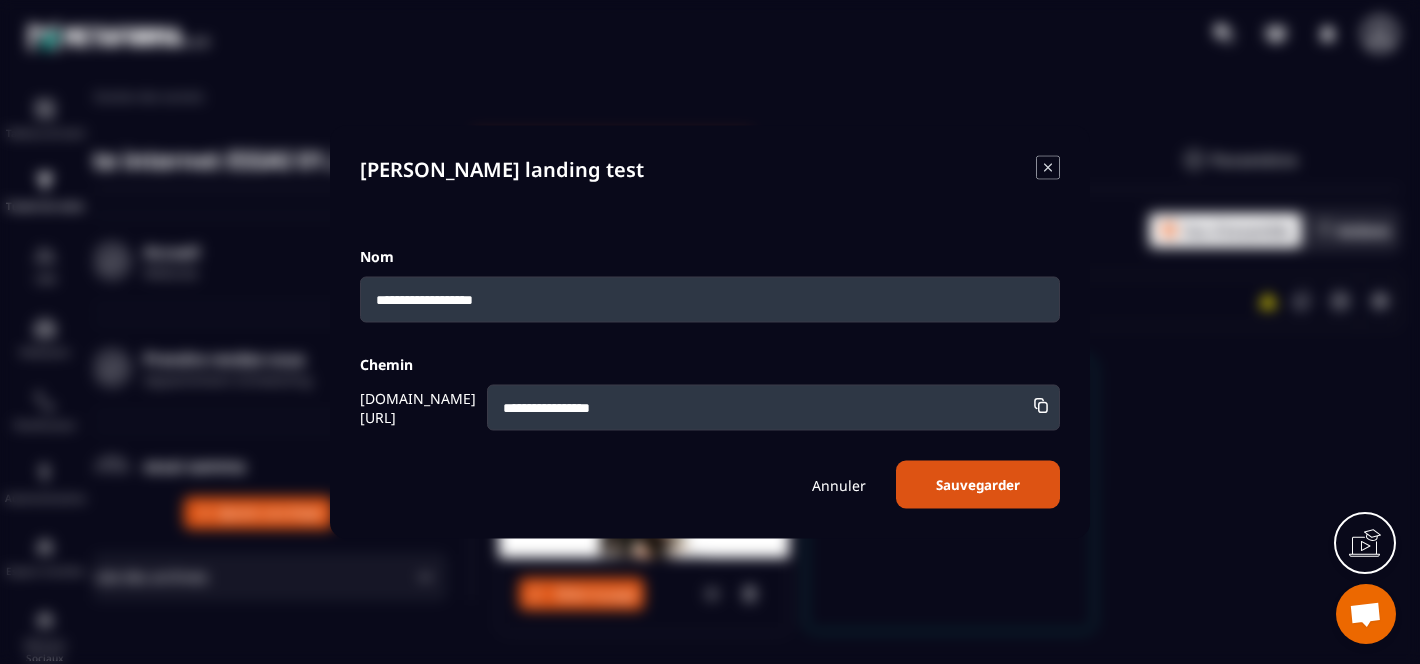 click on "Sauvegarder" at bounding box center (978, 485) 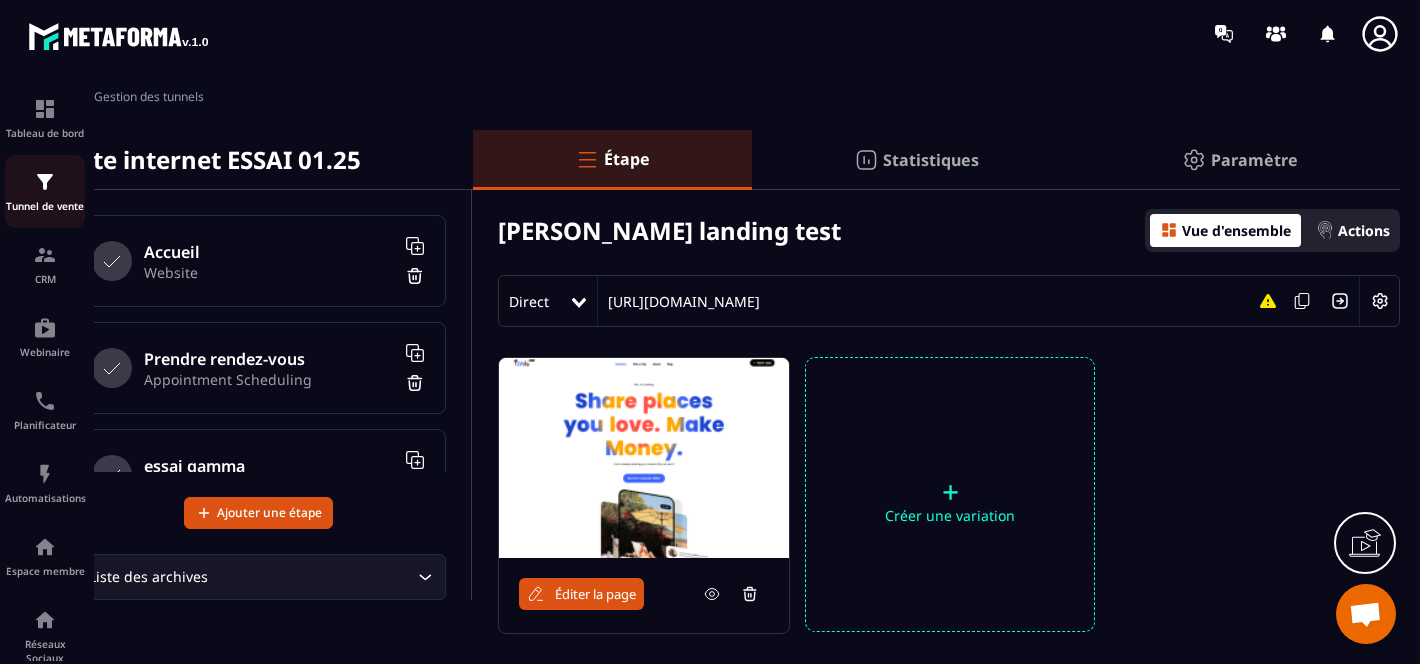 click on "Tunnel de vente" at bounding box center [45, 206] 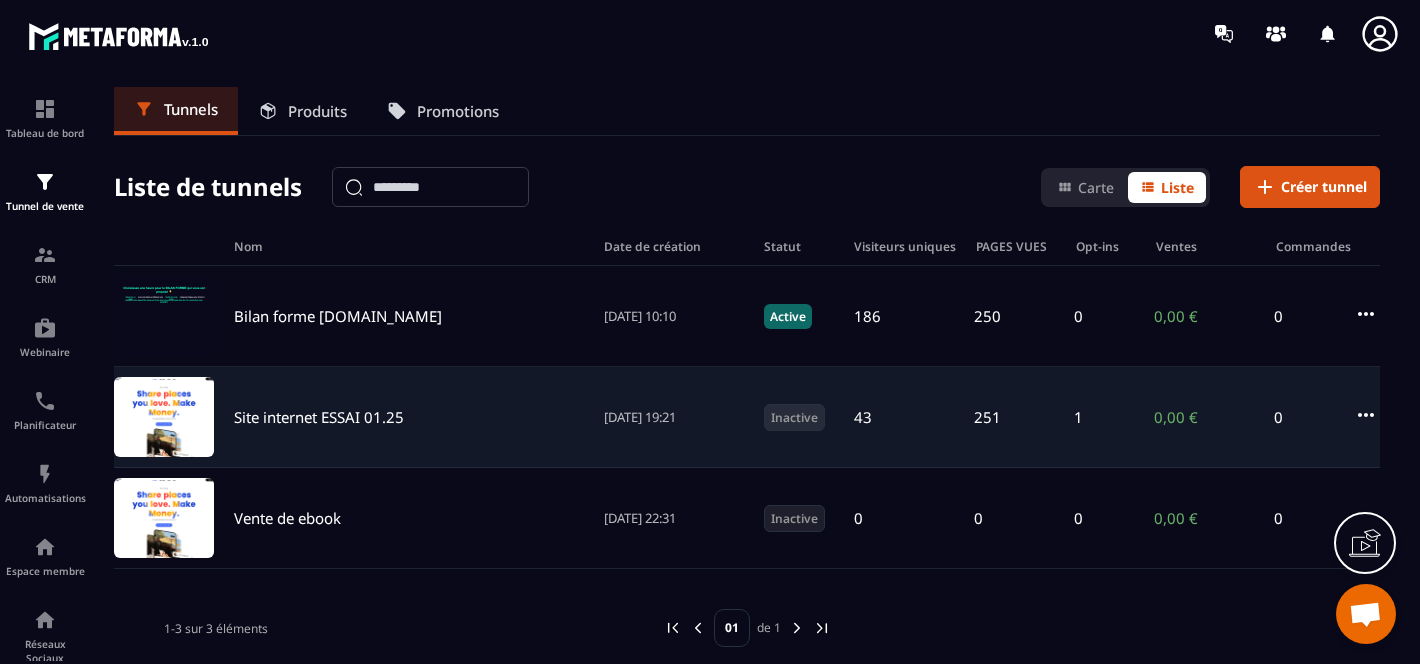 click on "Inactive" at bounding box center (794, 417) 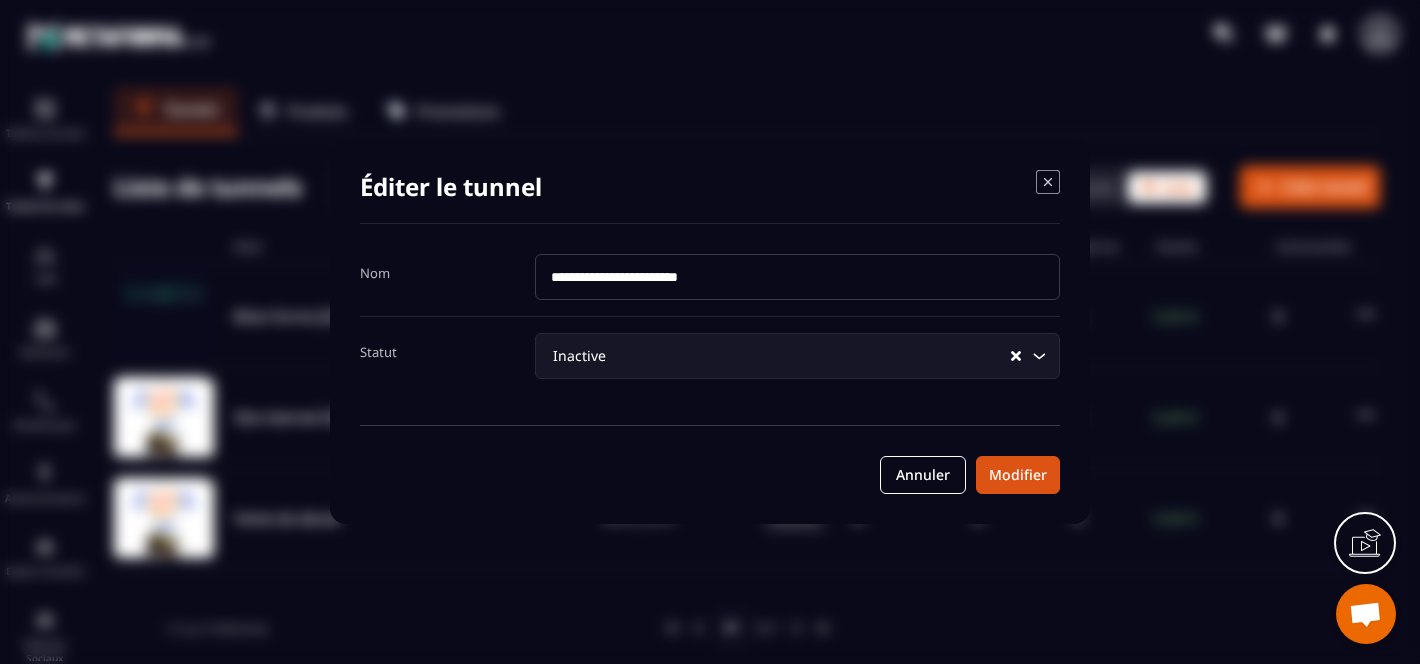 click 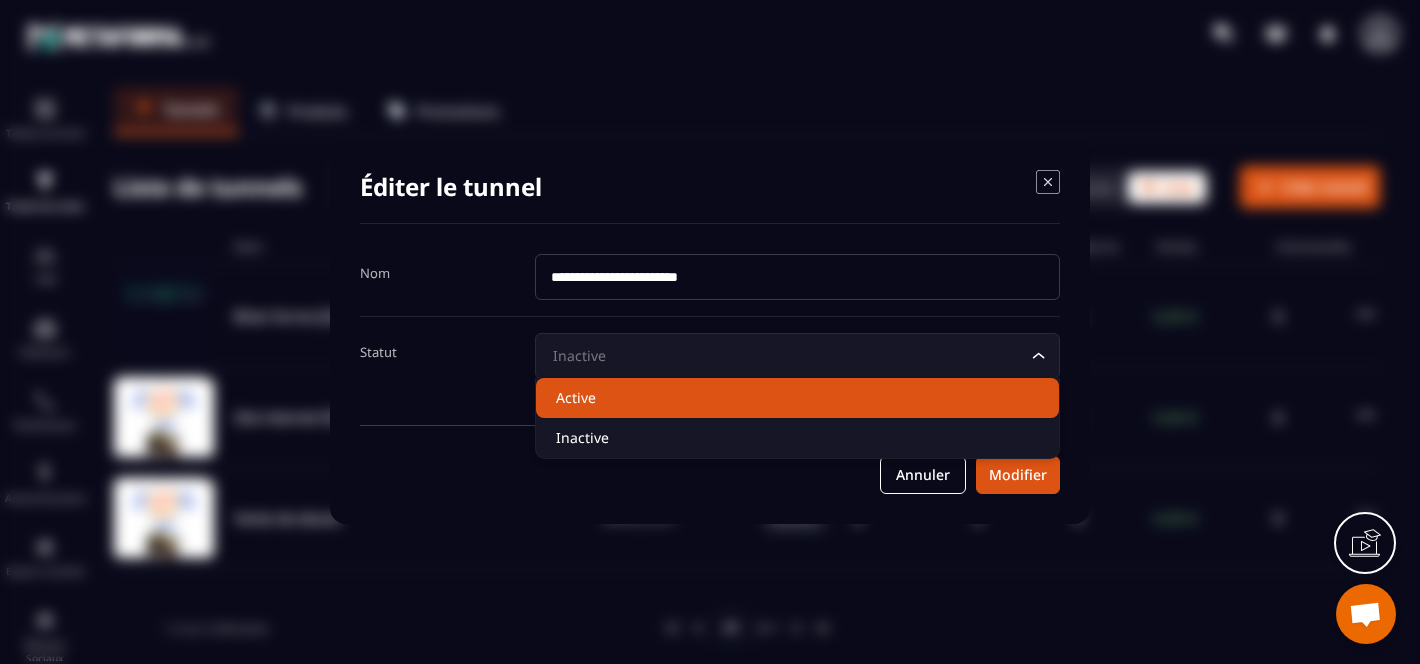 click on "Active" 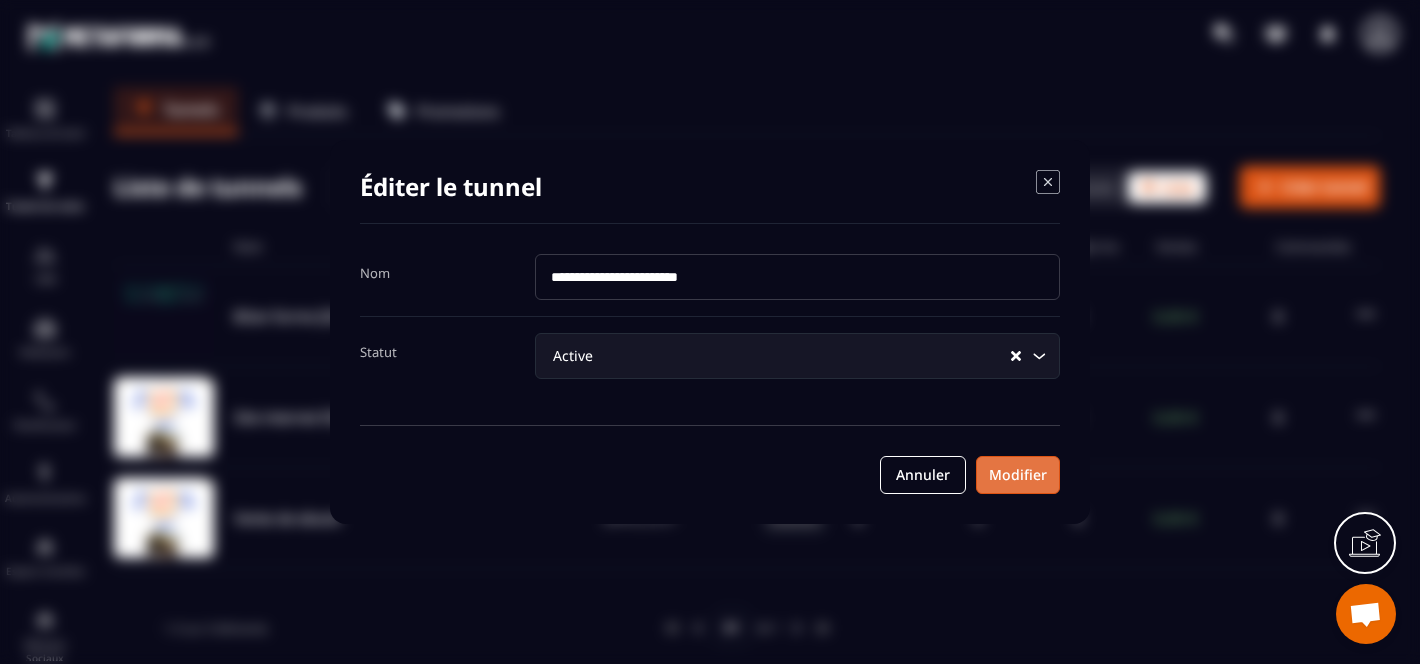 click on "Modifier" at bounding box center (1018, 475) 